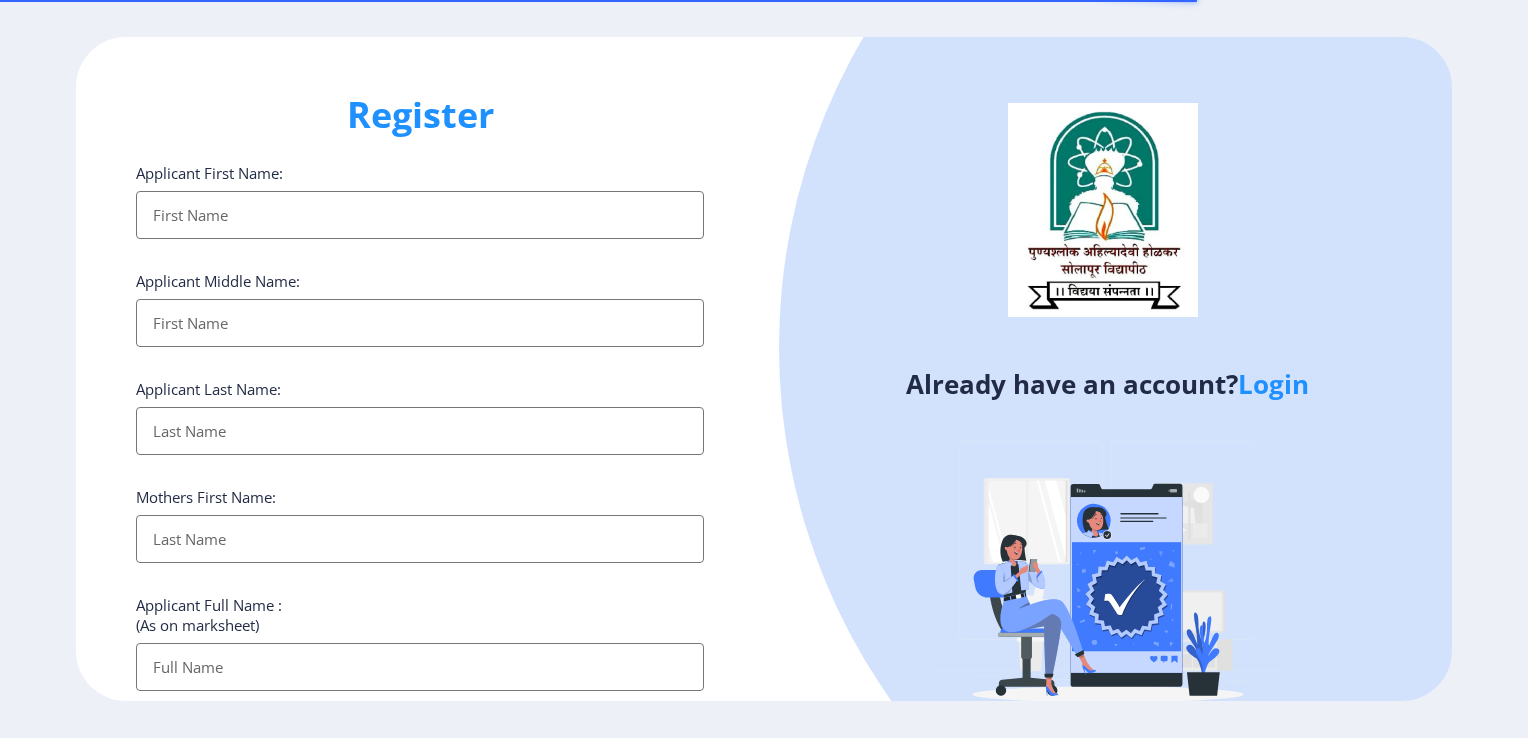 select 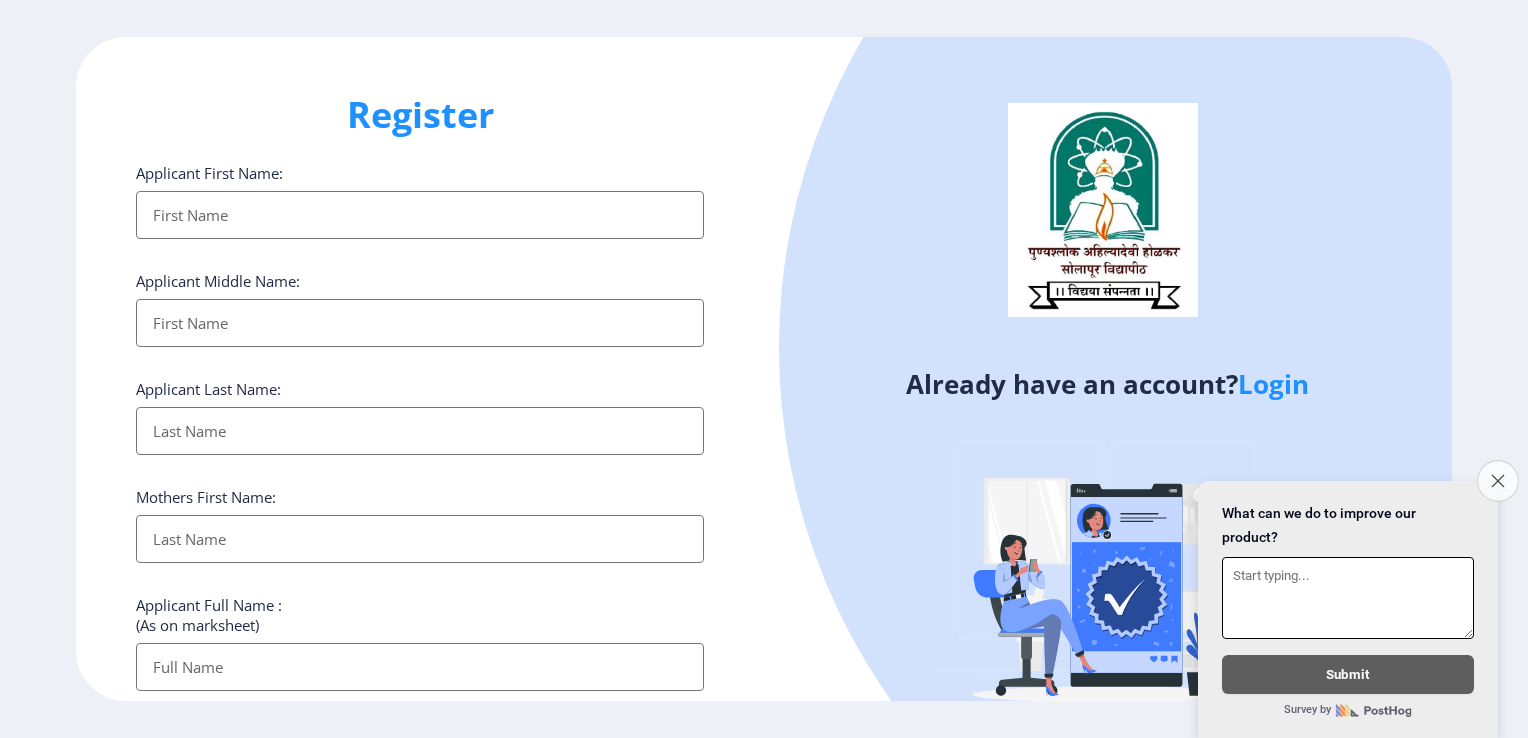 click on "Close survey" 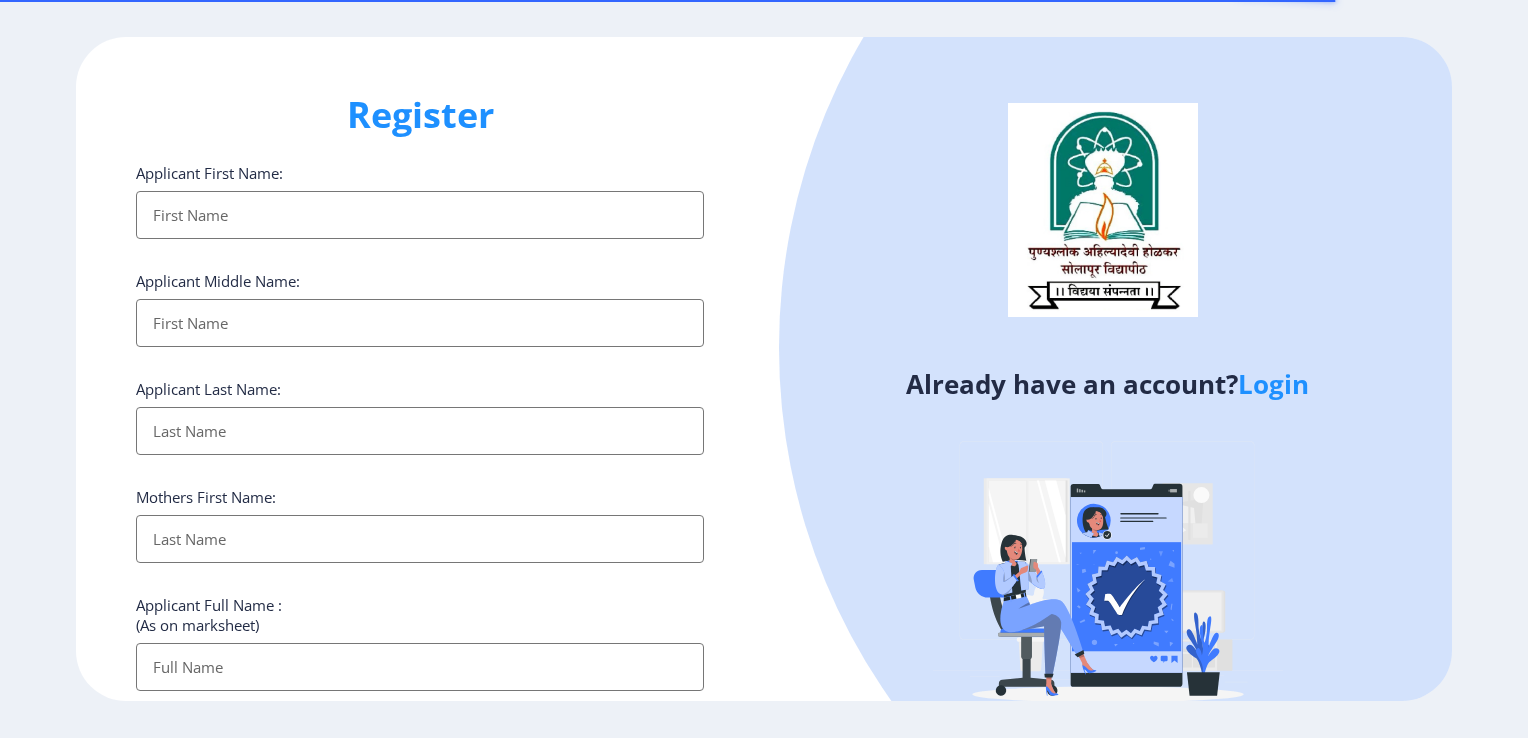 select 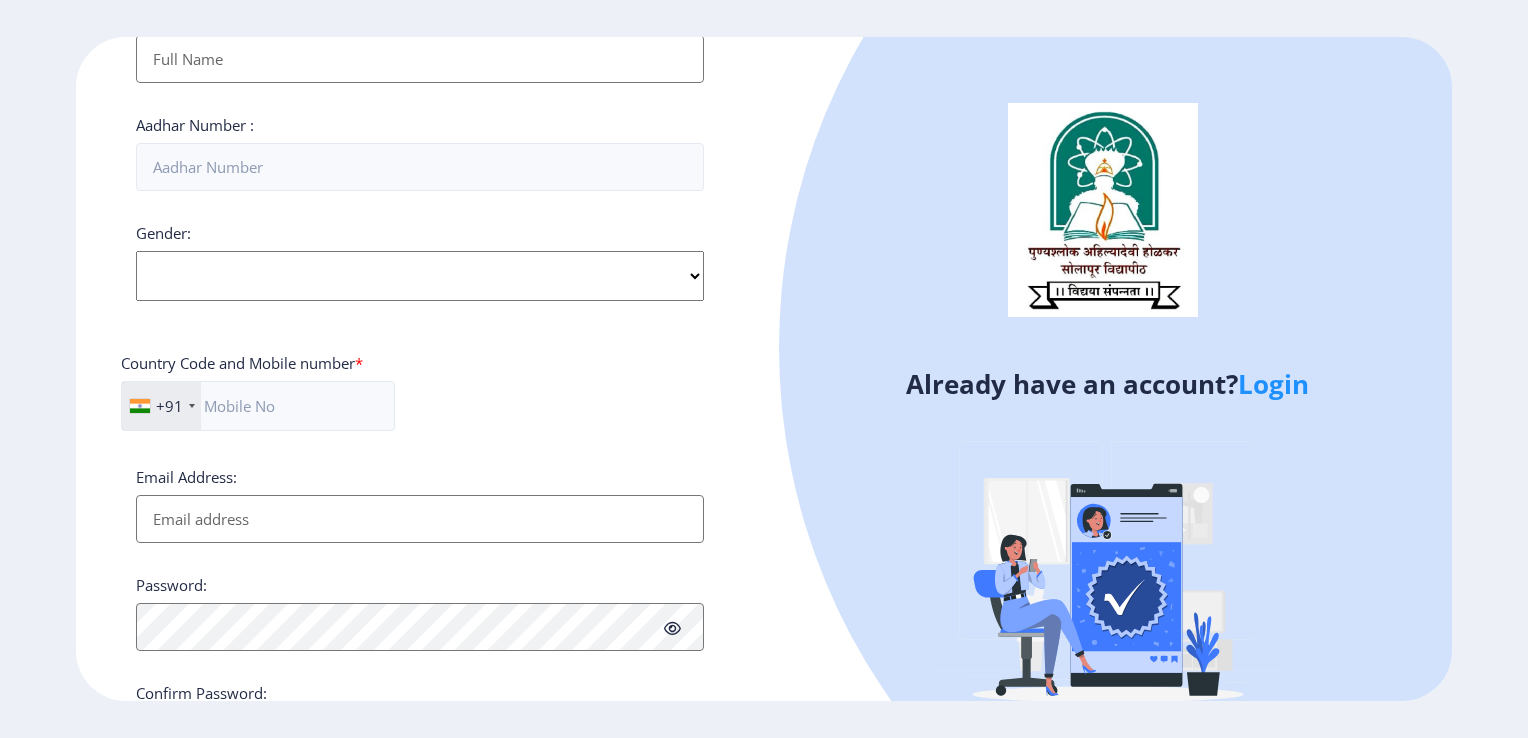 scroll, scrollTop: 724, scrollLeft: 0, axis: vertical 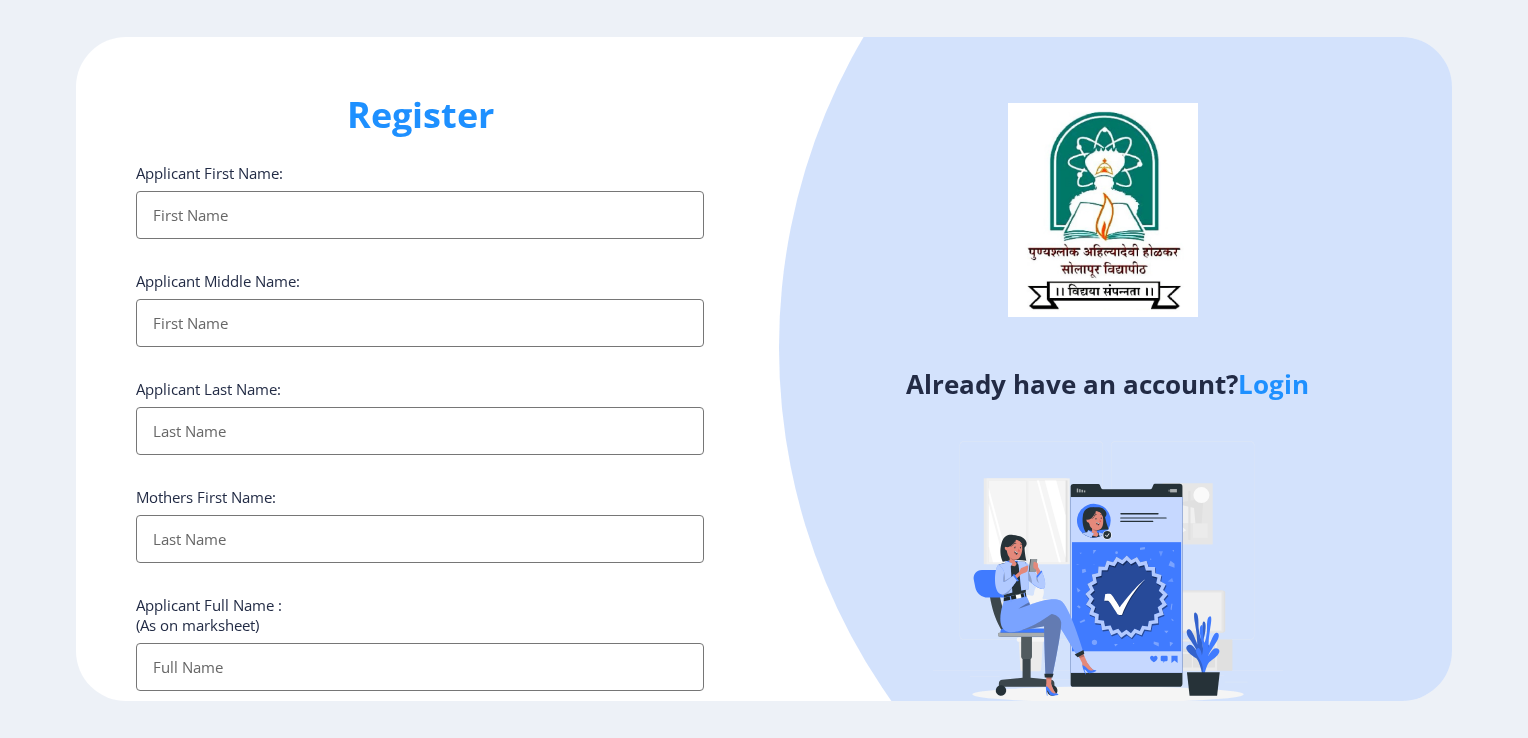 click on "Applicant First Name:" at bounding box center (420, 215) 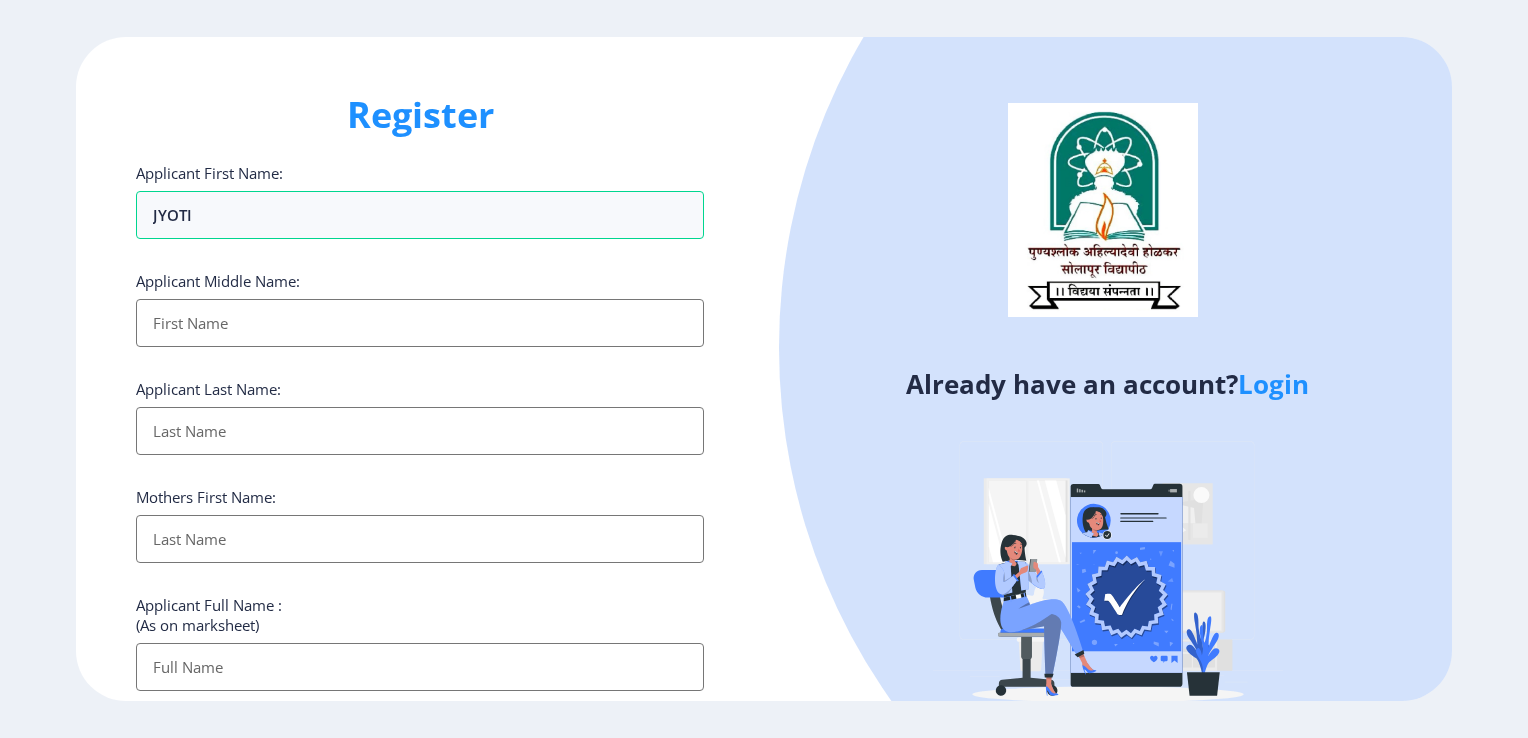type on "JYOTI" 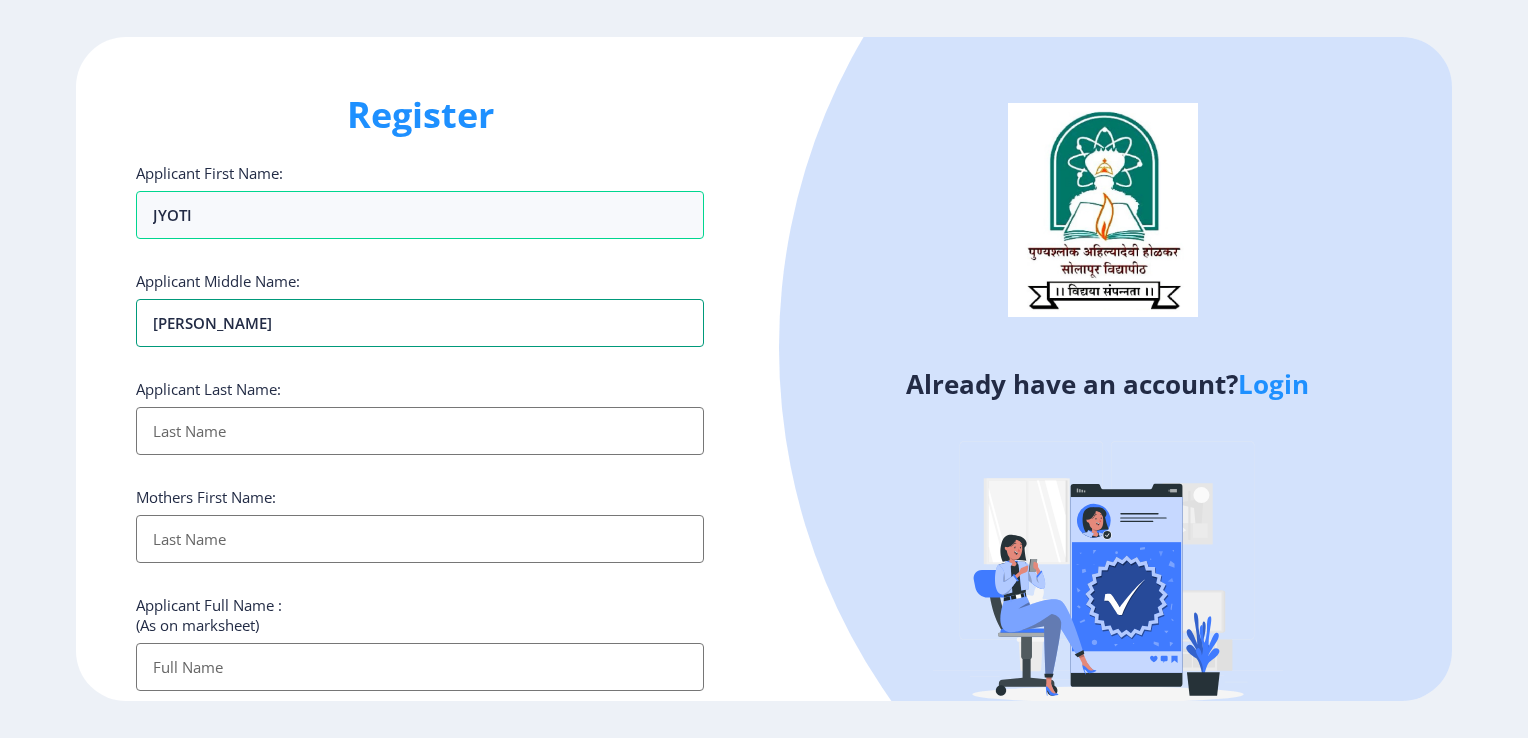 type on "[PERSON_NAME]" 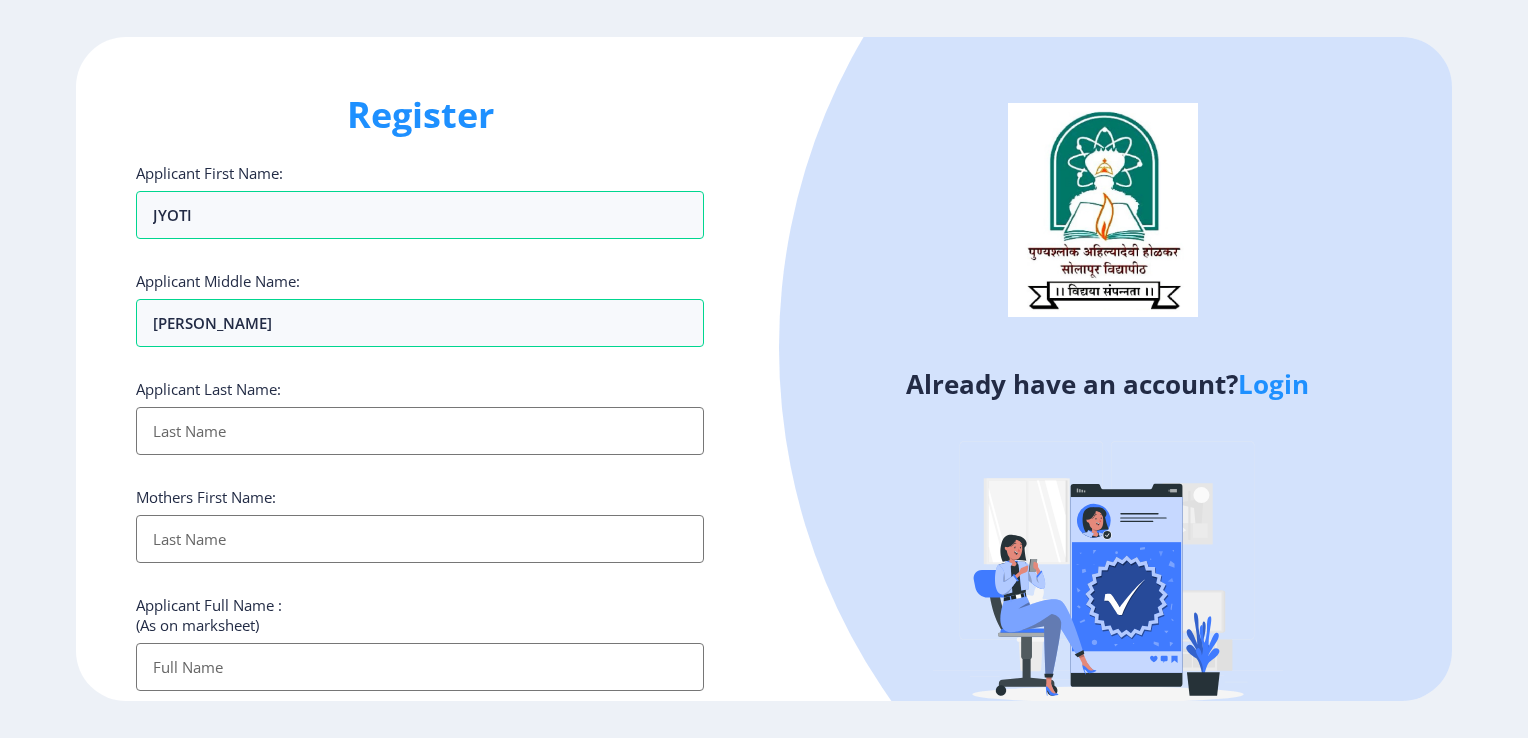 click on "Applicant First Name:" at bounding box center [420, 431] 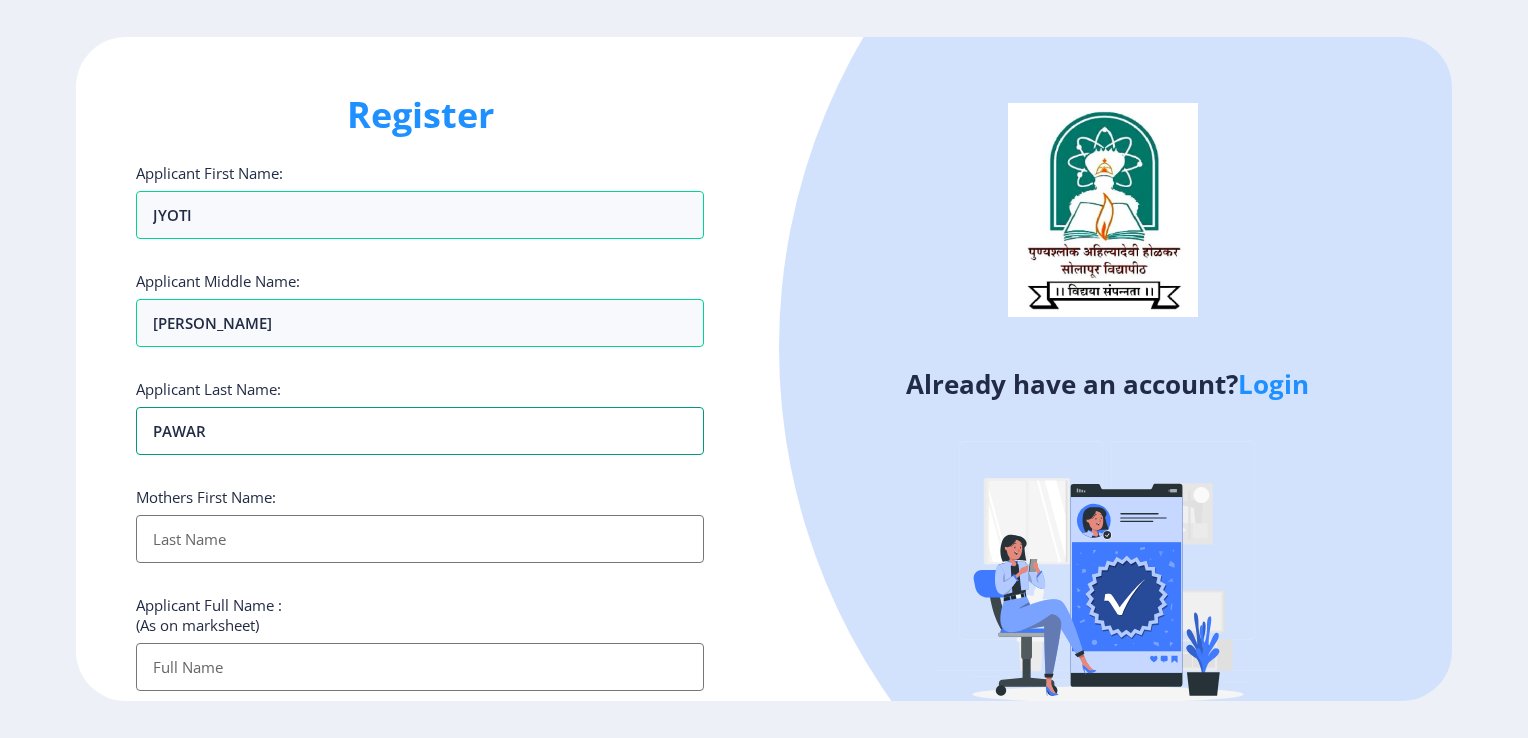 type on "PAWAR" 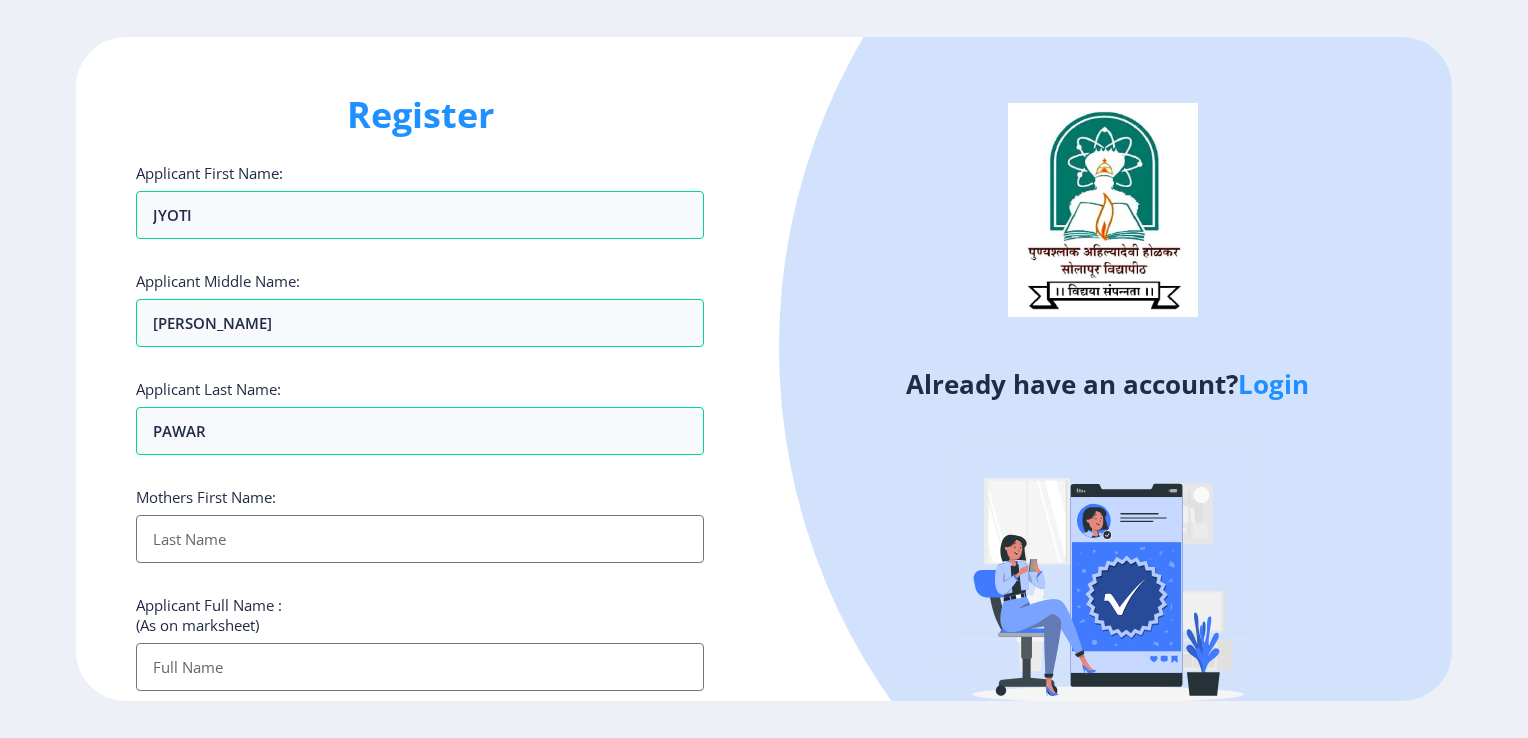 click on "Applicant First Name:" at bounding box center [420, 539] 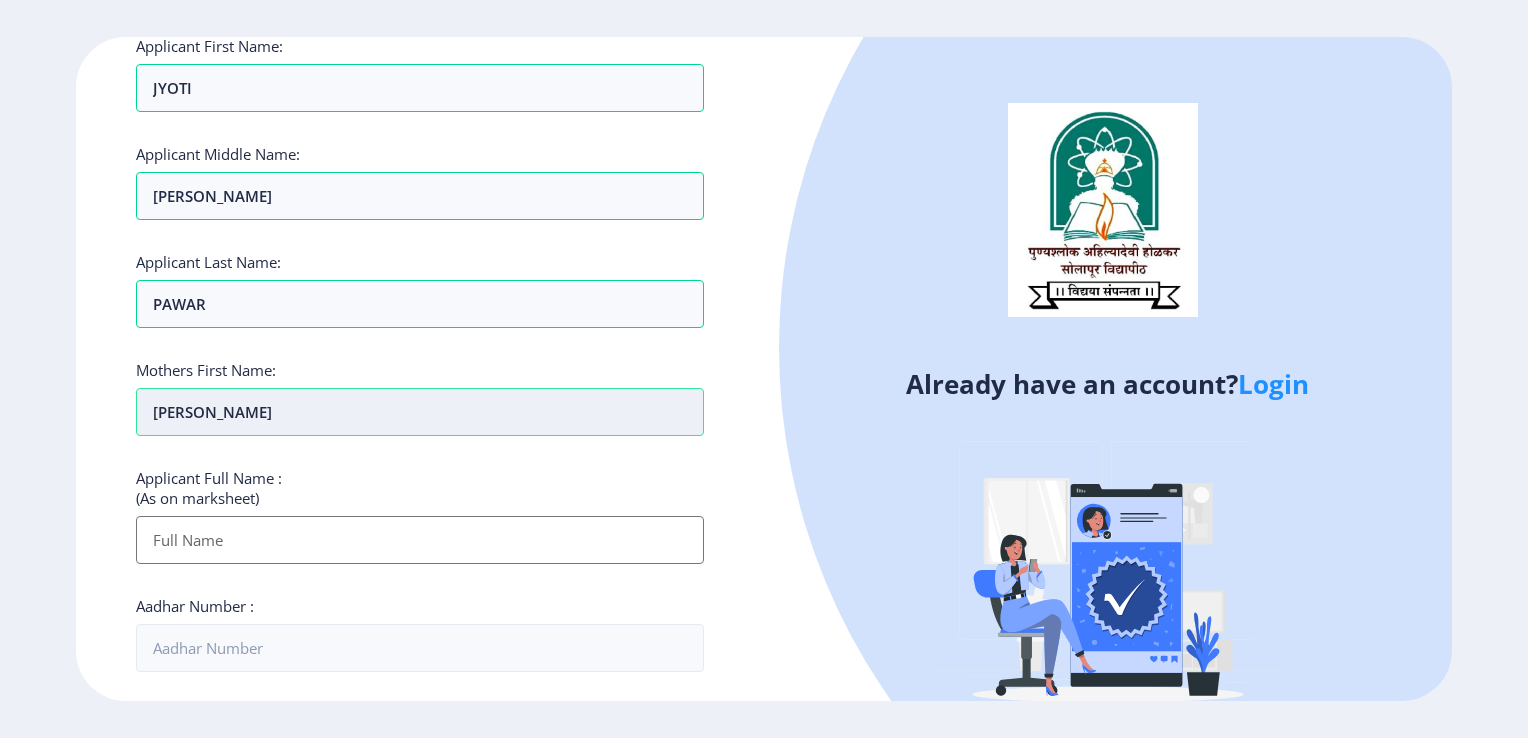 scroll, scrollTop: 136, scrollLeft: 0, axis: vertical 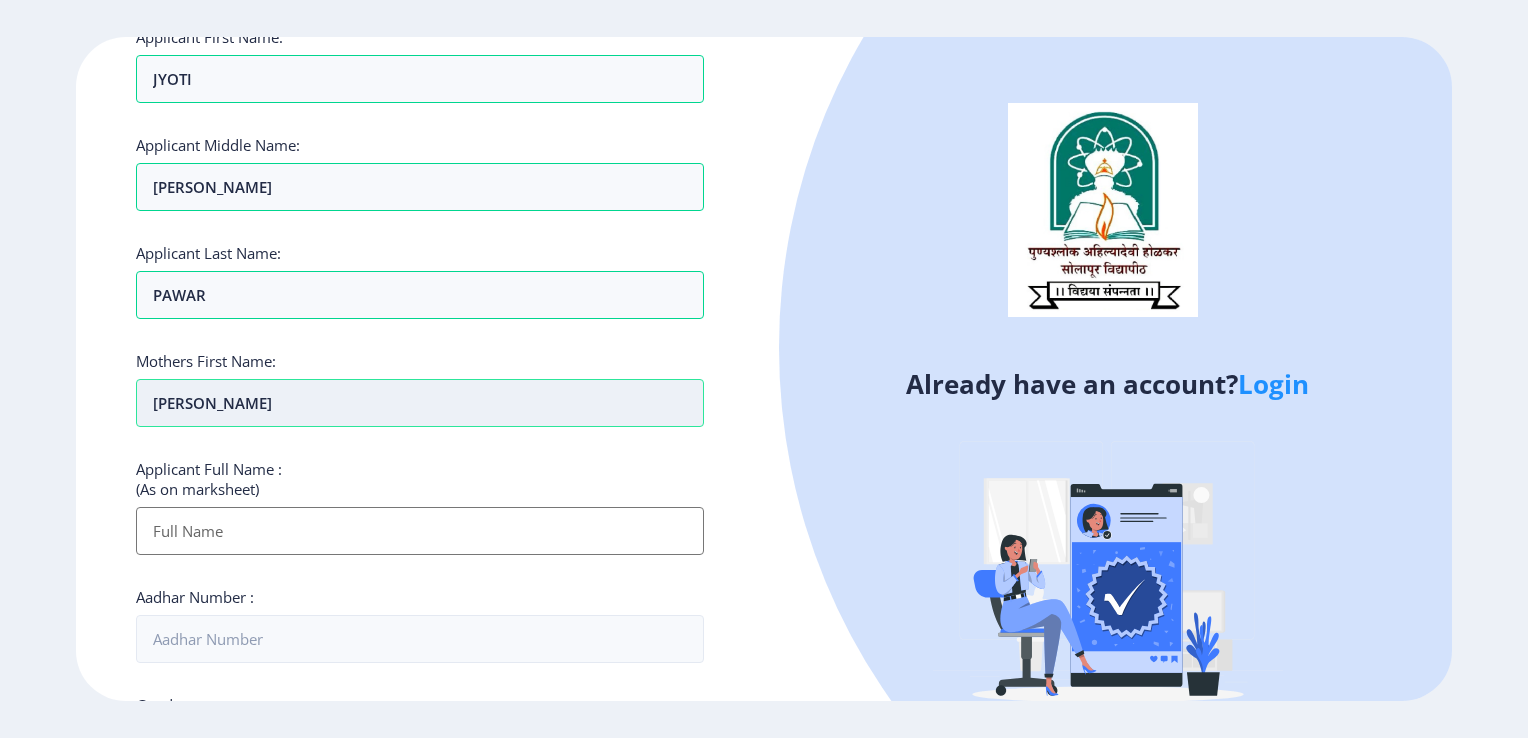 type on "[PERSON_NAME]" 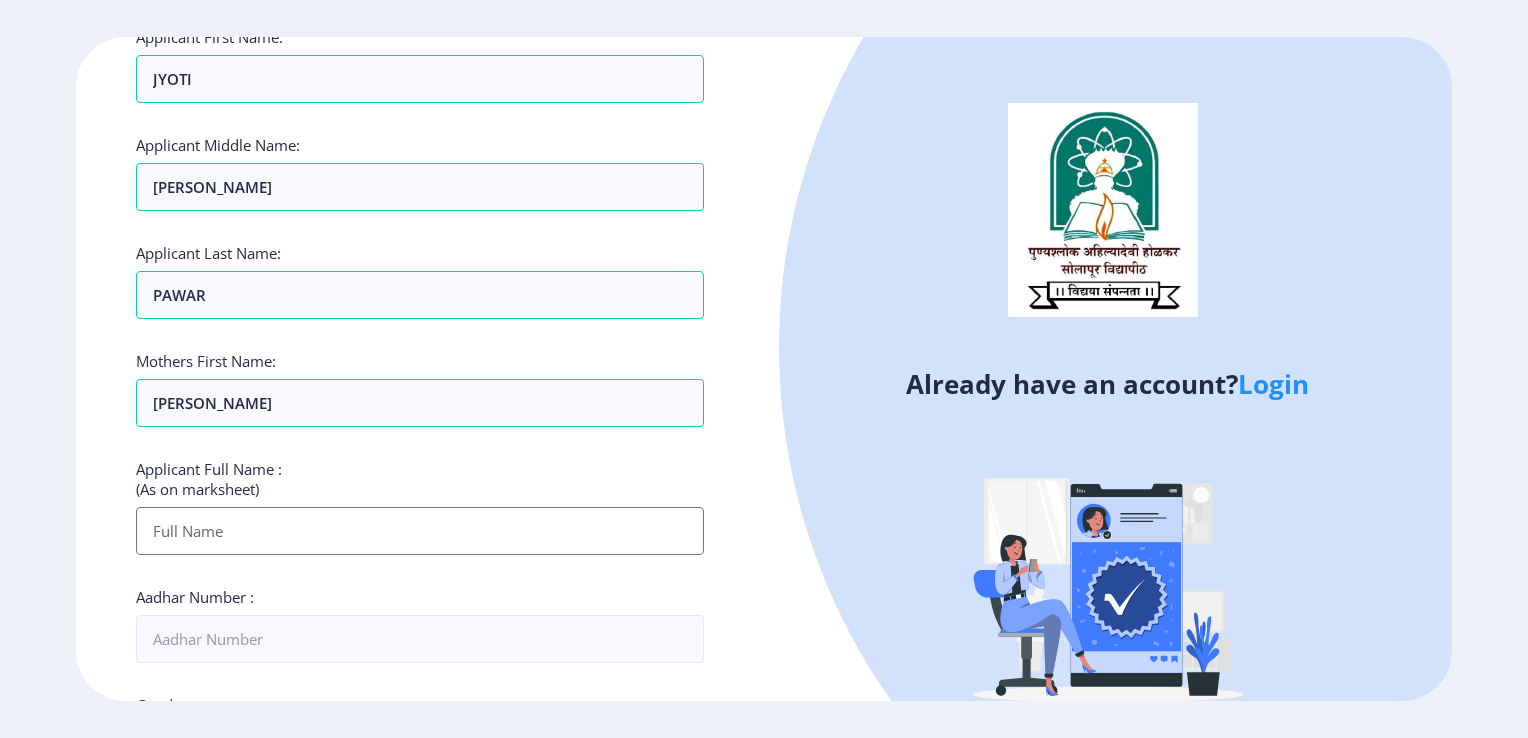 click on "Applicant First Name:" at bounding box center [420, 531] 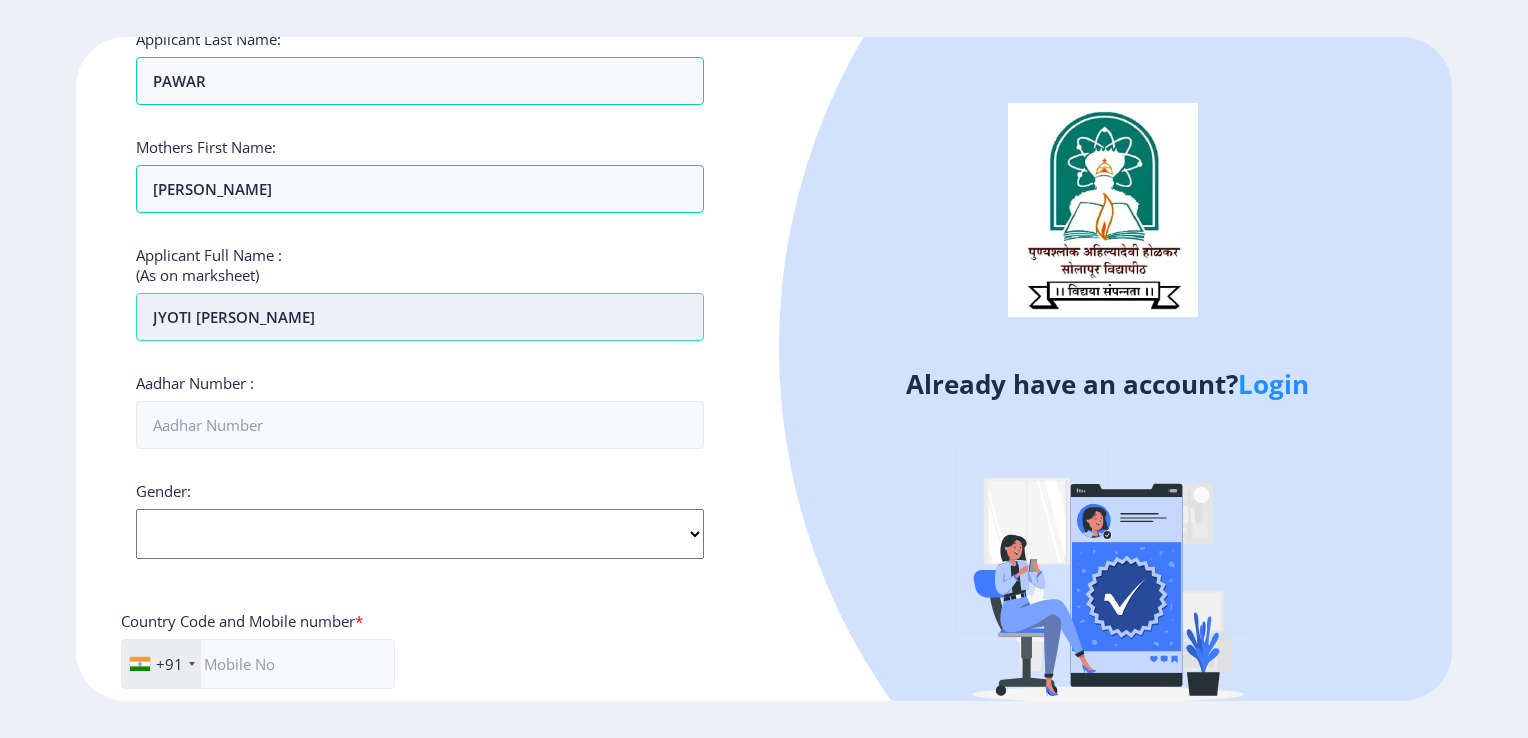 scroll, scrollTop: 352, scrollLeft: 0, axis: vertical 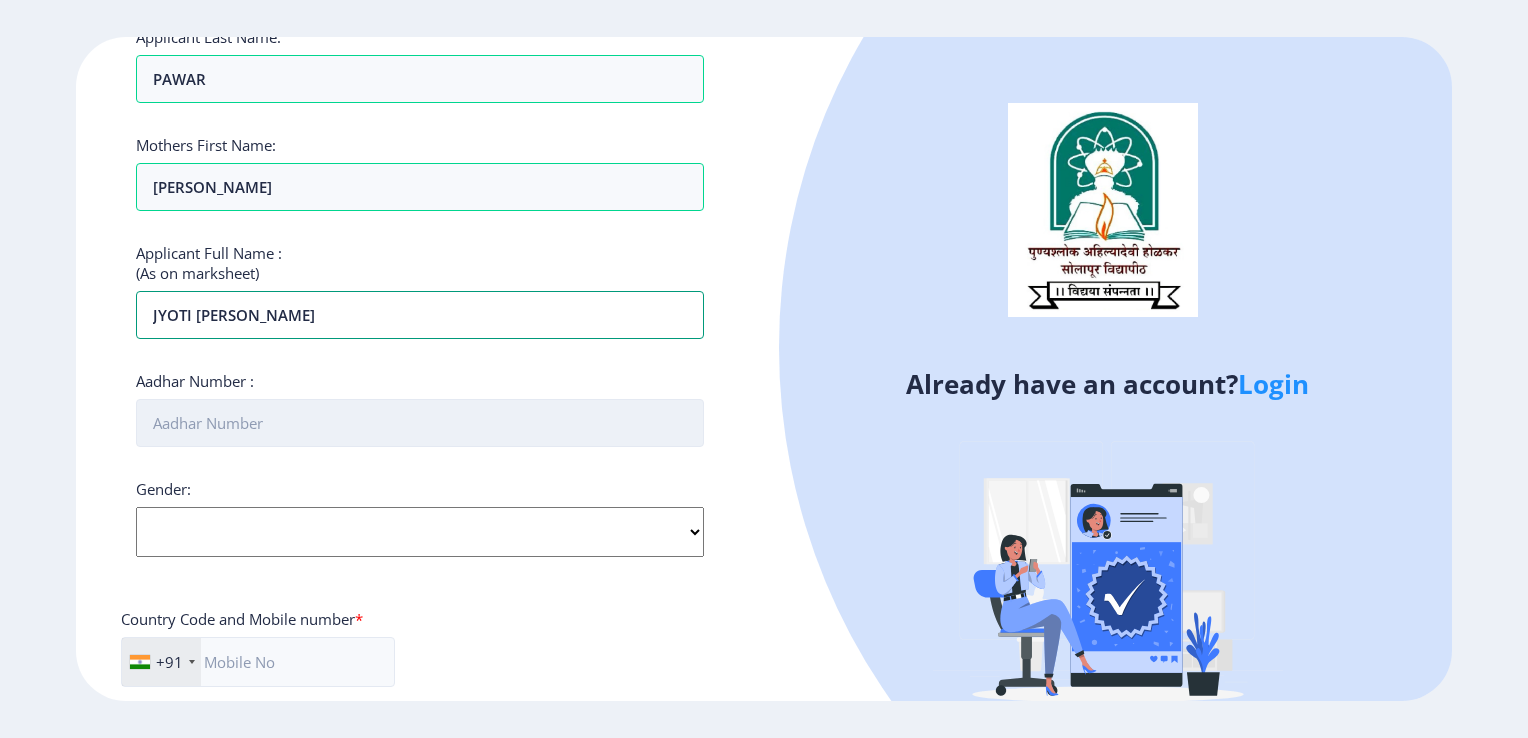 type on "JYOTI [PERSON_NAME]" 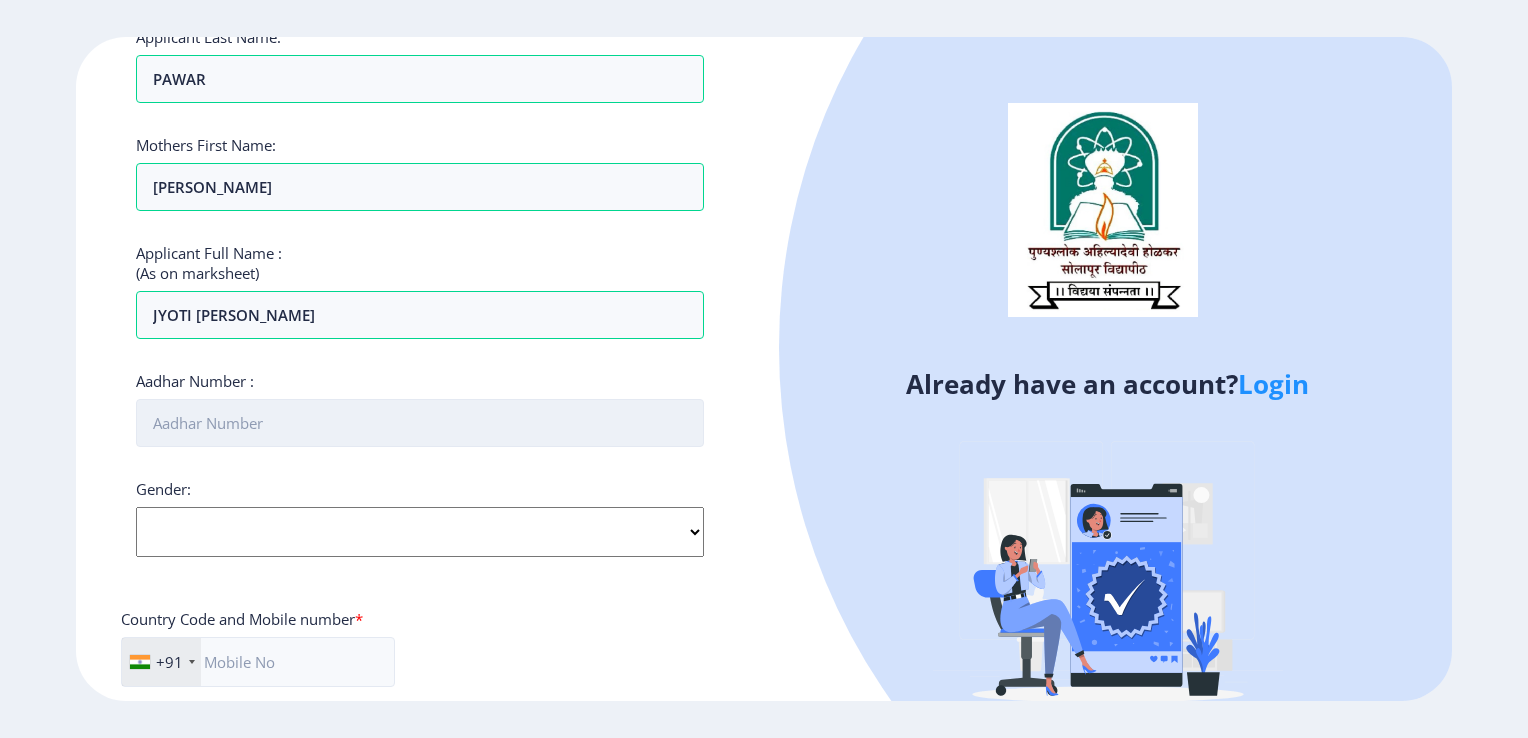 click on "Aadhar Number :" at bounding box center [420, 423] 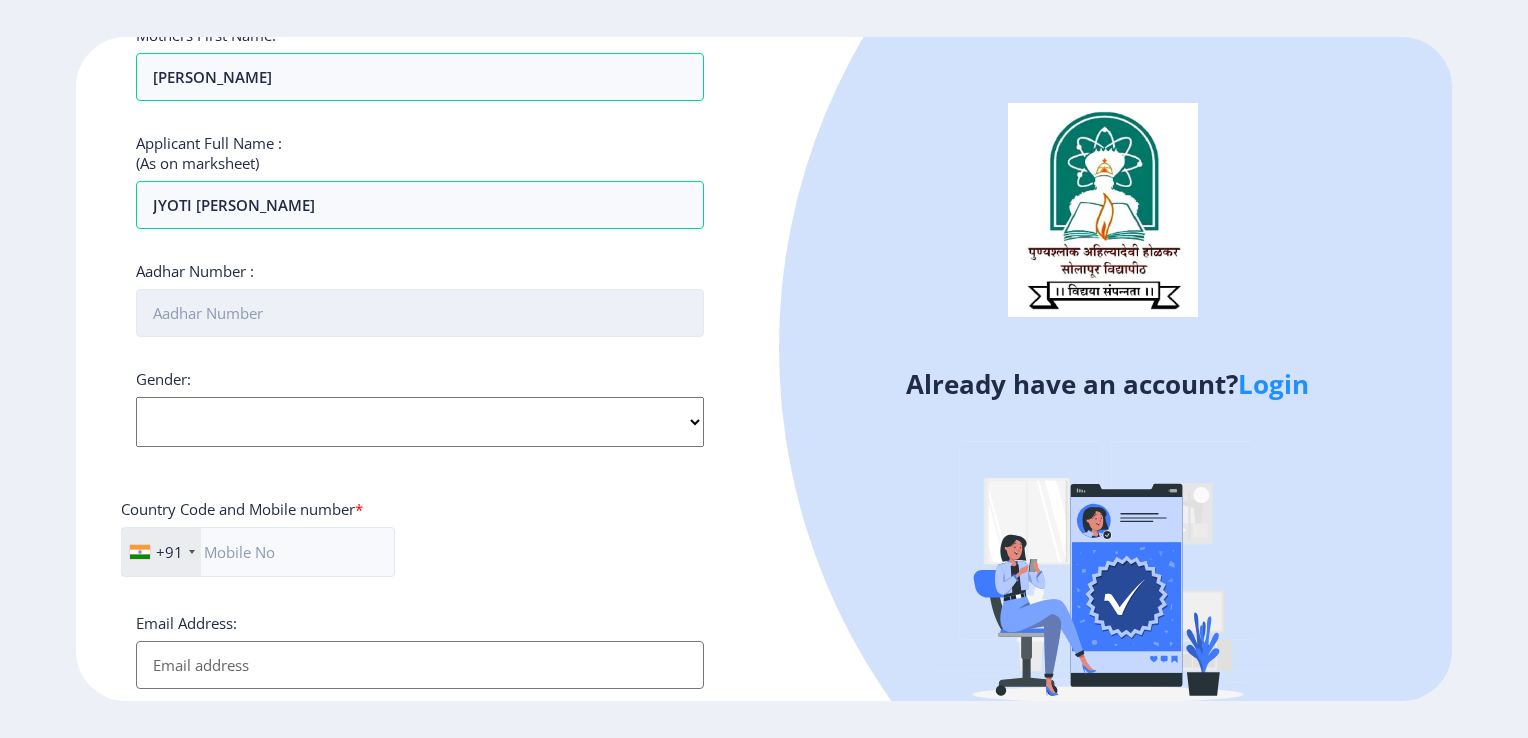 scroll, scrollTop: 471, scrollLeft: 0, axis: vertical 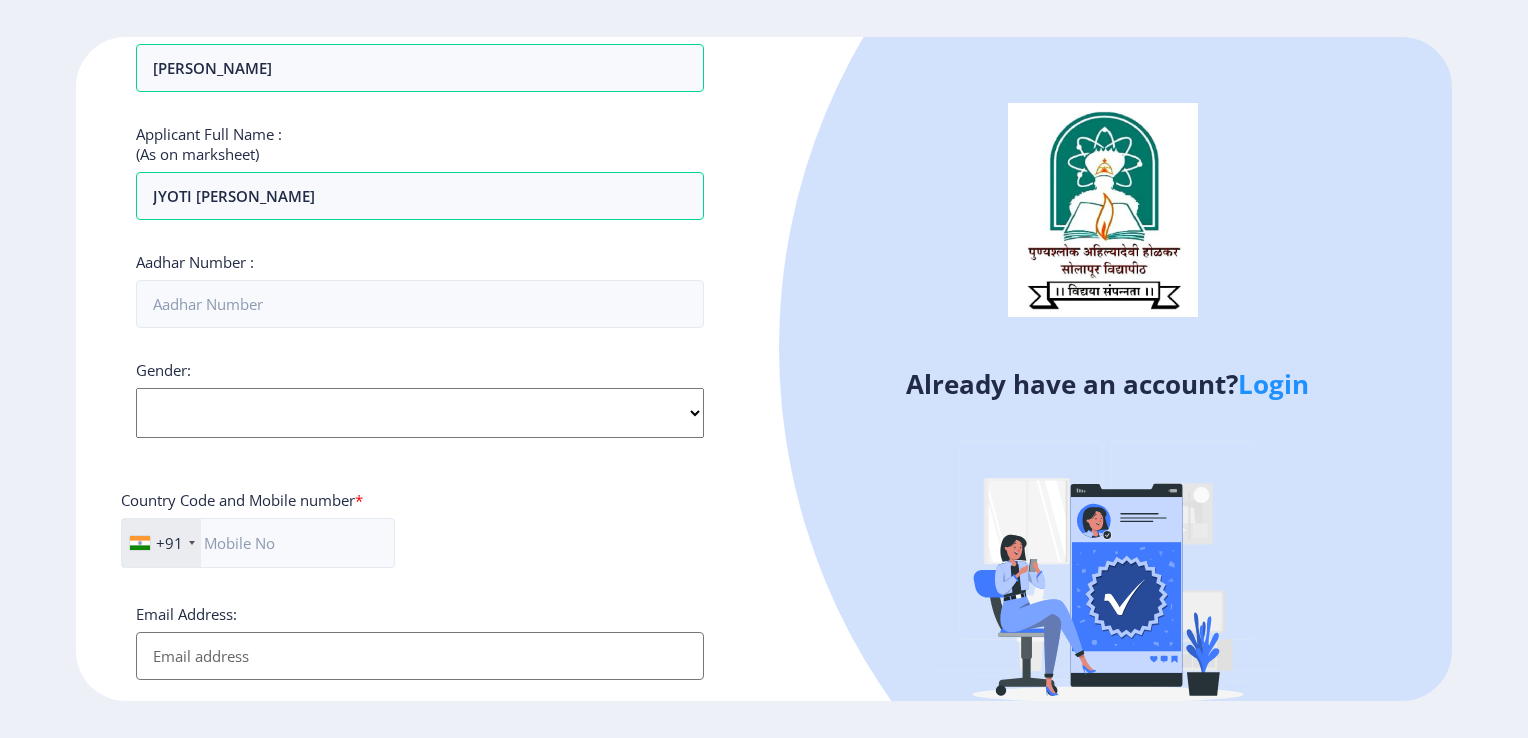 click on "Gender: Select Gender [DEMOGRAPHIC_DATA] [DEMOGRAPHIC_DATA] Other" 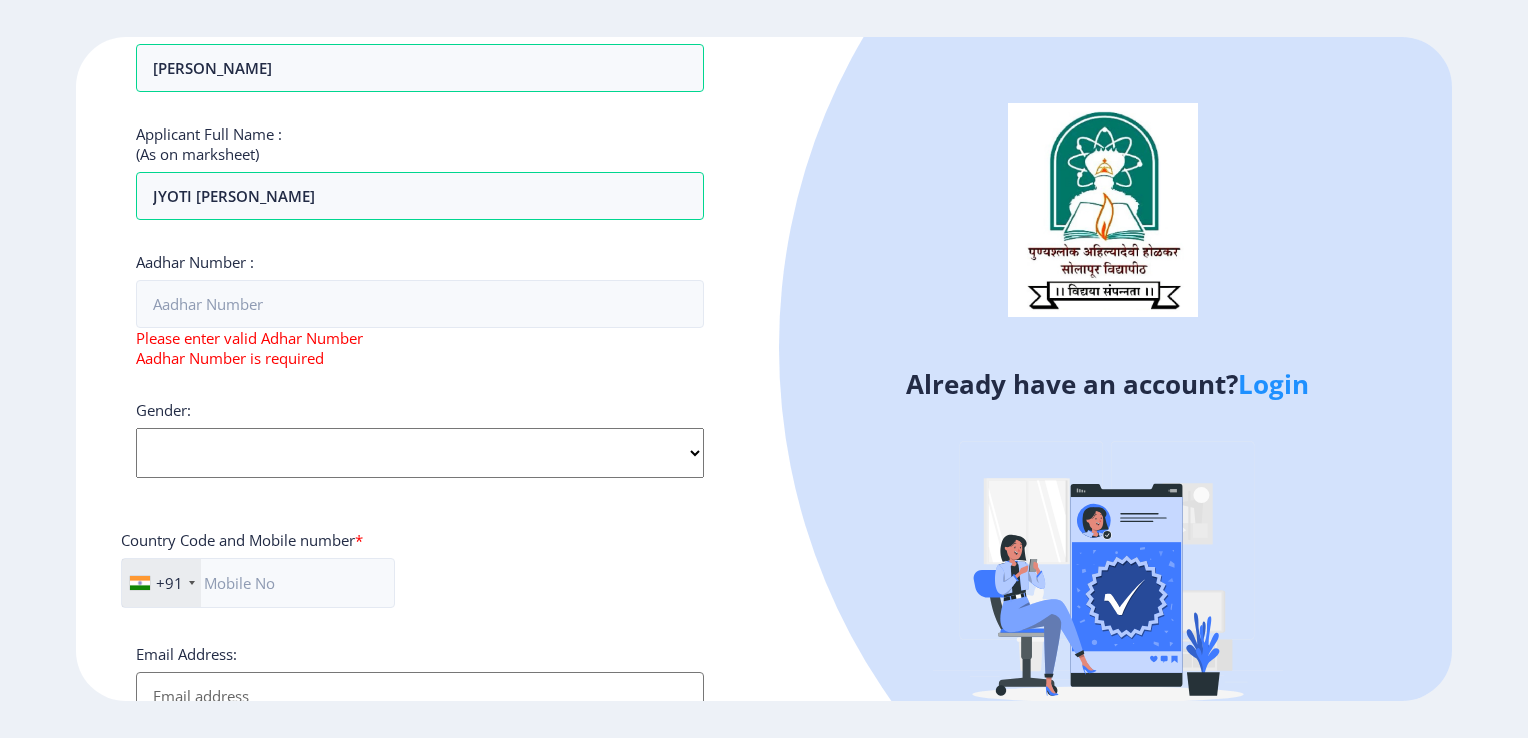 click on "Select Gender [DEMOGRAPHIC_DATA] [DEMOGRAPHIC_DATA] Other" 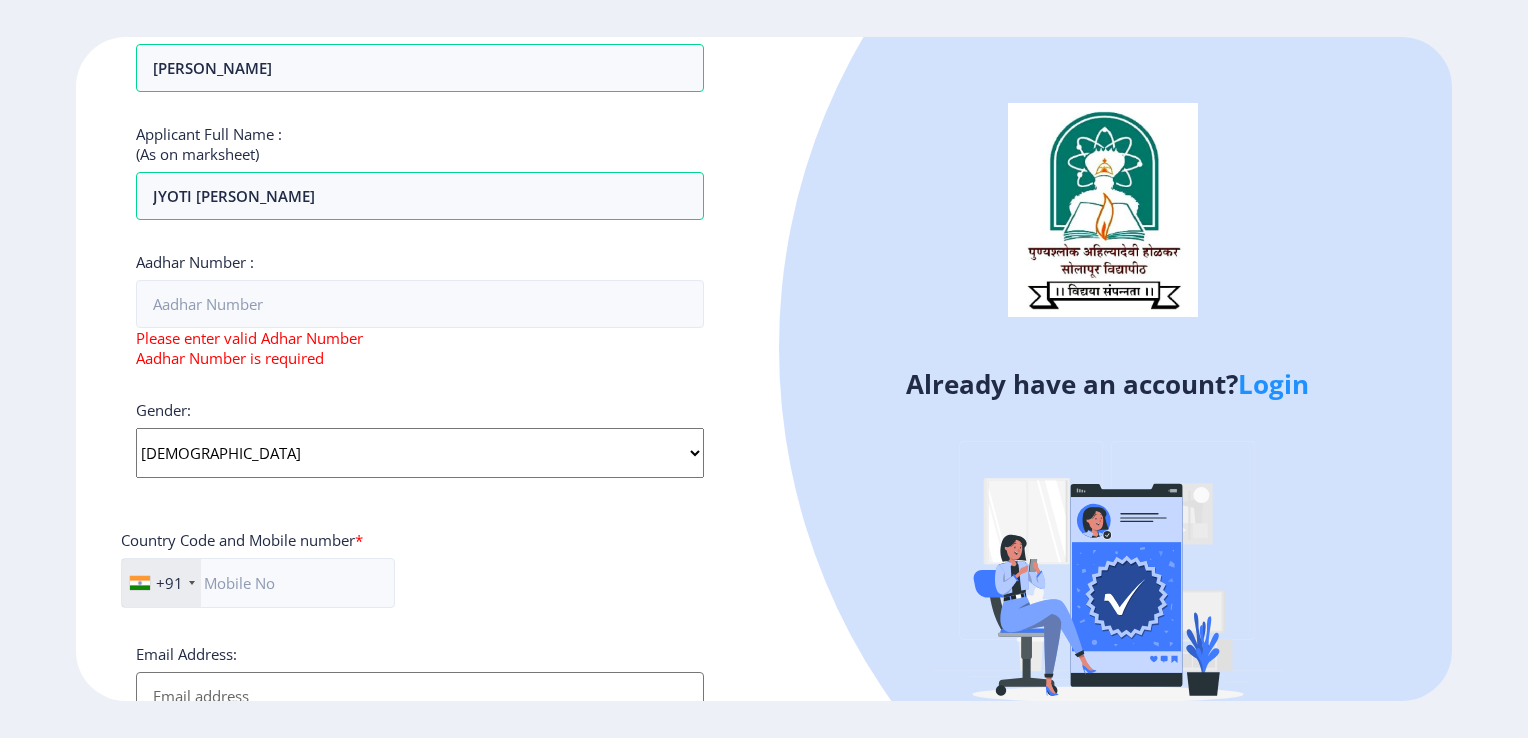click on "Select Gender [DEMOGRAPHIC_DATA] [DEMOGRAPHIC_DATA] Other" 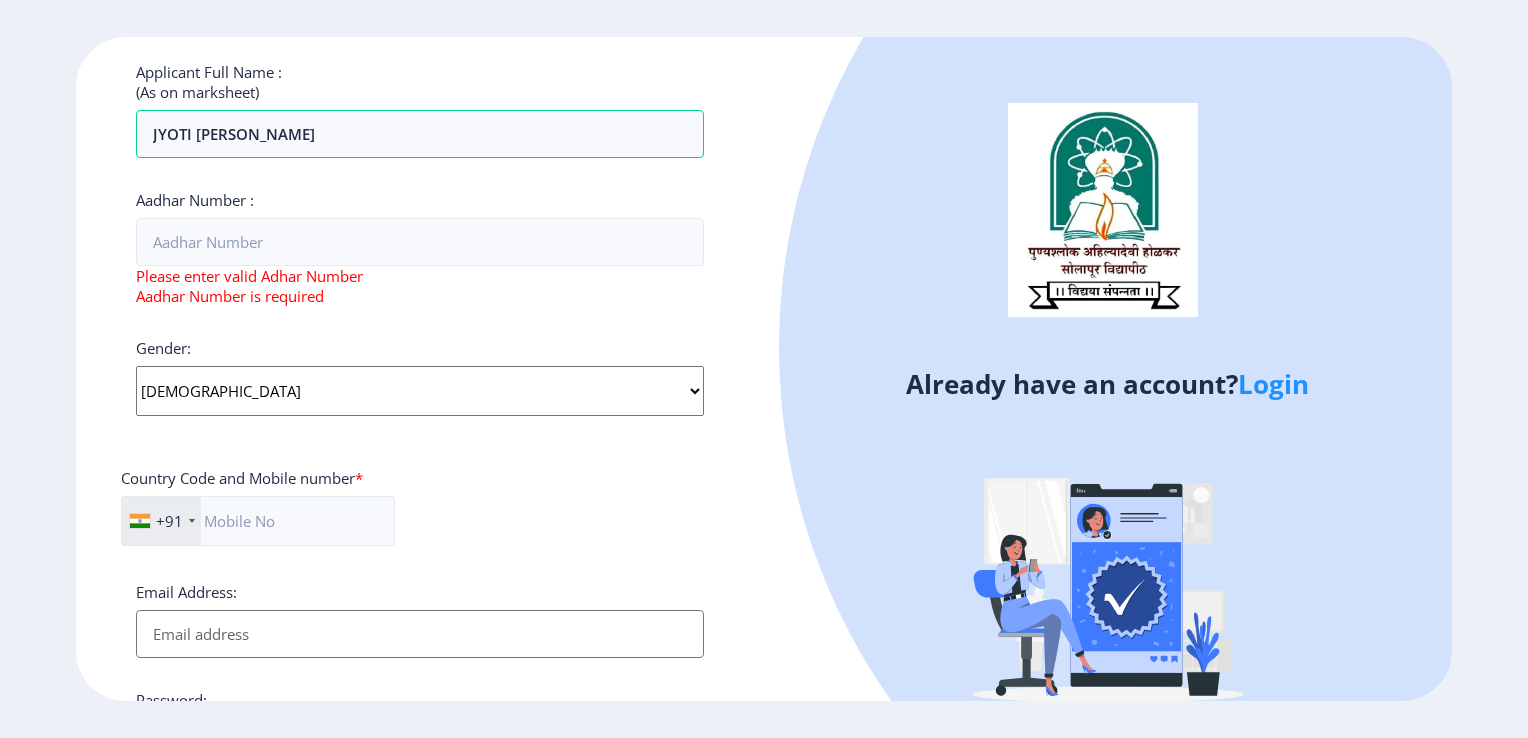 scroll, scrollTop: 529, scrollLeft: 0, axis: vertical 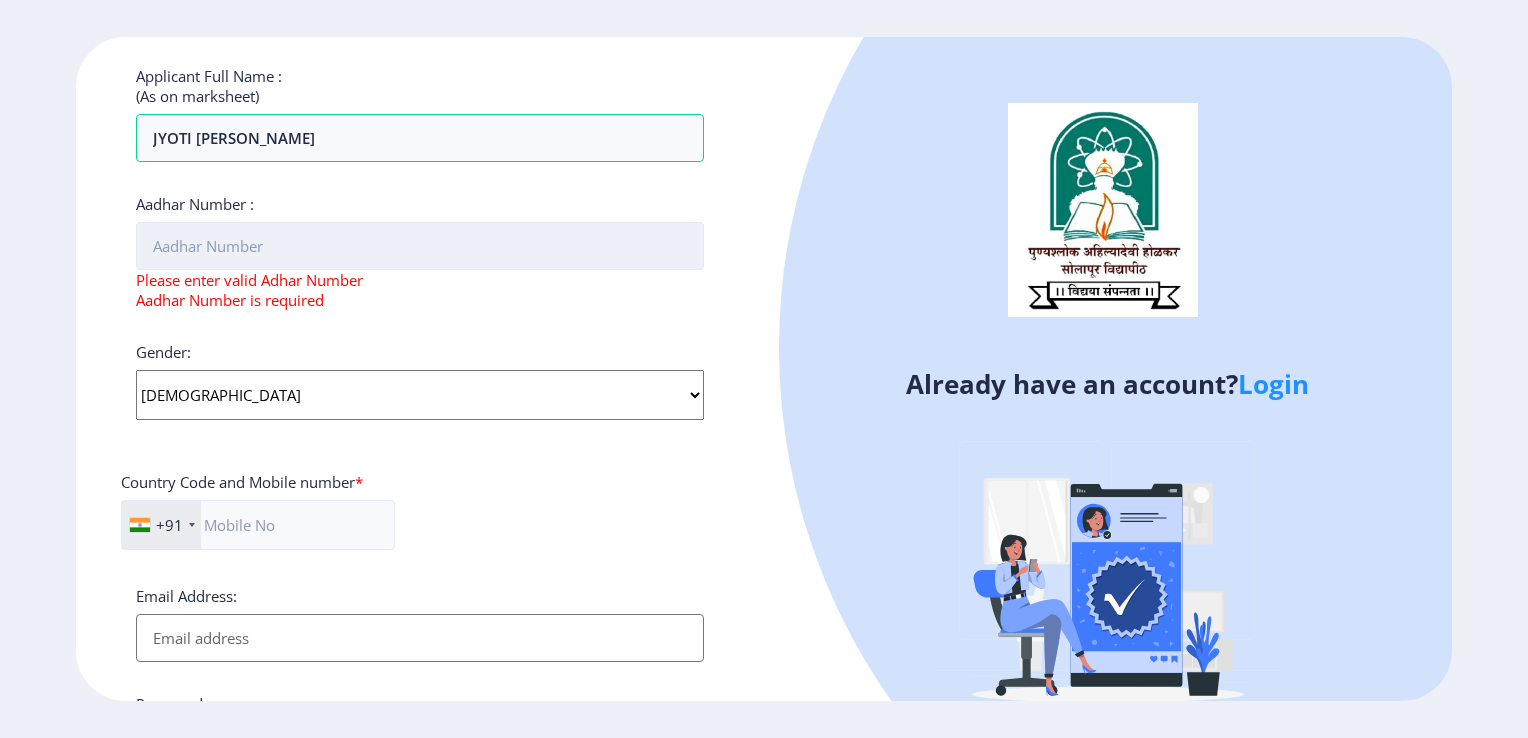 click on "Aadhar Number :" at bounding box center (420, 246) 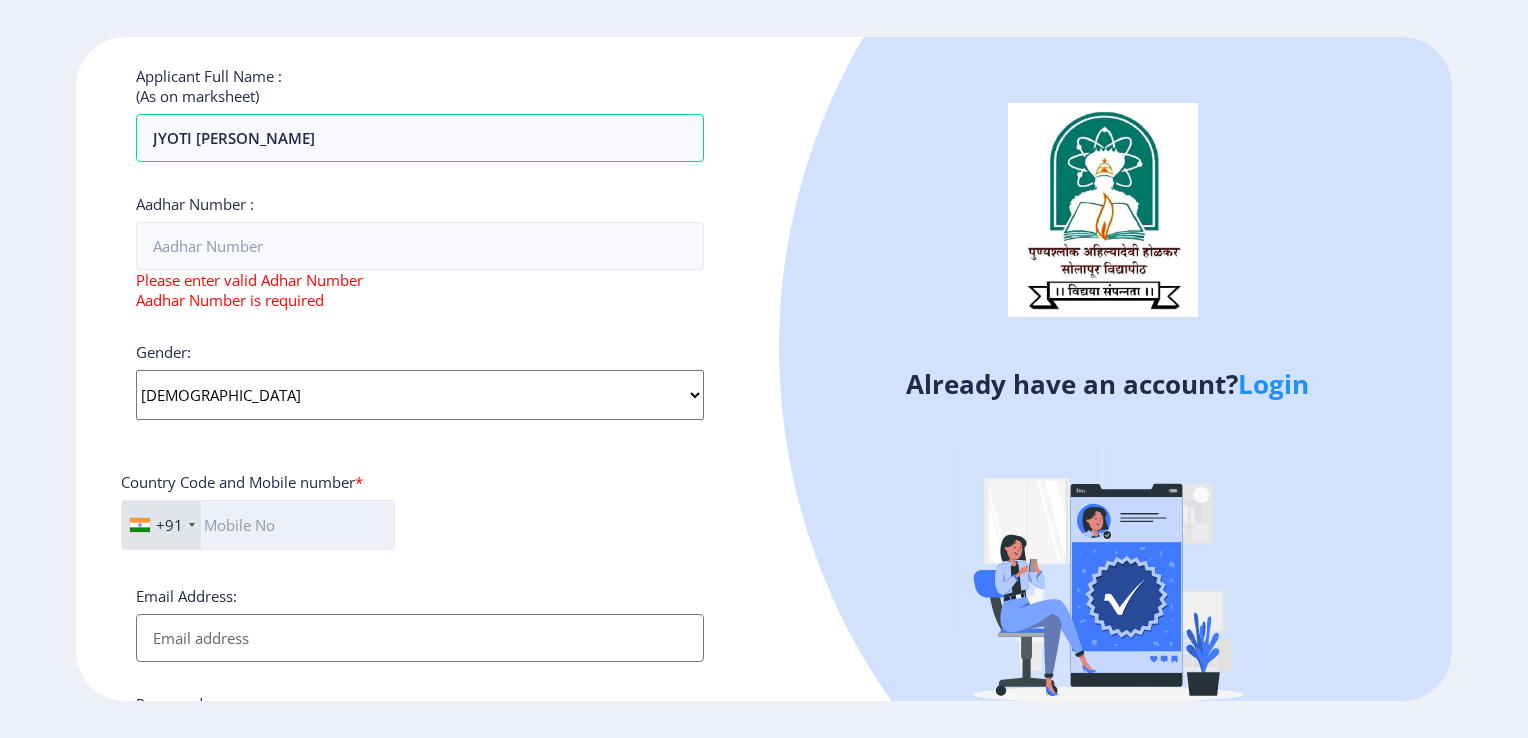 click 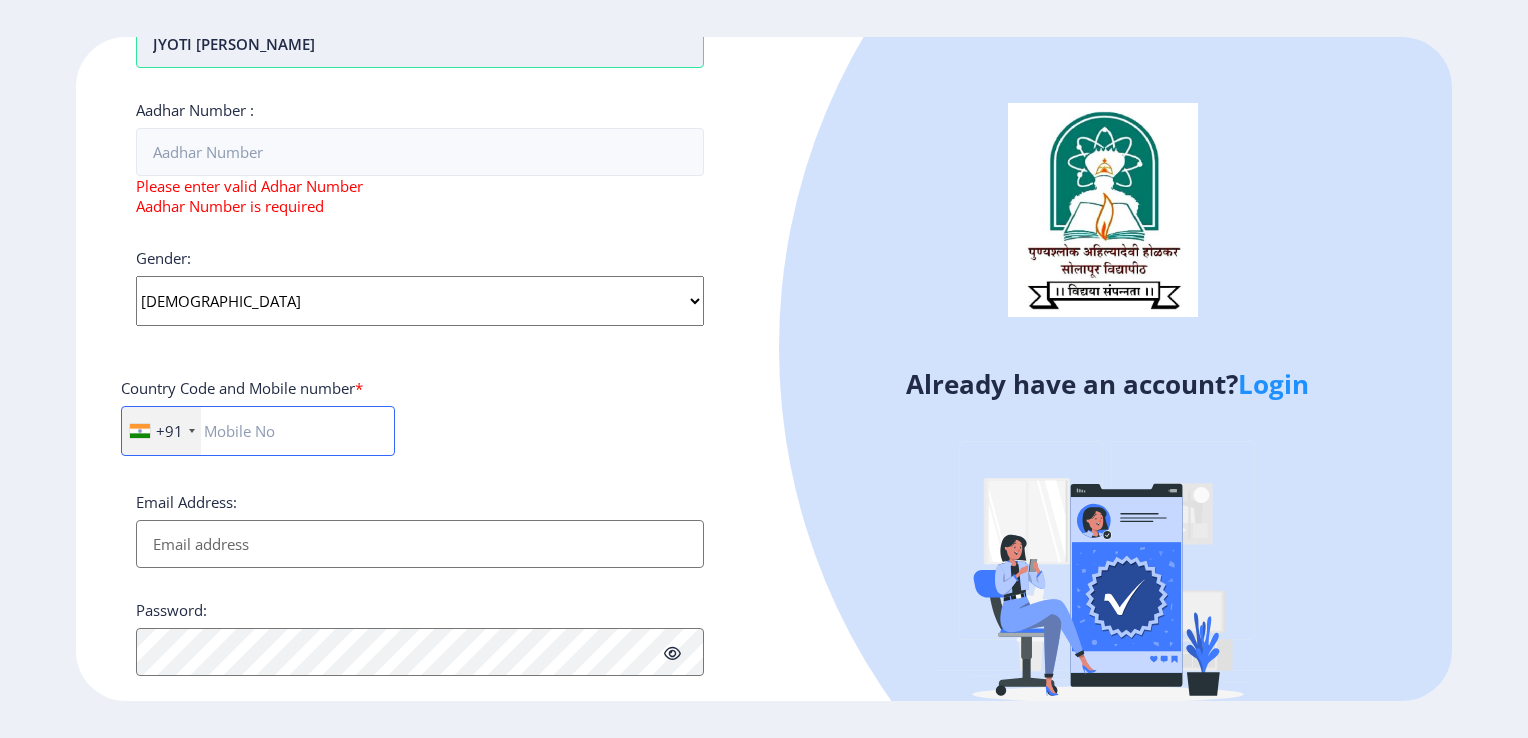 scroll, scrollTop: 624, scrollLeft: 0, axis: vertical 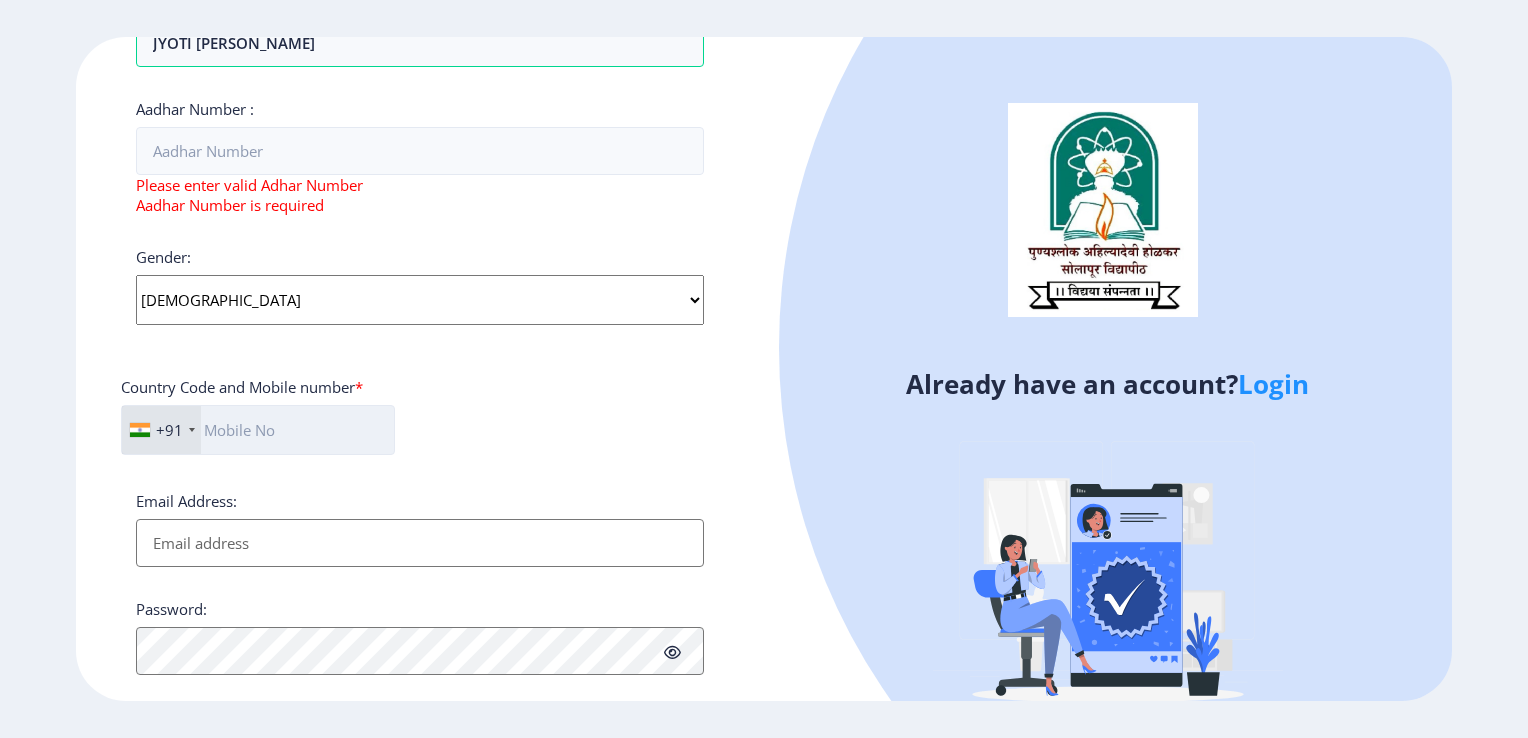 click 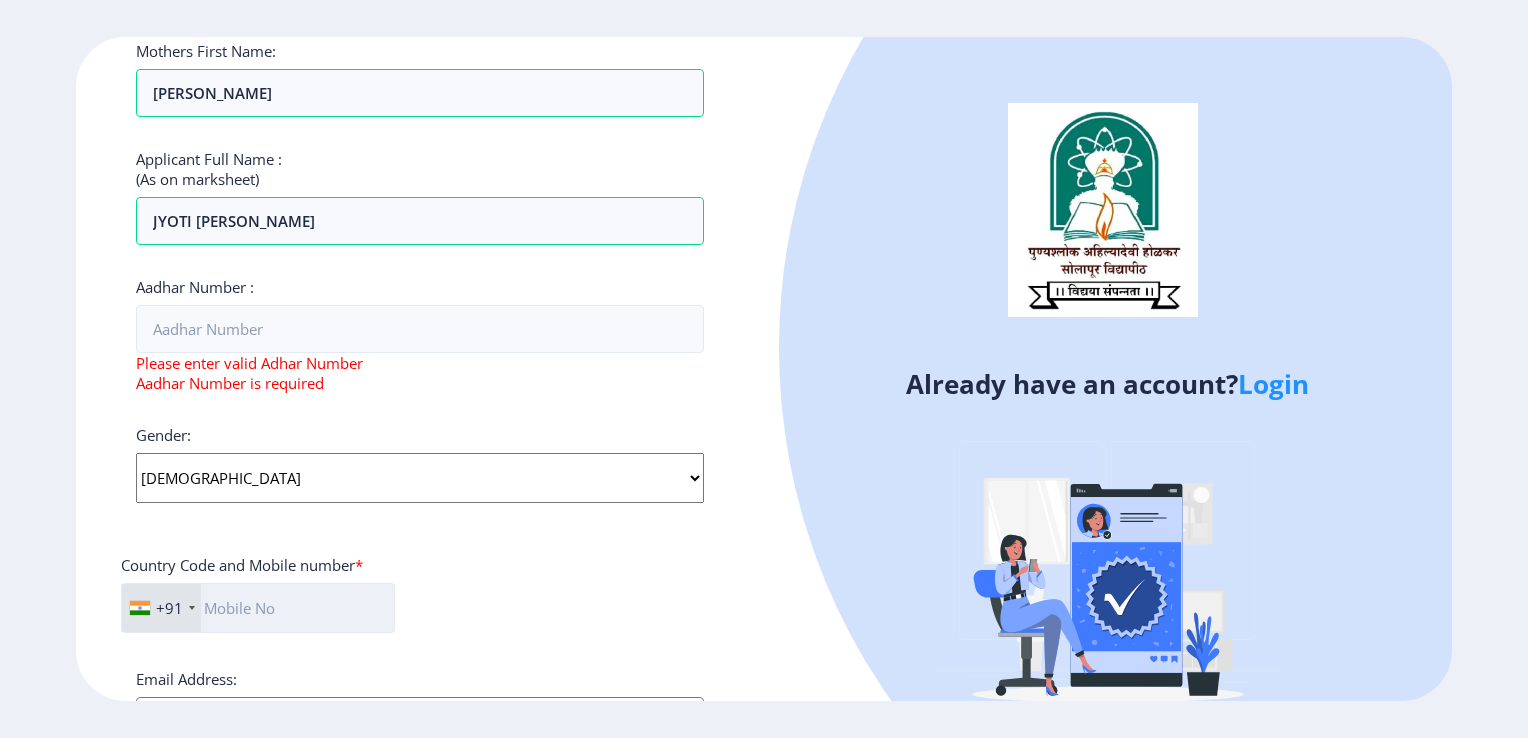 scroll, scrollTop: 448, scrollLeft: 0, axis: vertical 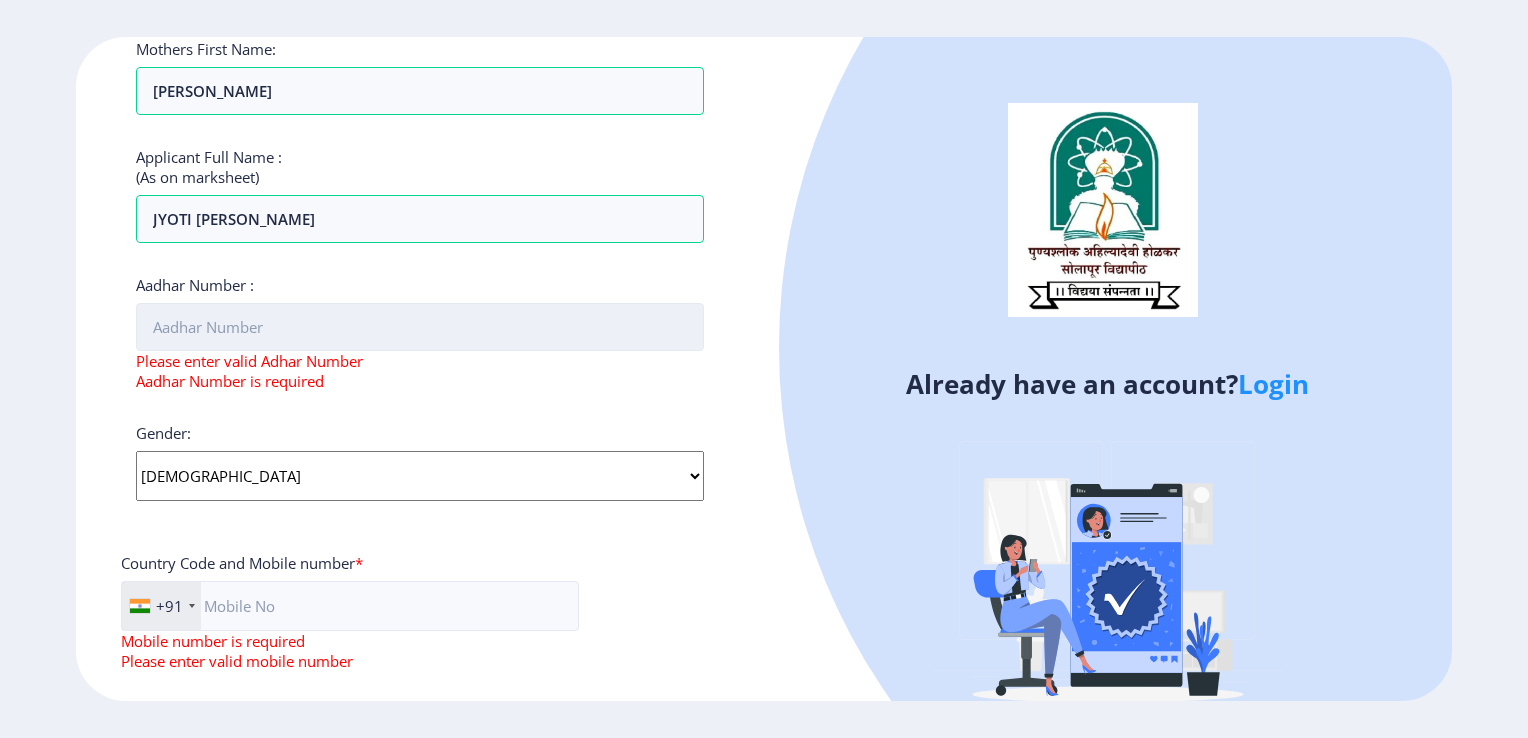 click on "Aadhar Number :" at bounding box center (420, 327) 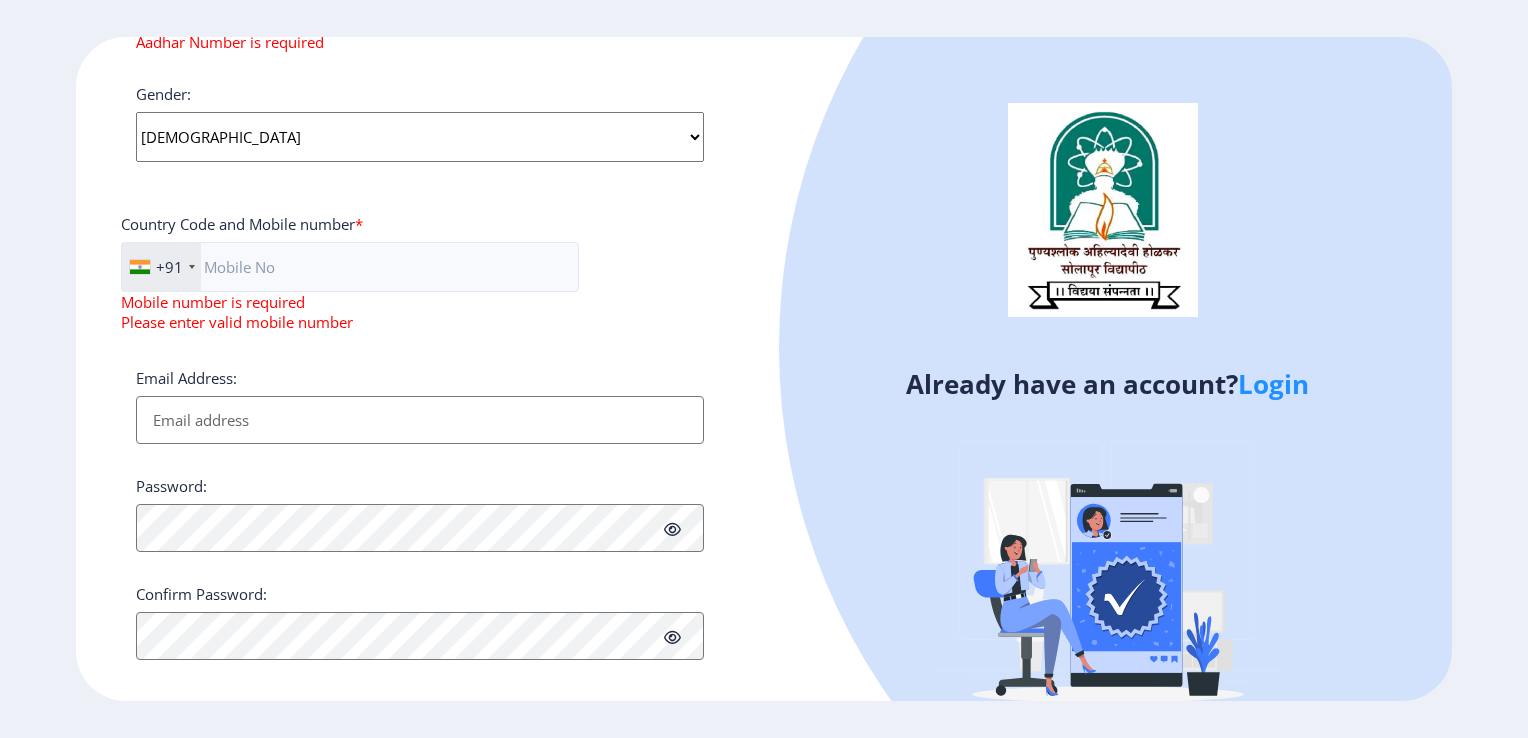 scroll, scrollTop: 804, scrollLeft: 0, axis: vertical 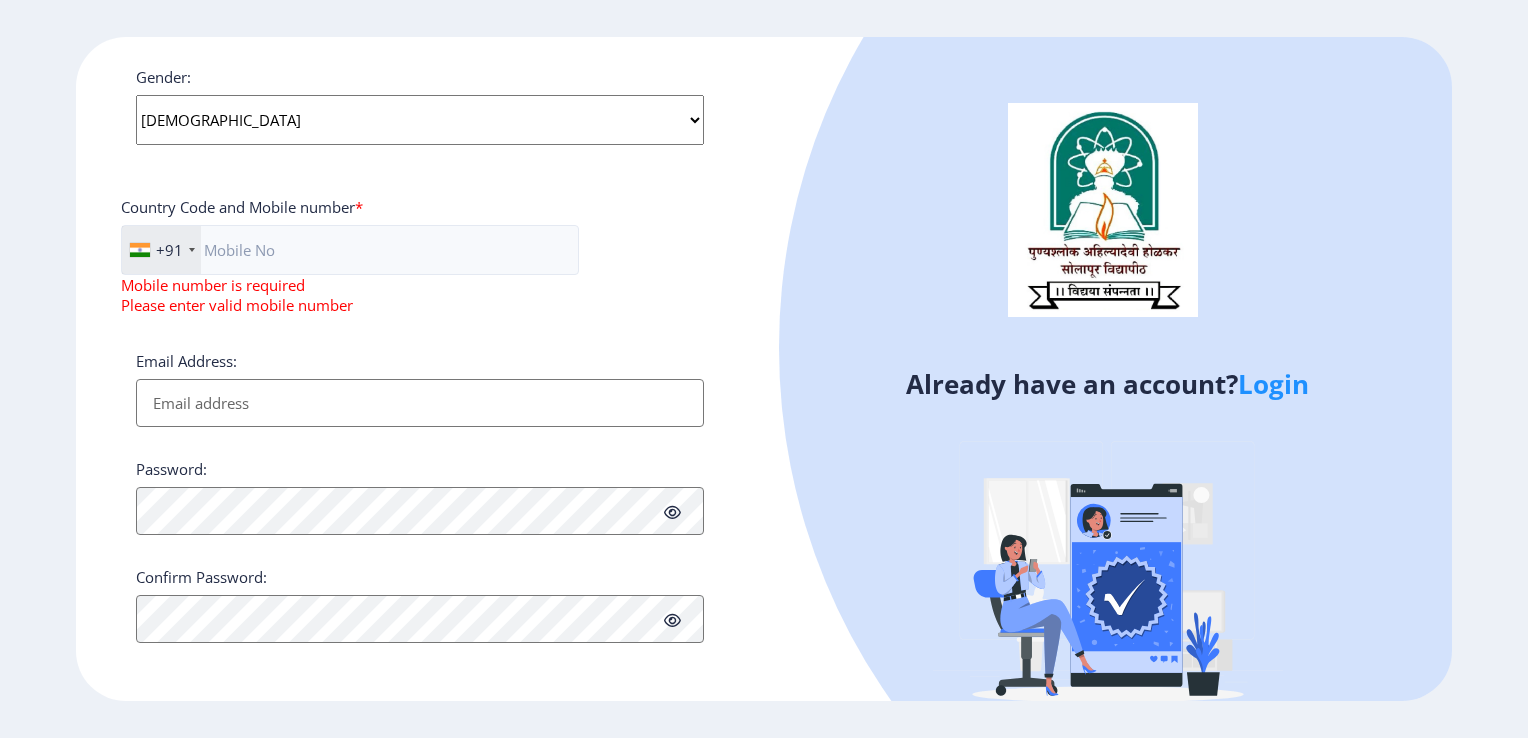 click 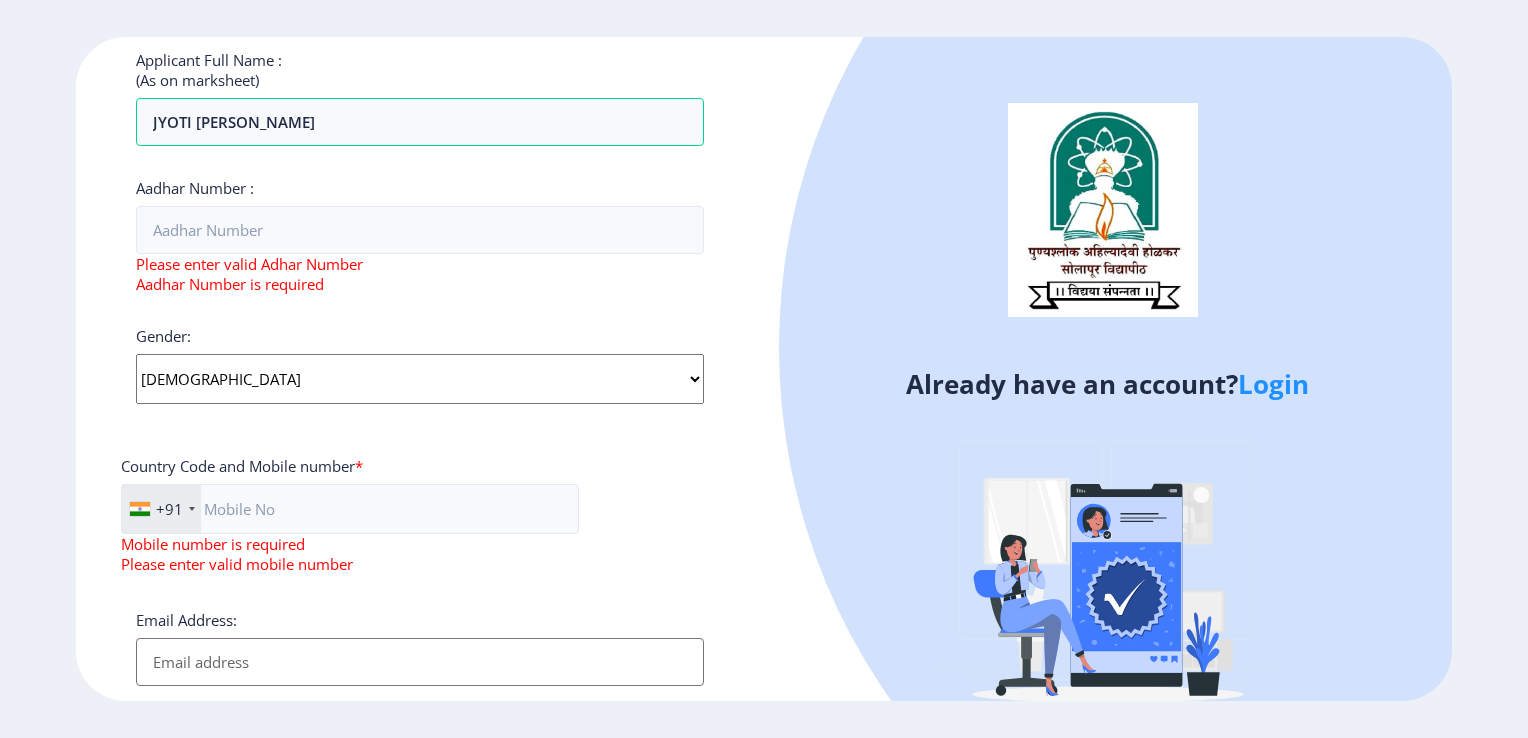 scroll, scrollTop: 521, scrollLeft: 0, axis: vertical 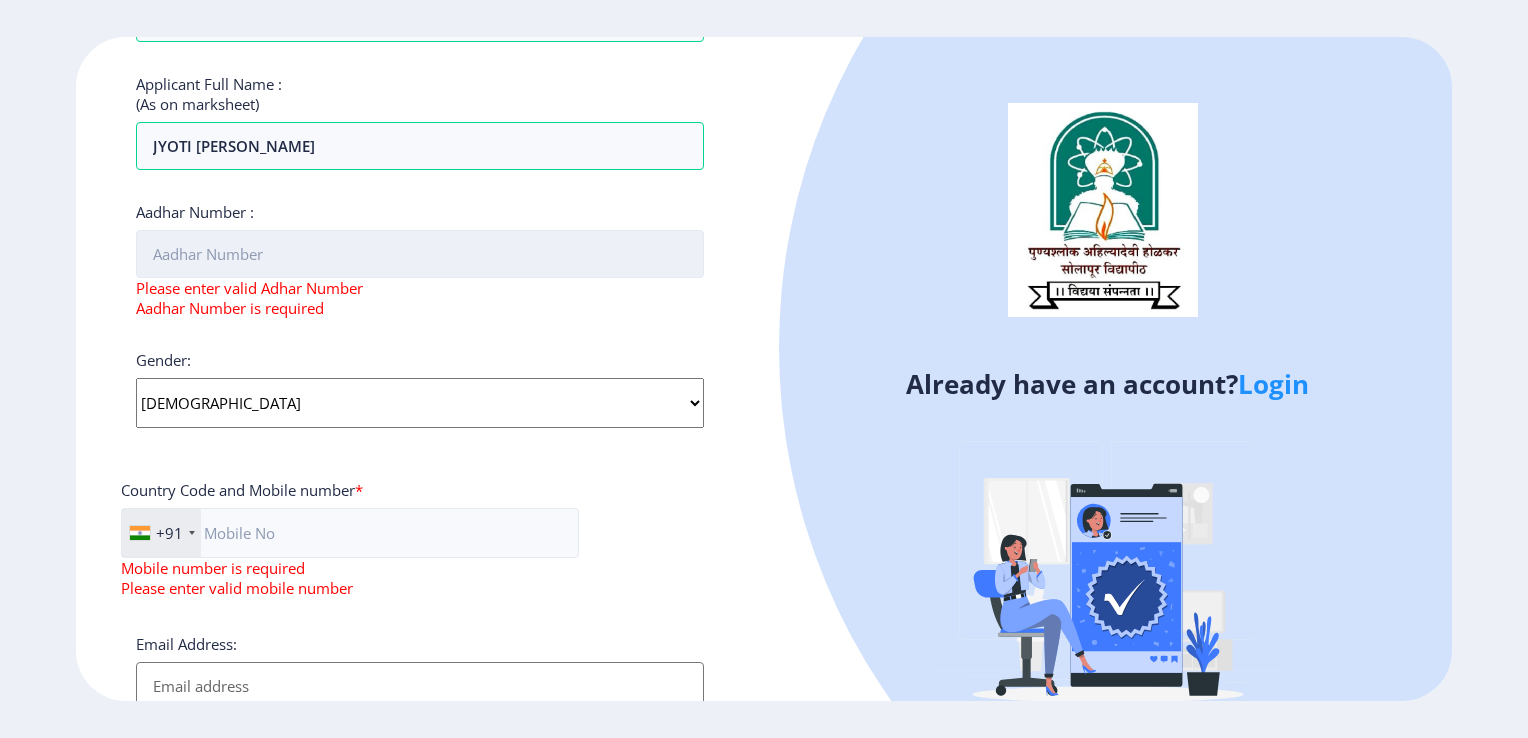 click on "Aadhar Number :" at bounding box center (420, 254) 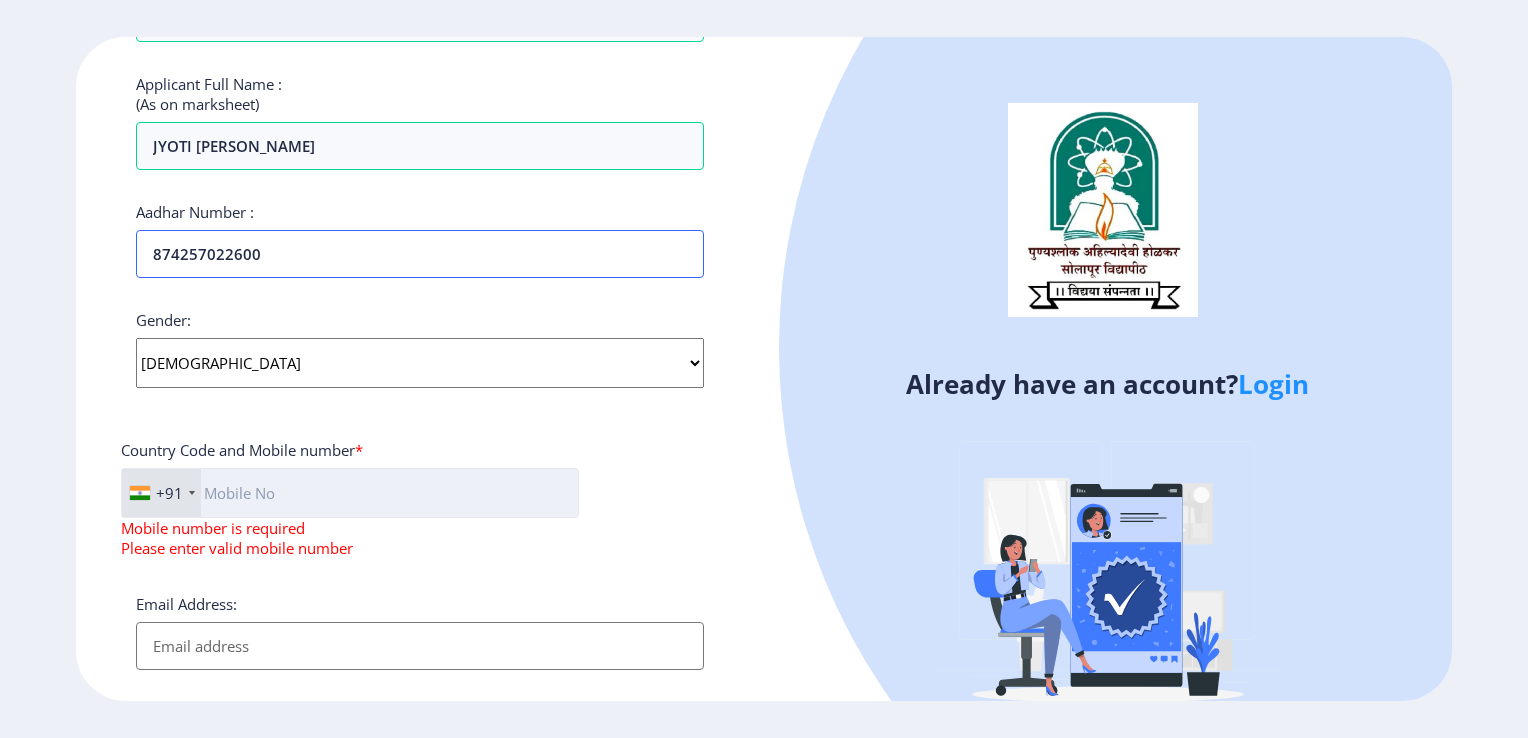 type on "874257022600" 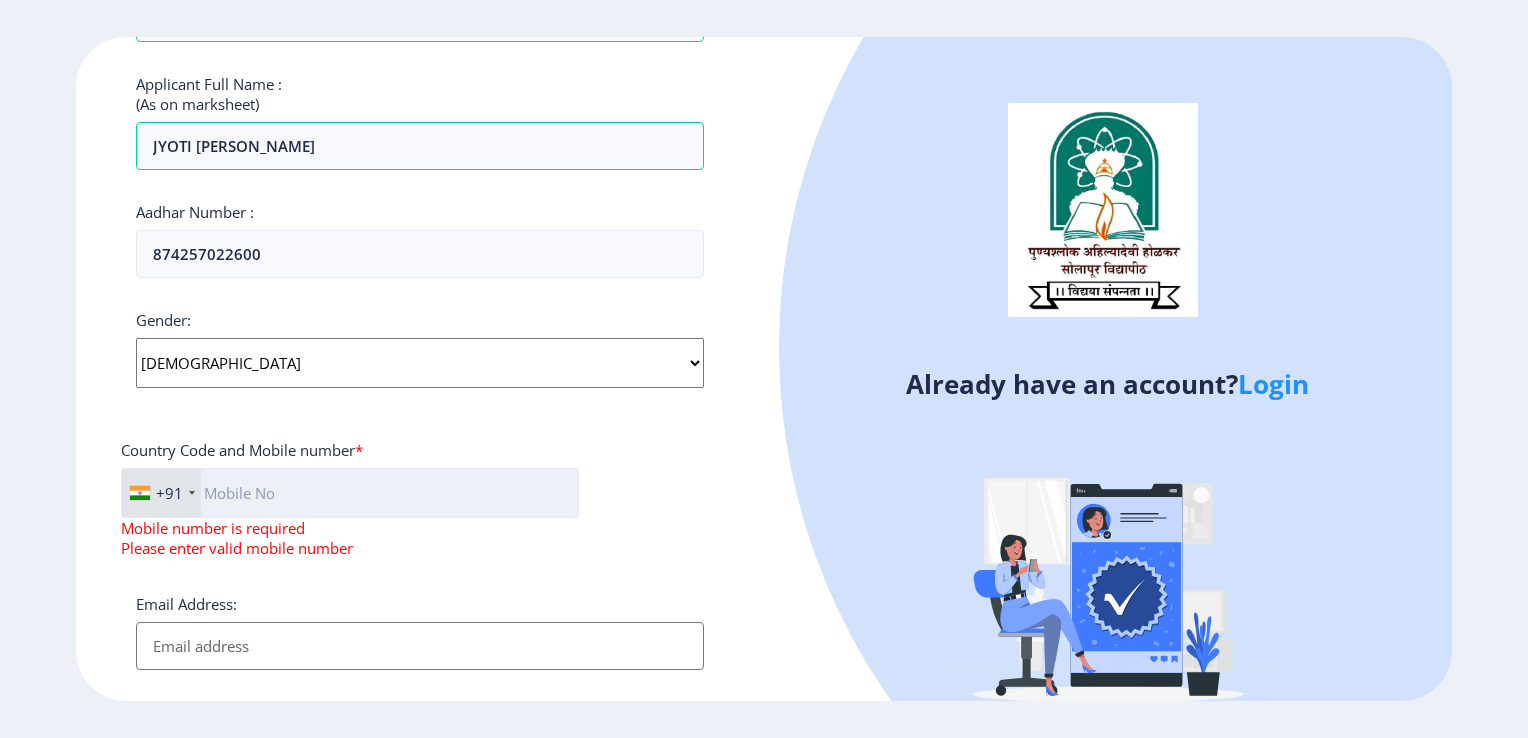 click 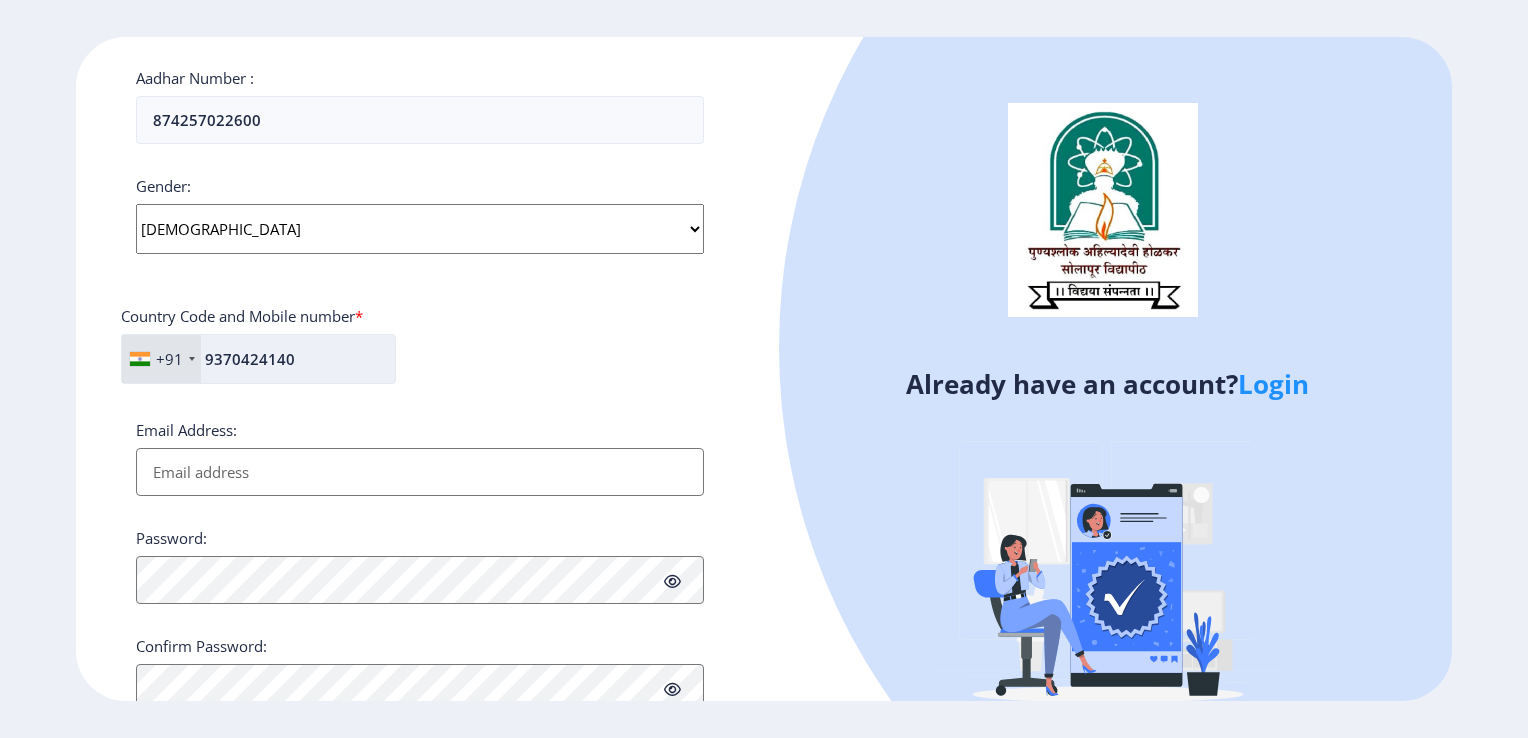 scroll, scrollTop: 689, scrollLeft: 0, axis: vertical 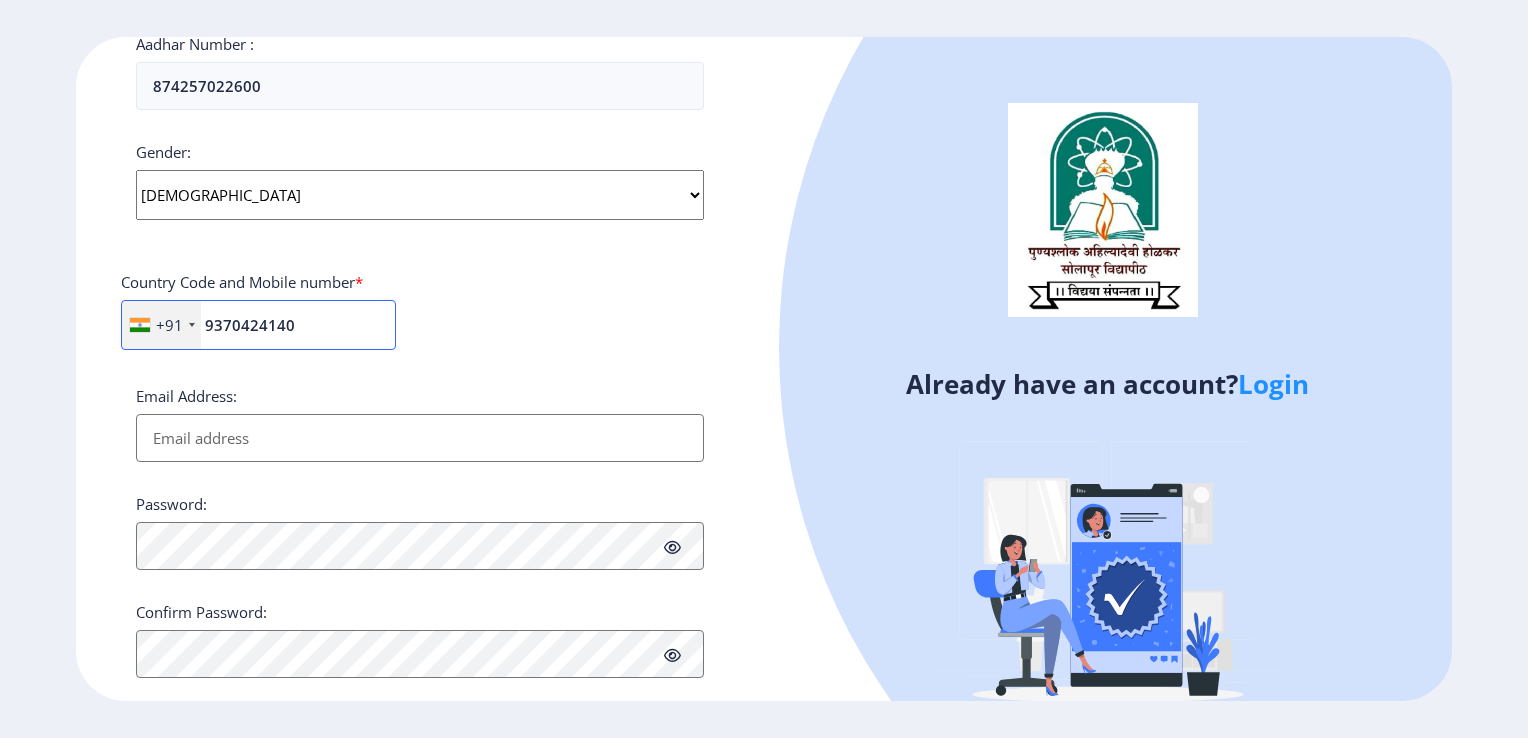 type on "9370424140" 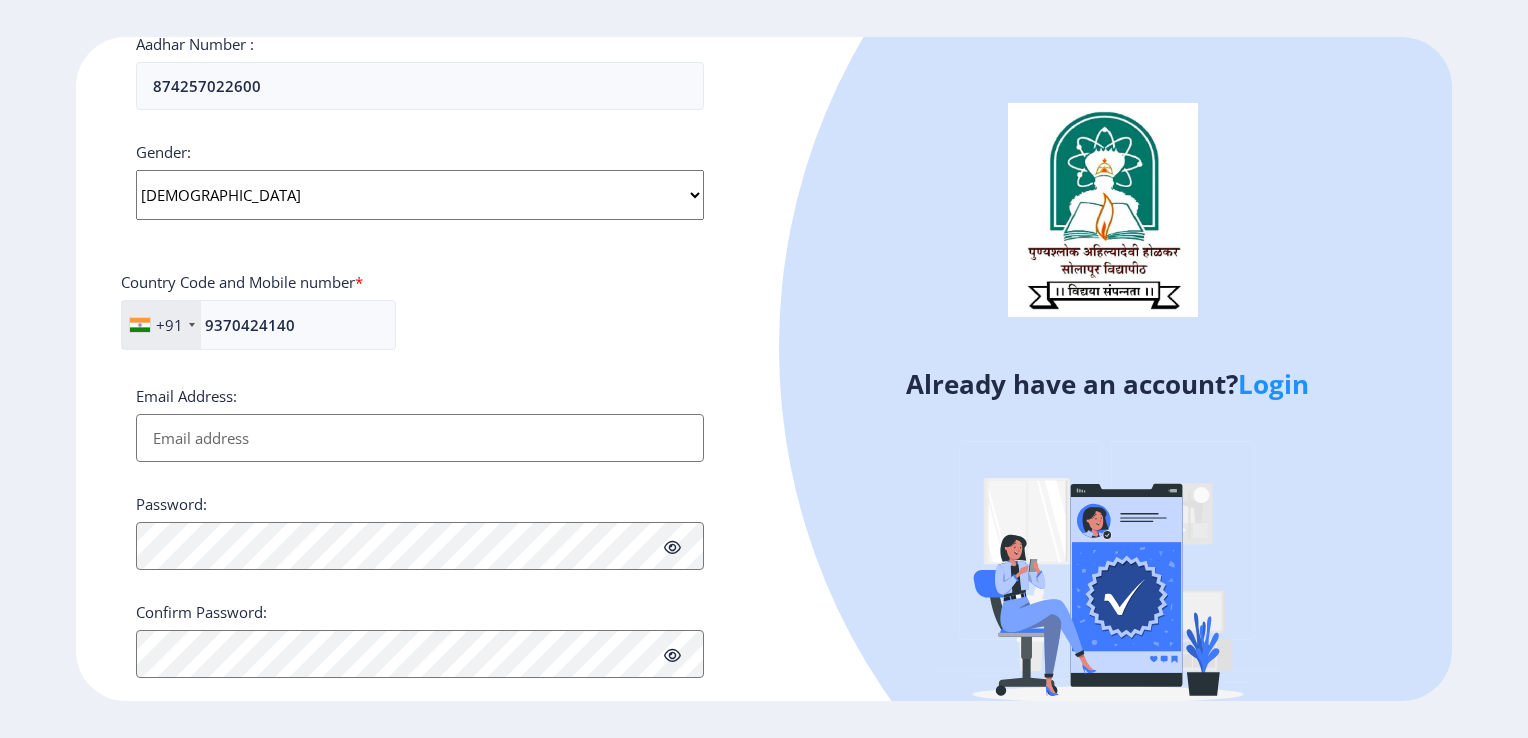 click on "Email Address:" at bounding box center (420, 438) 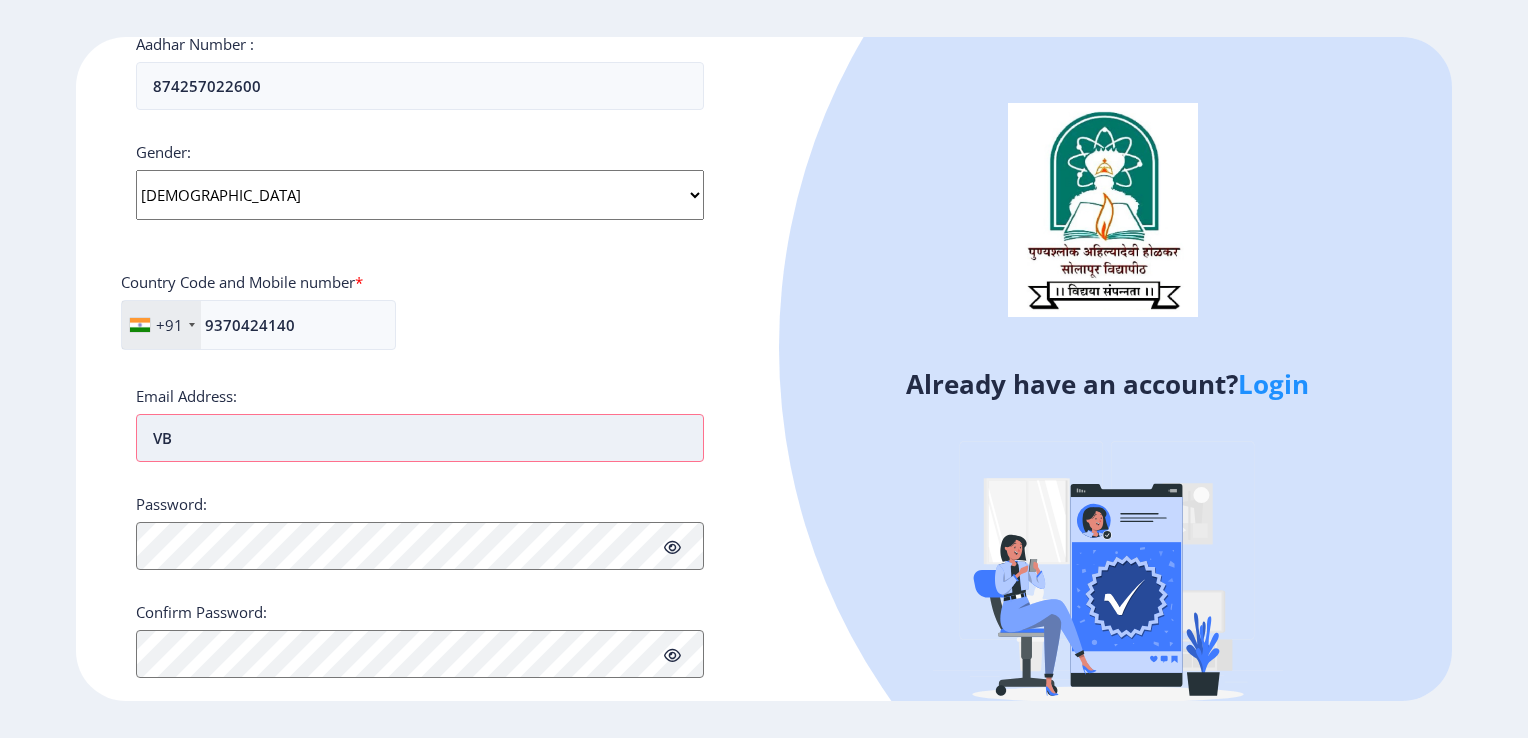type on "V" 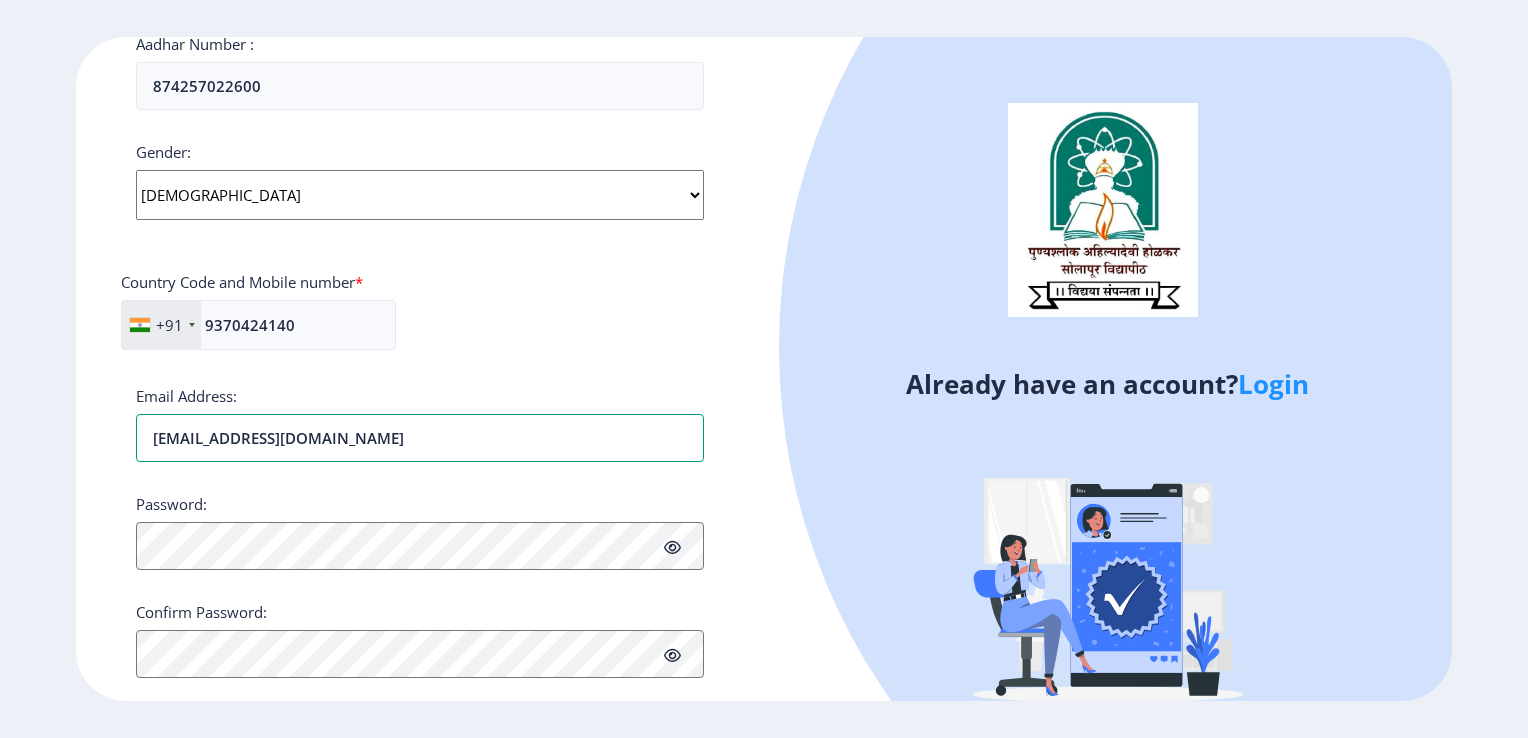 type on "[EMAIL_ADDRESS][DOMAIN_NAME]" 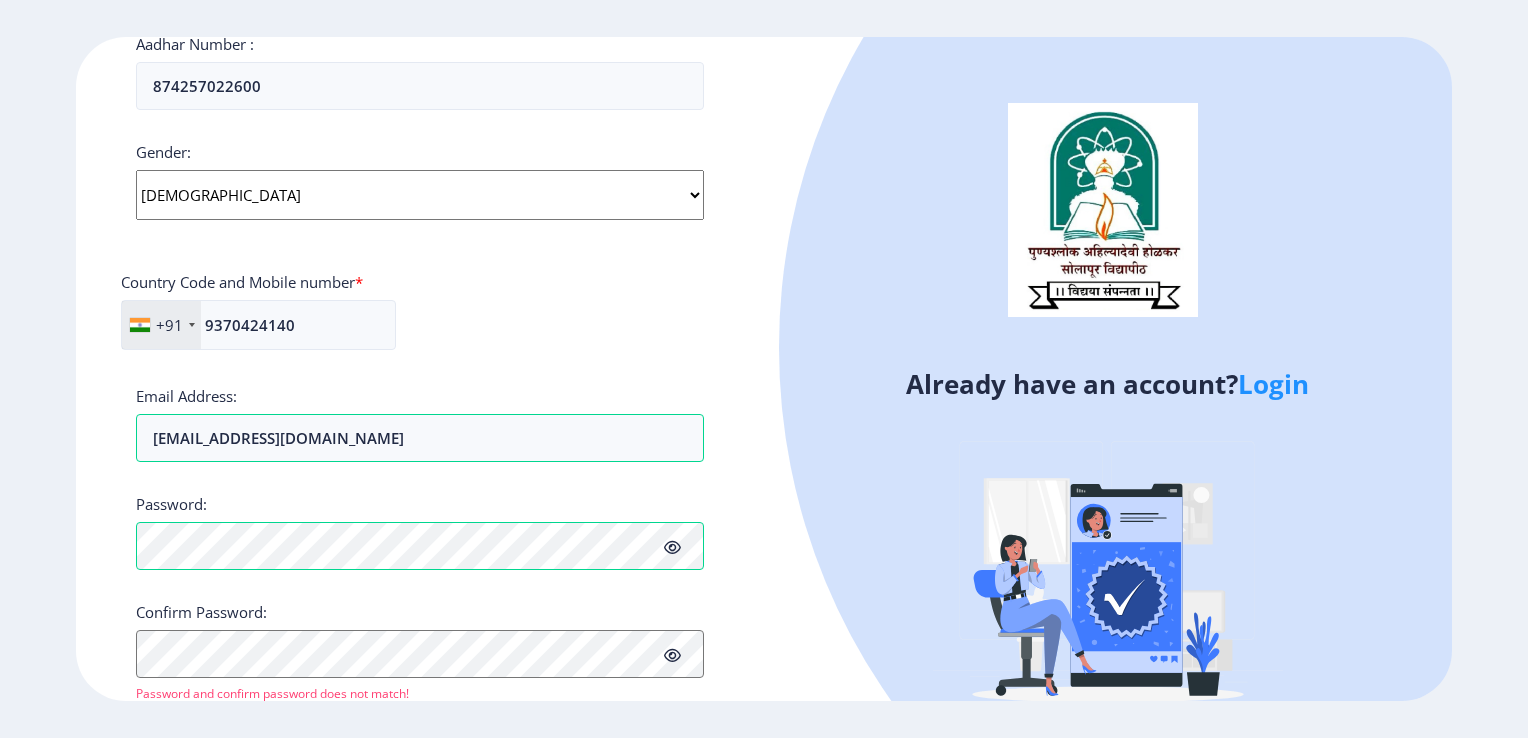 click 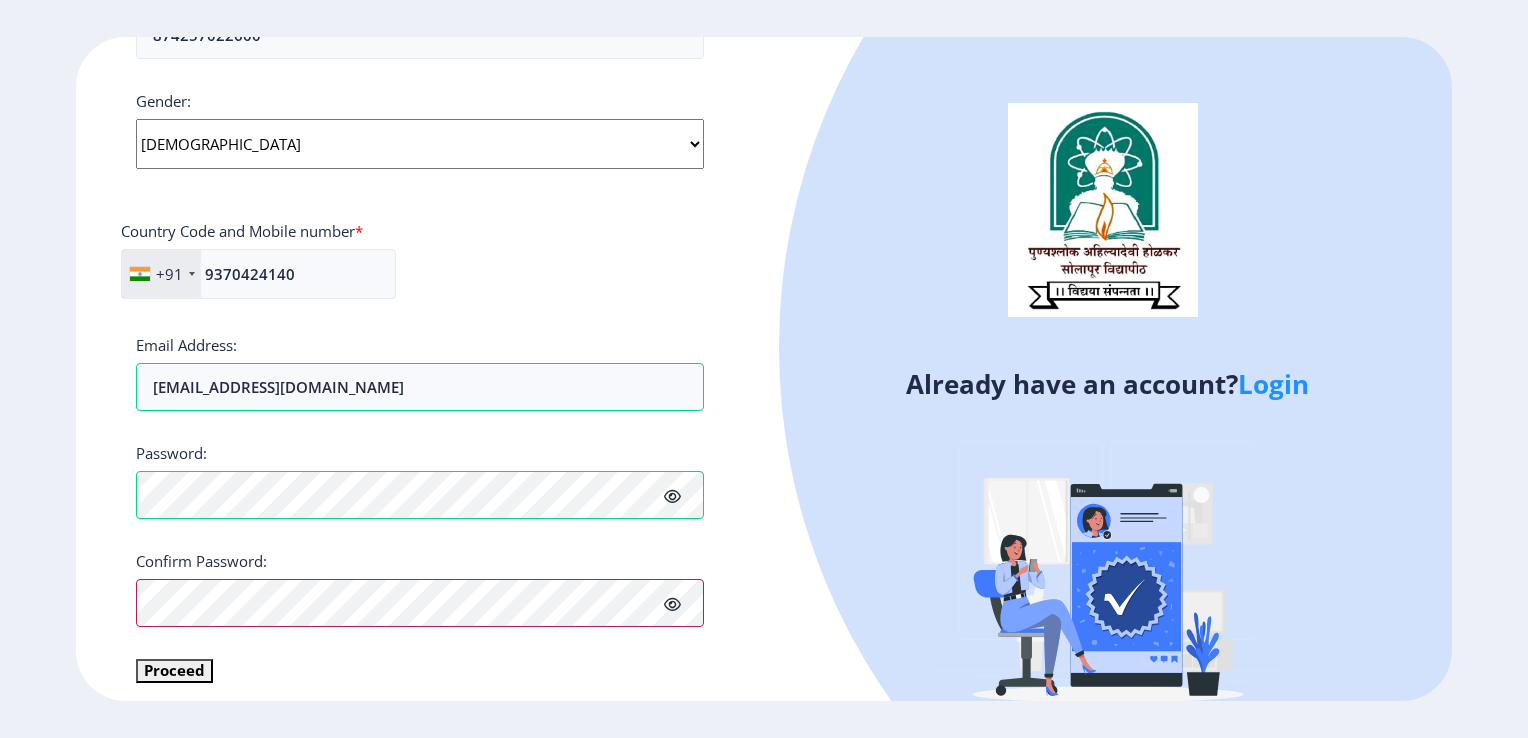 scroll, scrollTop: 748, scrollLeft: 0, axis: vertical 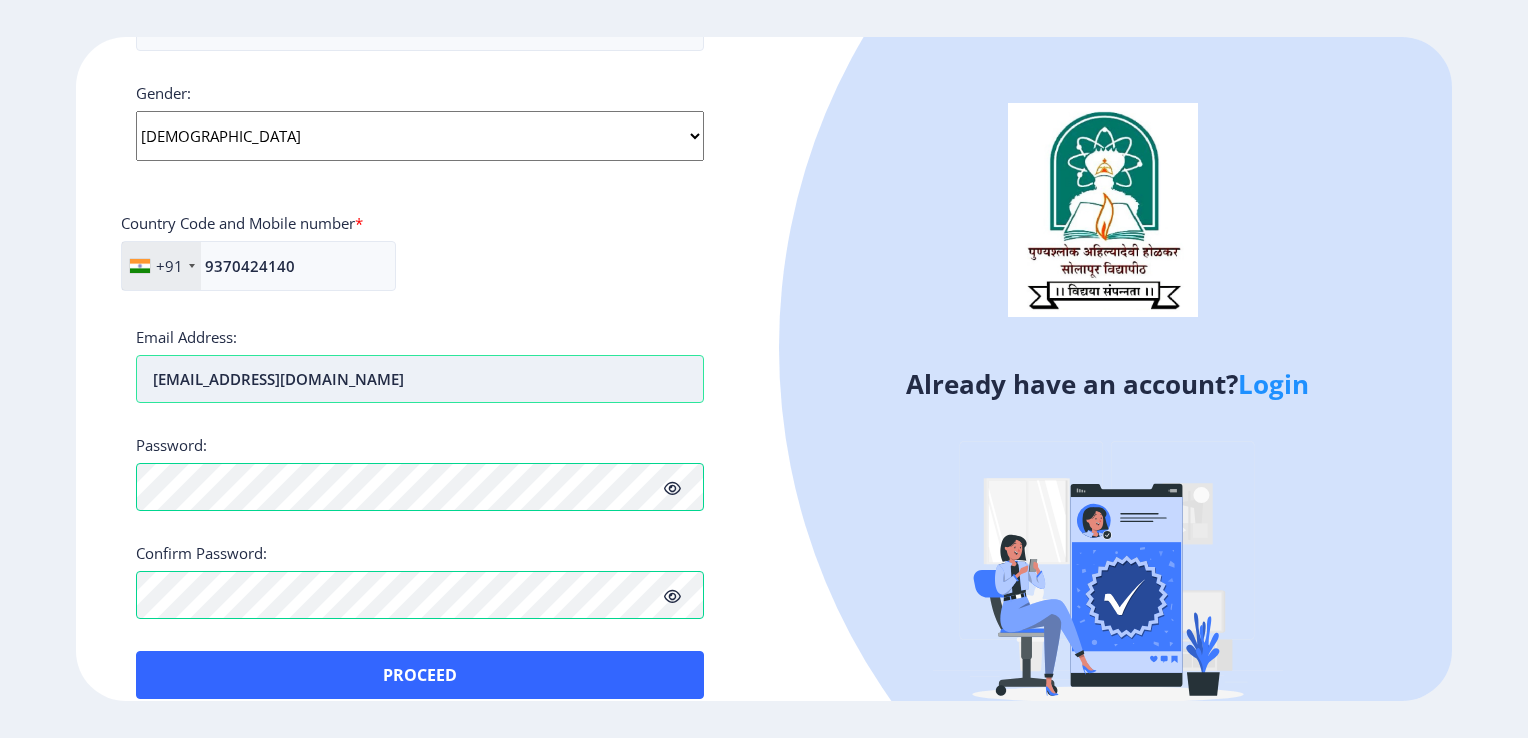 click on "[EMAIL_ADDRESS][DOMAIN_NAME]" at bounding box center (420, 379) 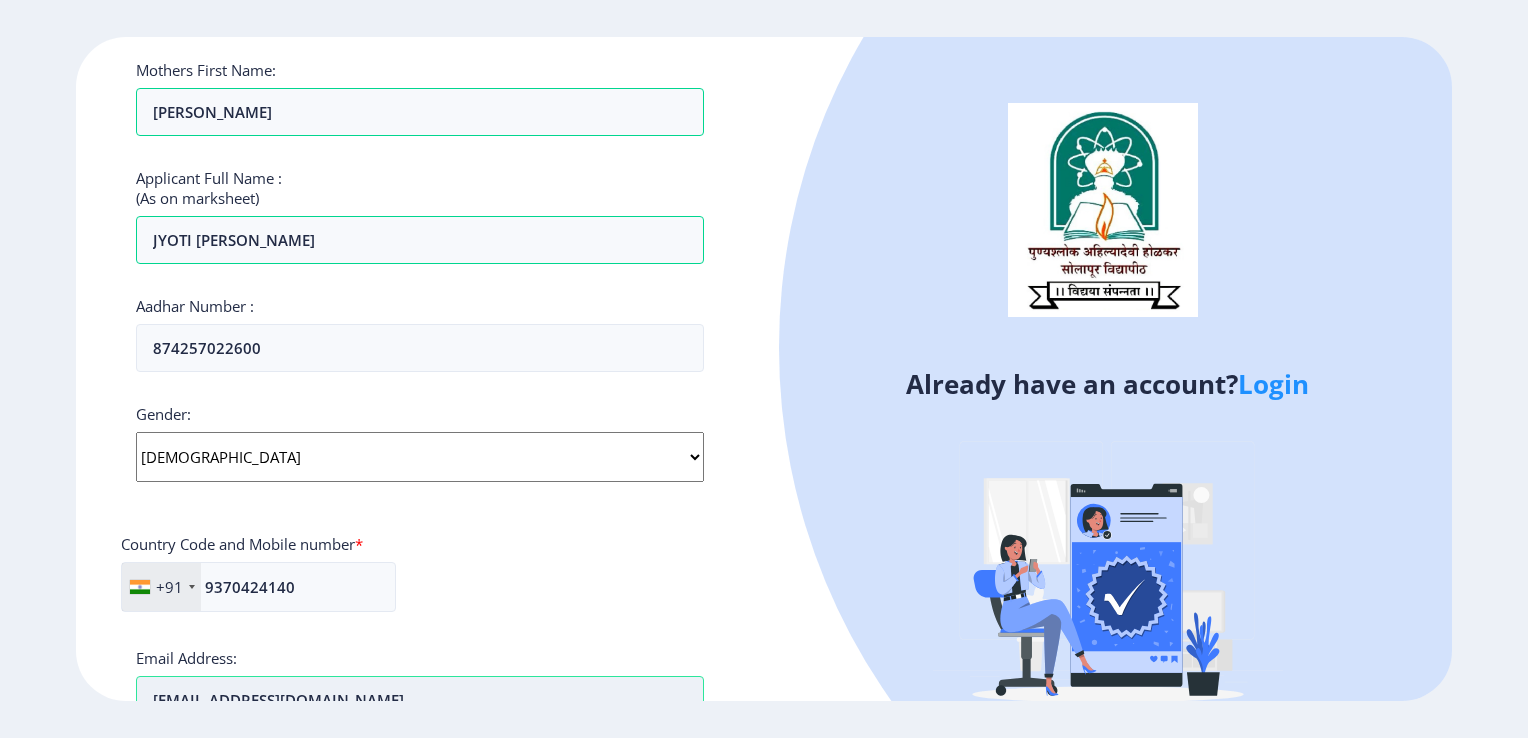 scroll, scrollTop: 424, scrollLeft: 0, axis: vertical 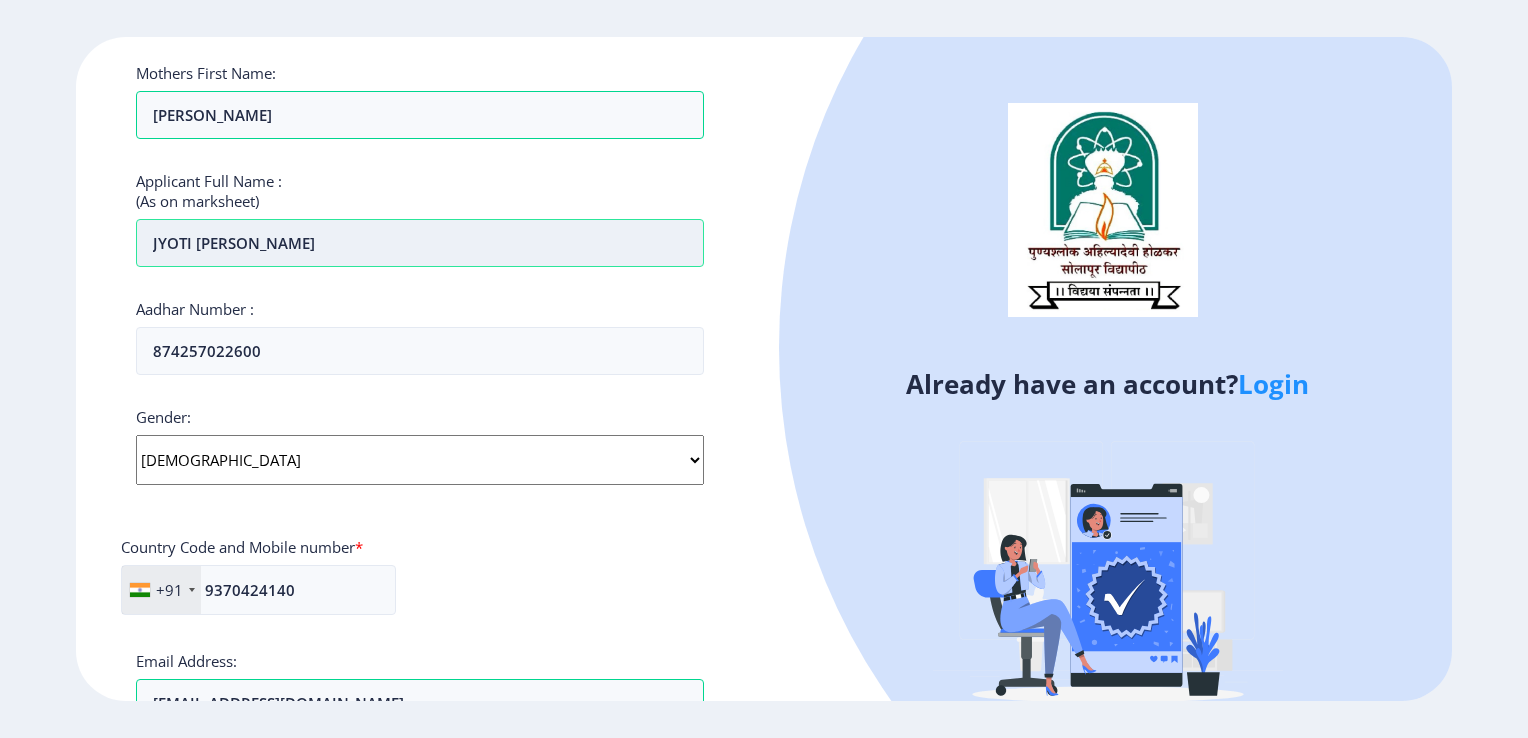click on "JYOTI [PERSON_NAME]" at bounding box center [420, 243] 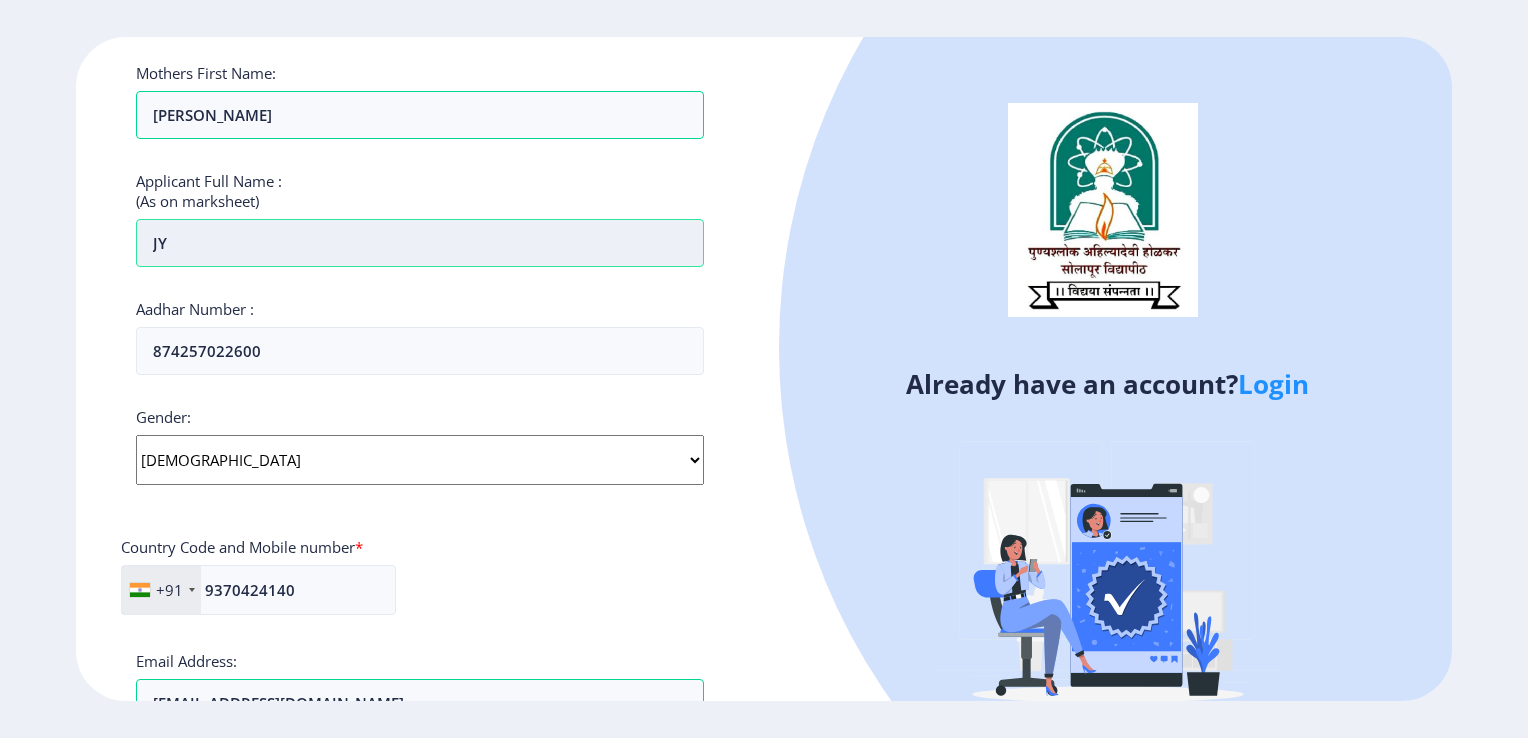 type on "J" 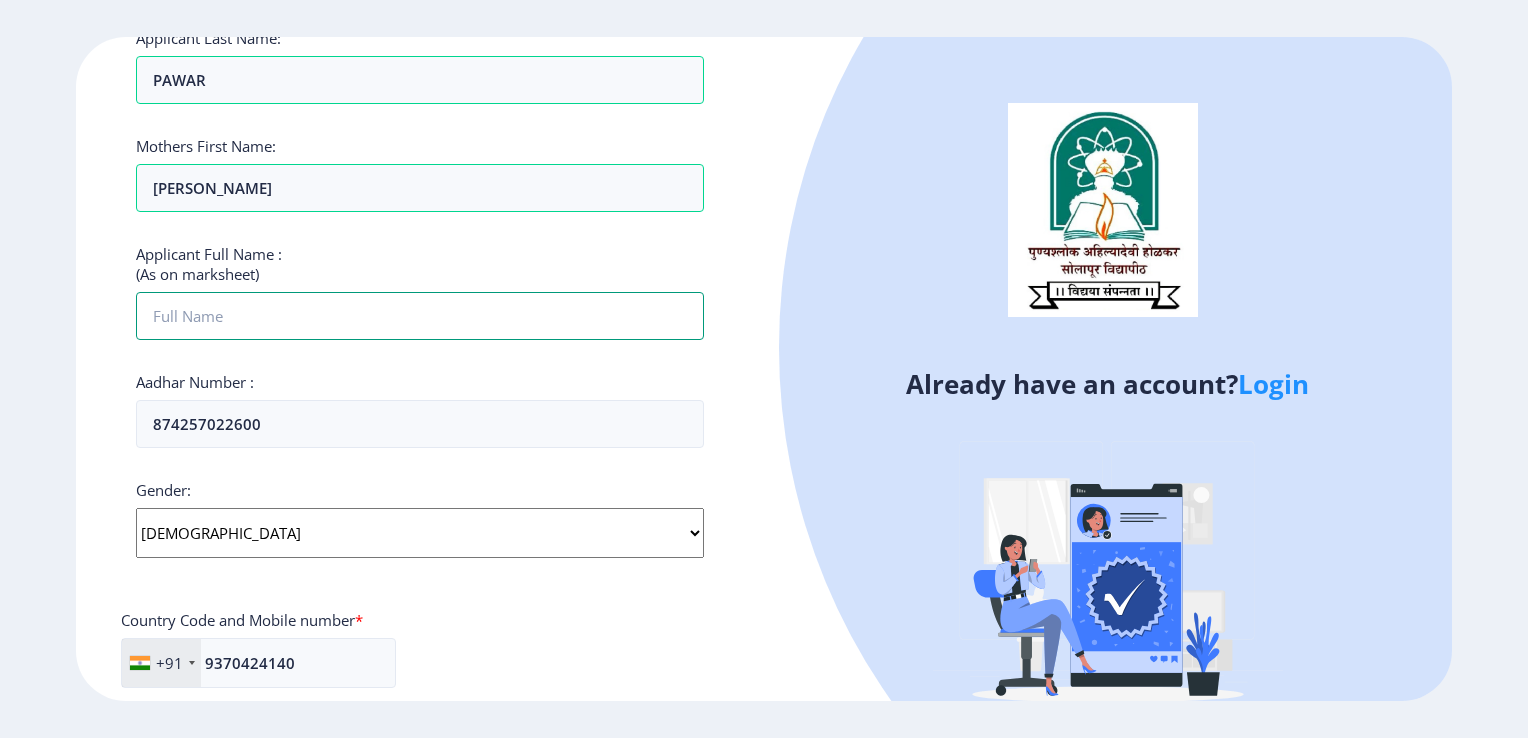 scroll, scrollTop: 354, scrollLeft: 0, axis: vertical 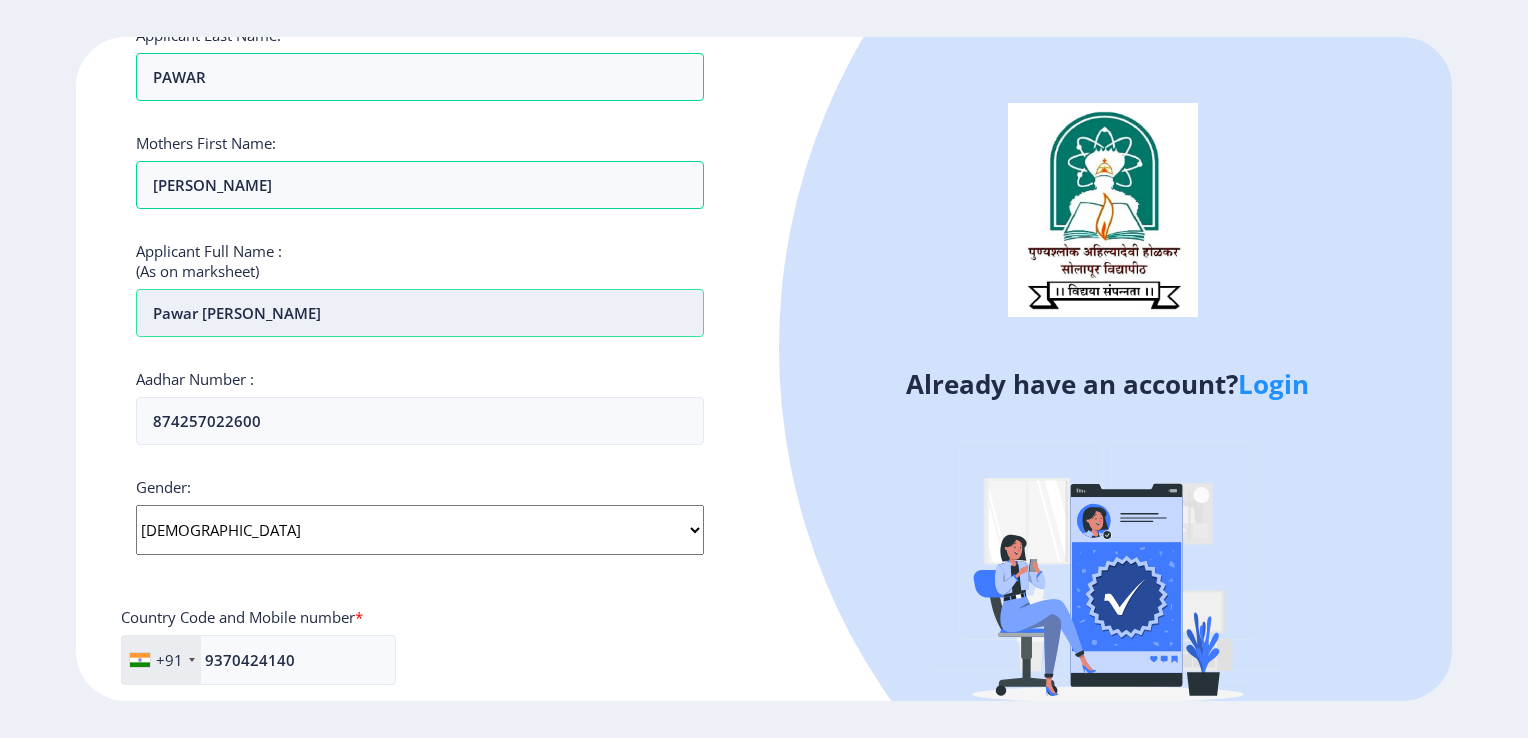 click on "pawar [PERSON_NAME]" at bounding box center (420, 313) 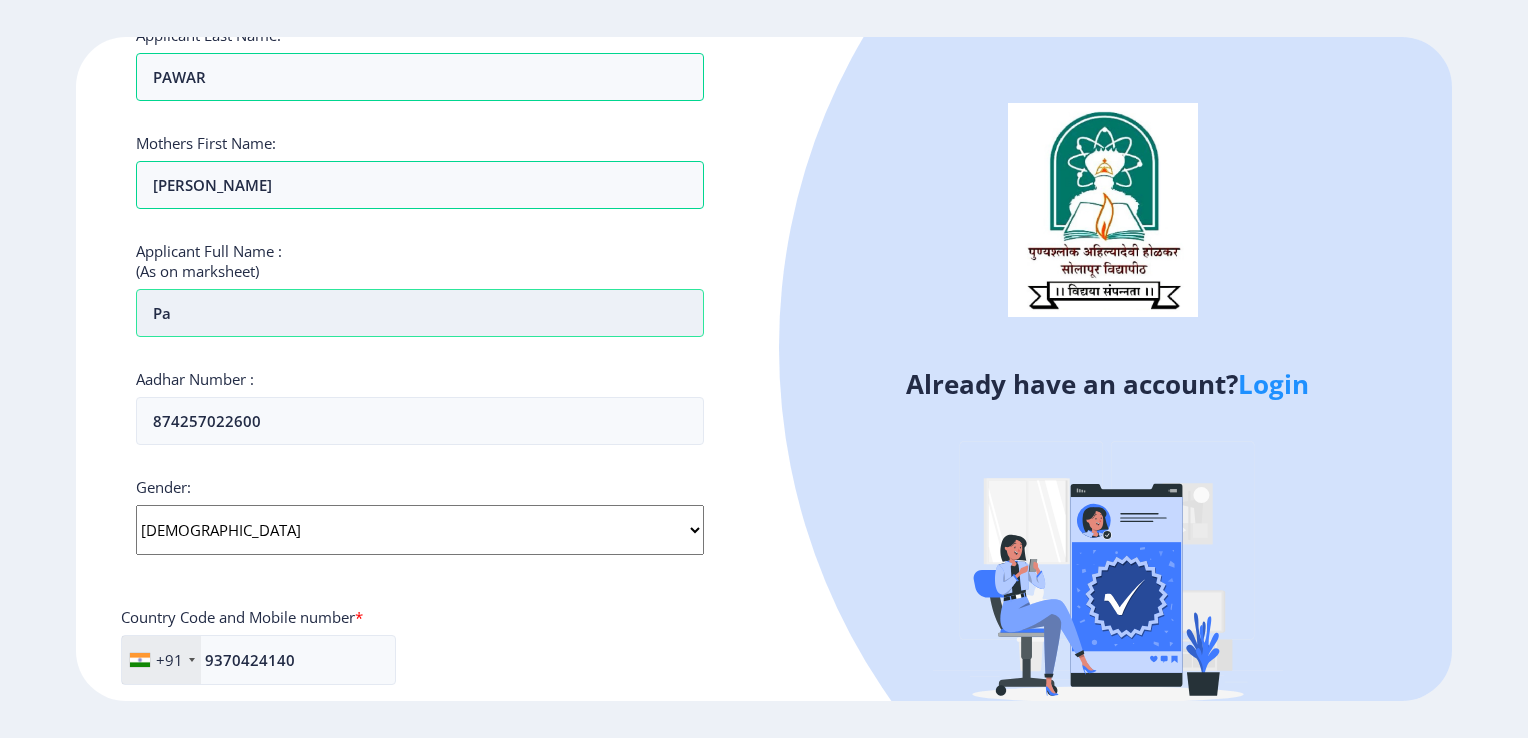 type on "p" 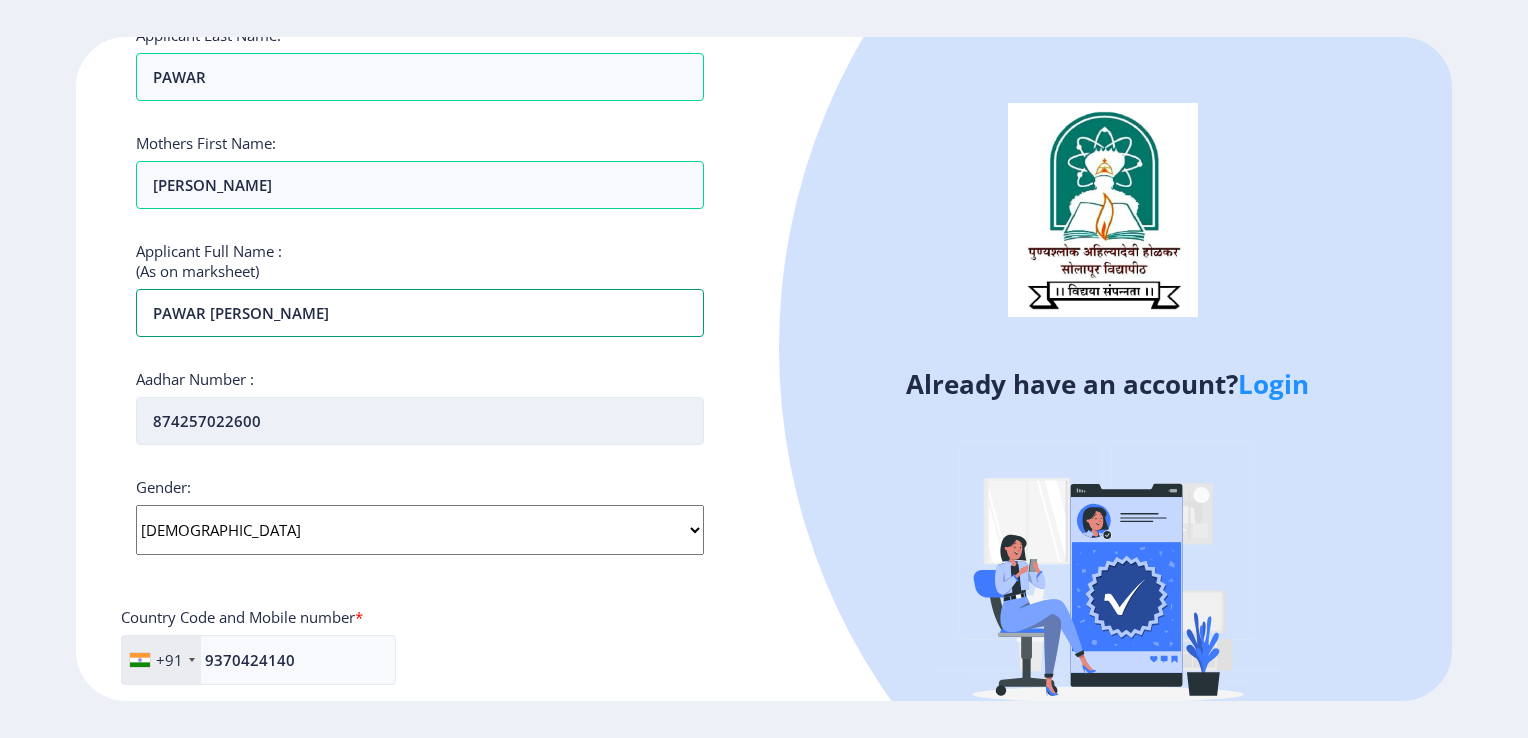 type on "PAWAR [PERSON_NAME]" 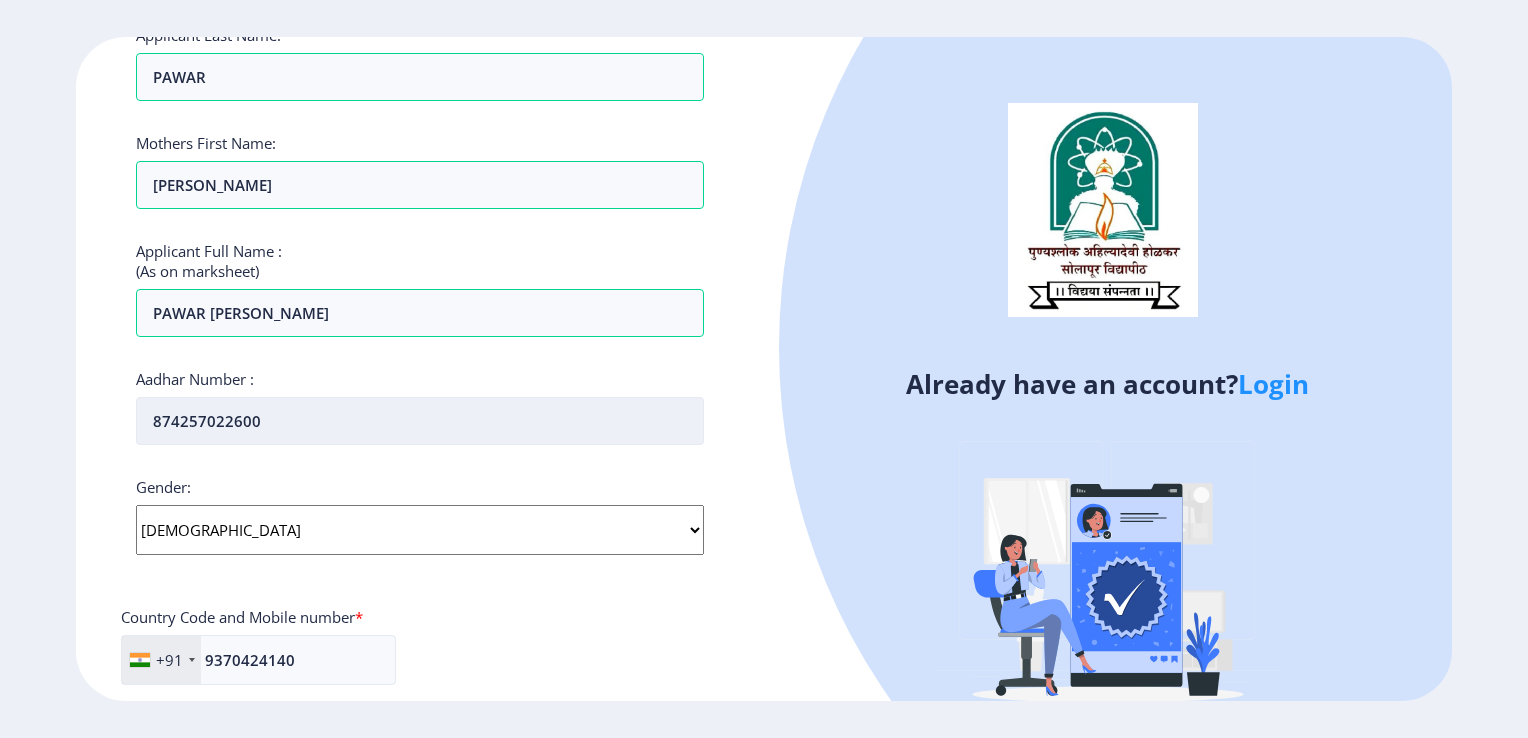 click on "874257022600" at bounding box center [420, 421] 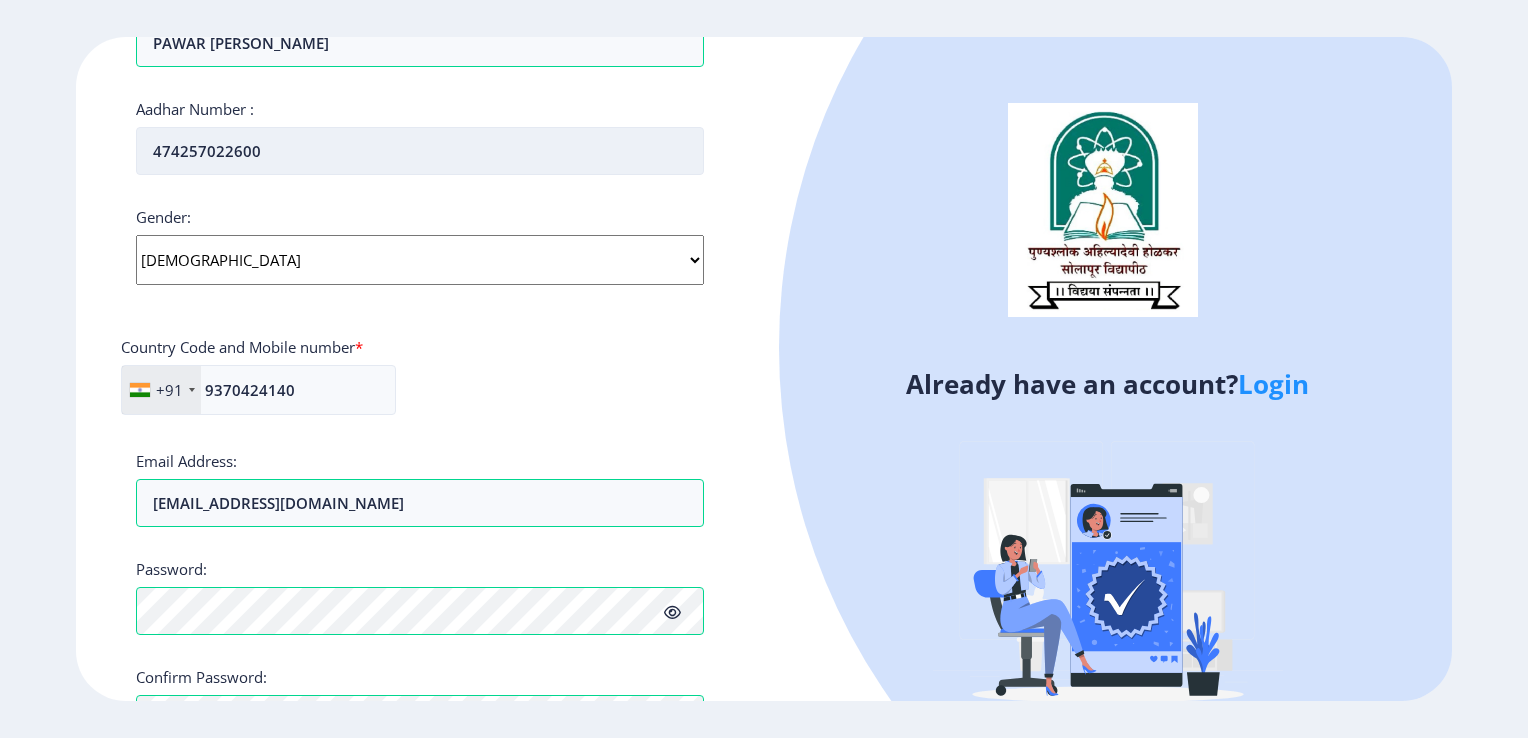 scroll, scrollTop: 748, scrollLeft: 0, axis: vertical 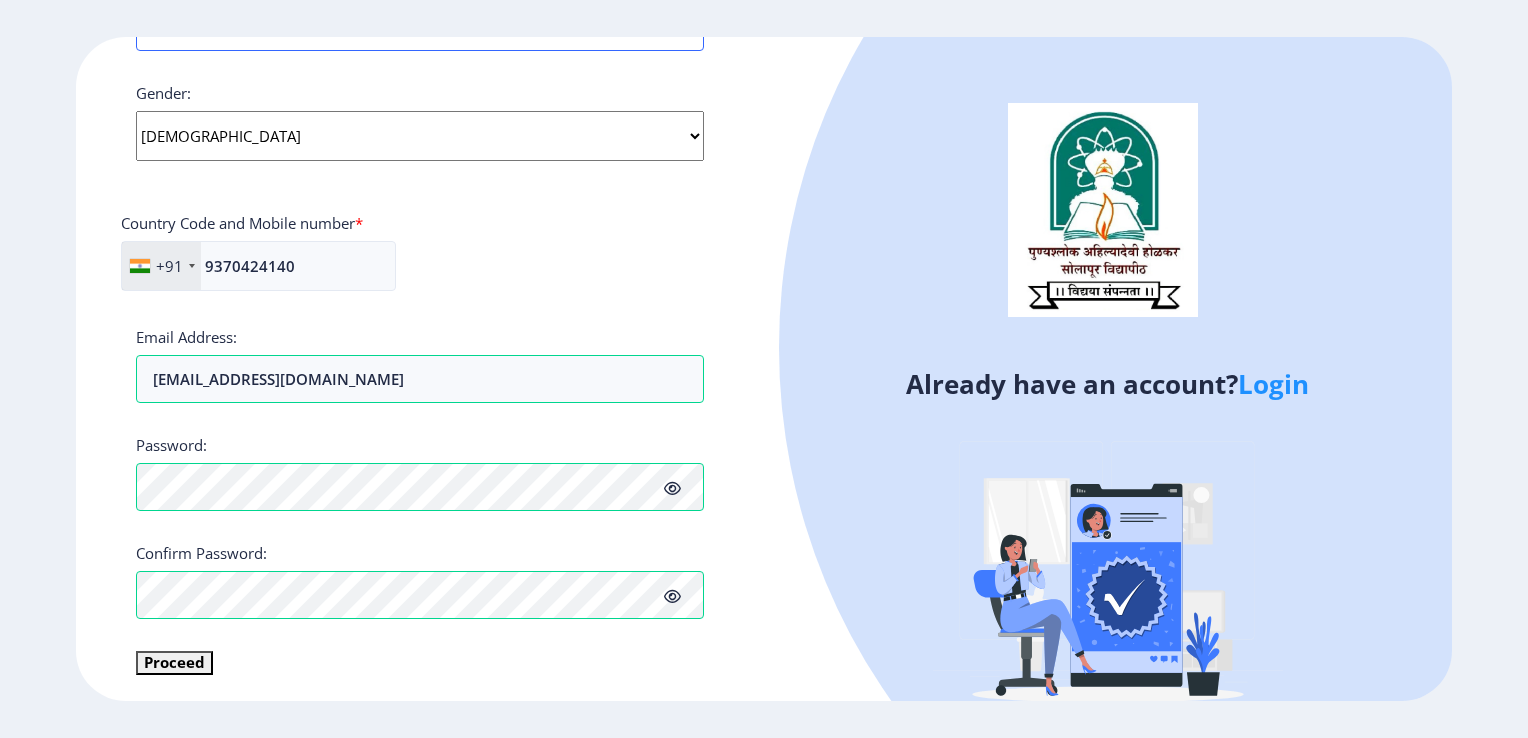 type on "474257022600" 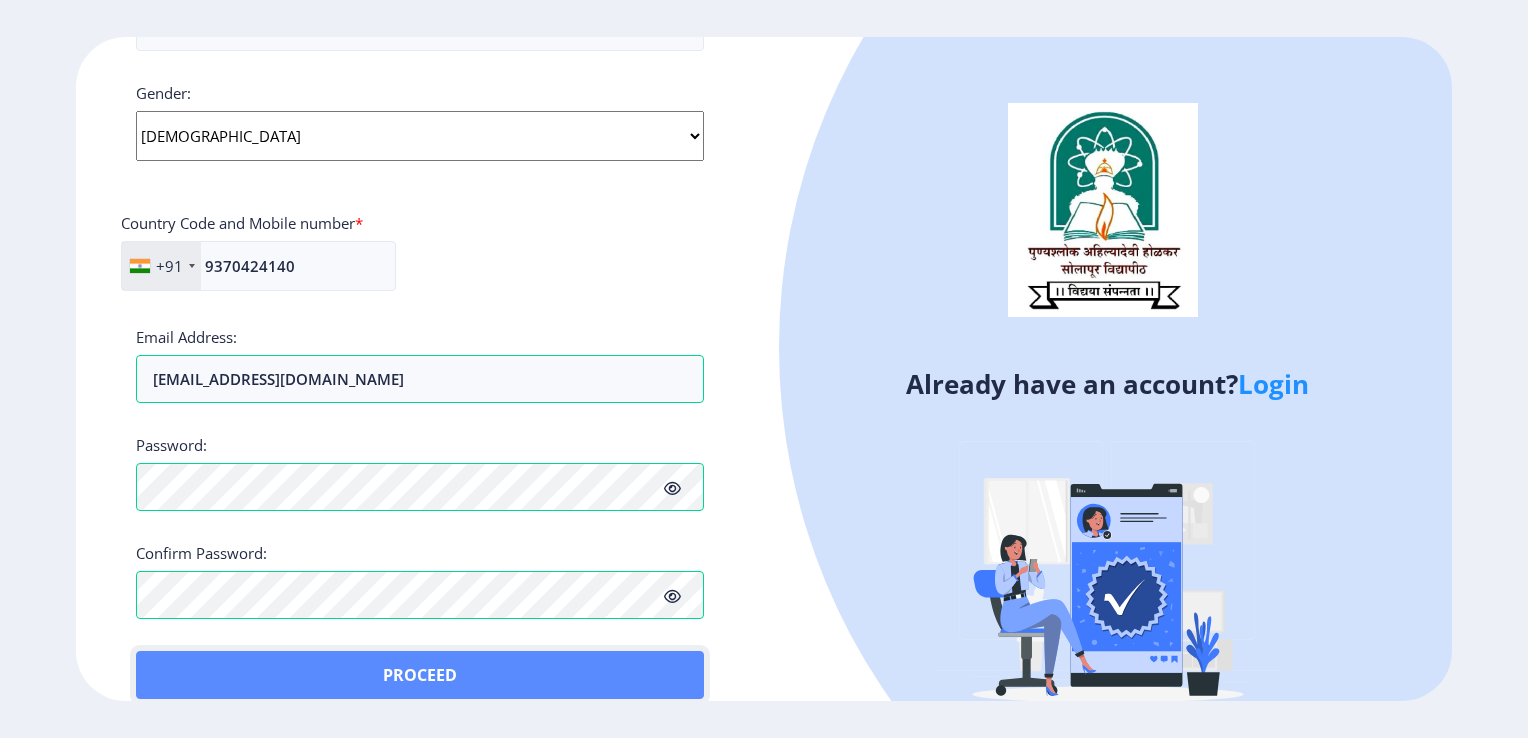 click on "Proceed" 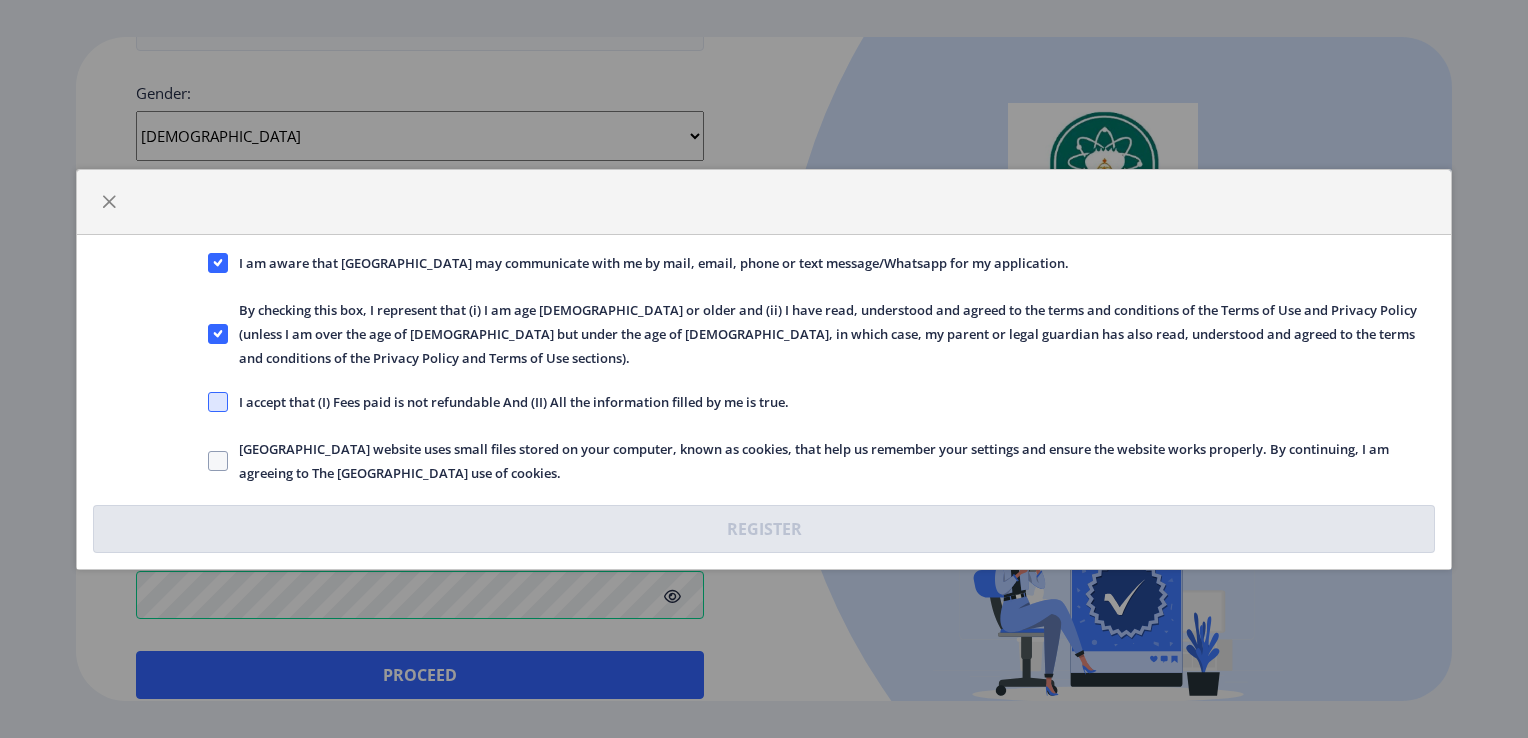 click 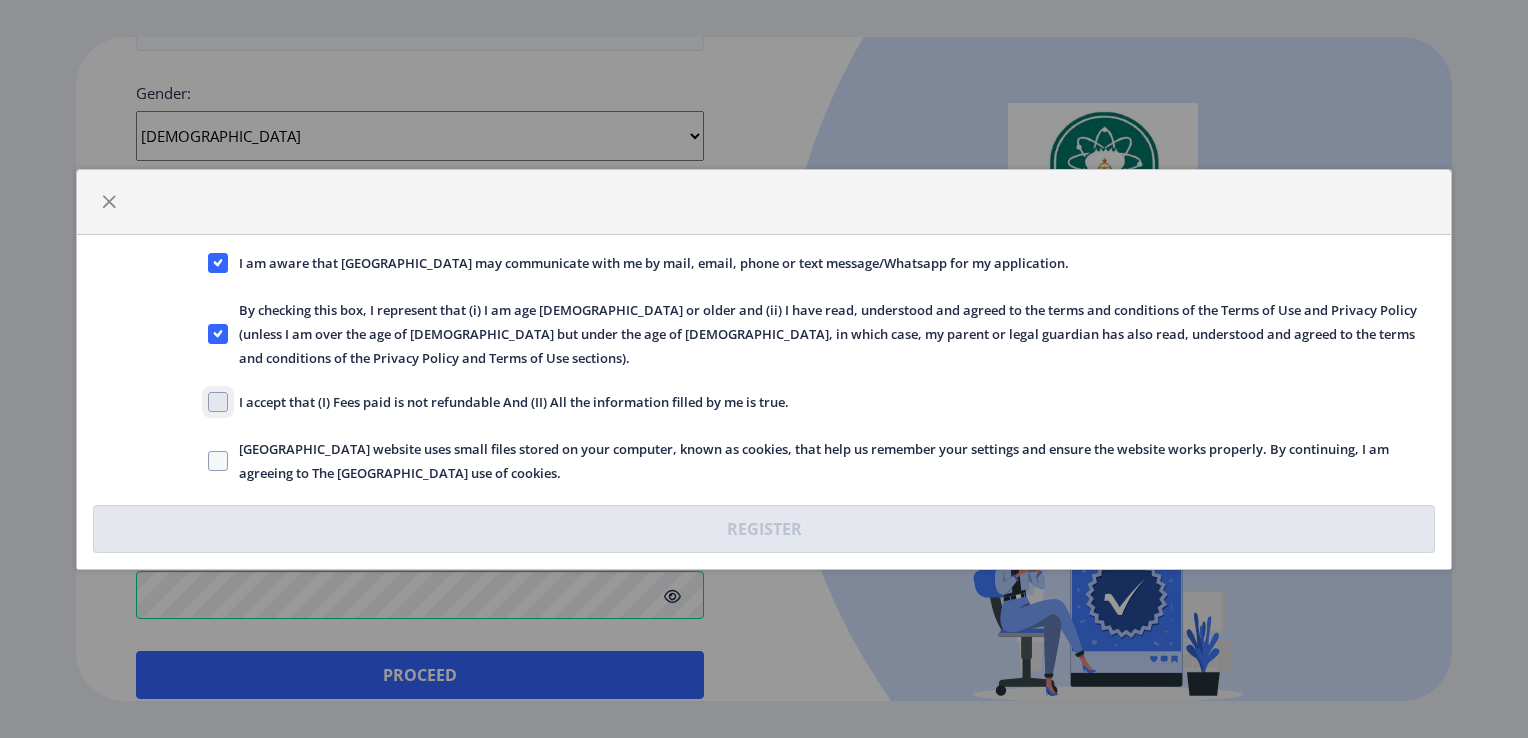click on "I accept that (I) Fees paid is not refundable And (II) All the information filled by me is true." 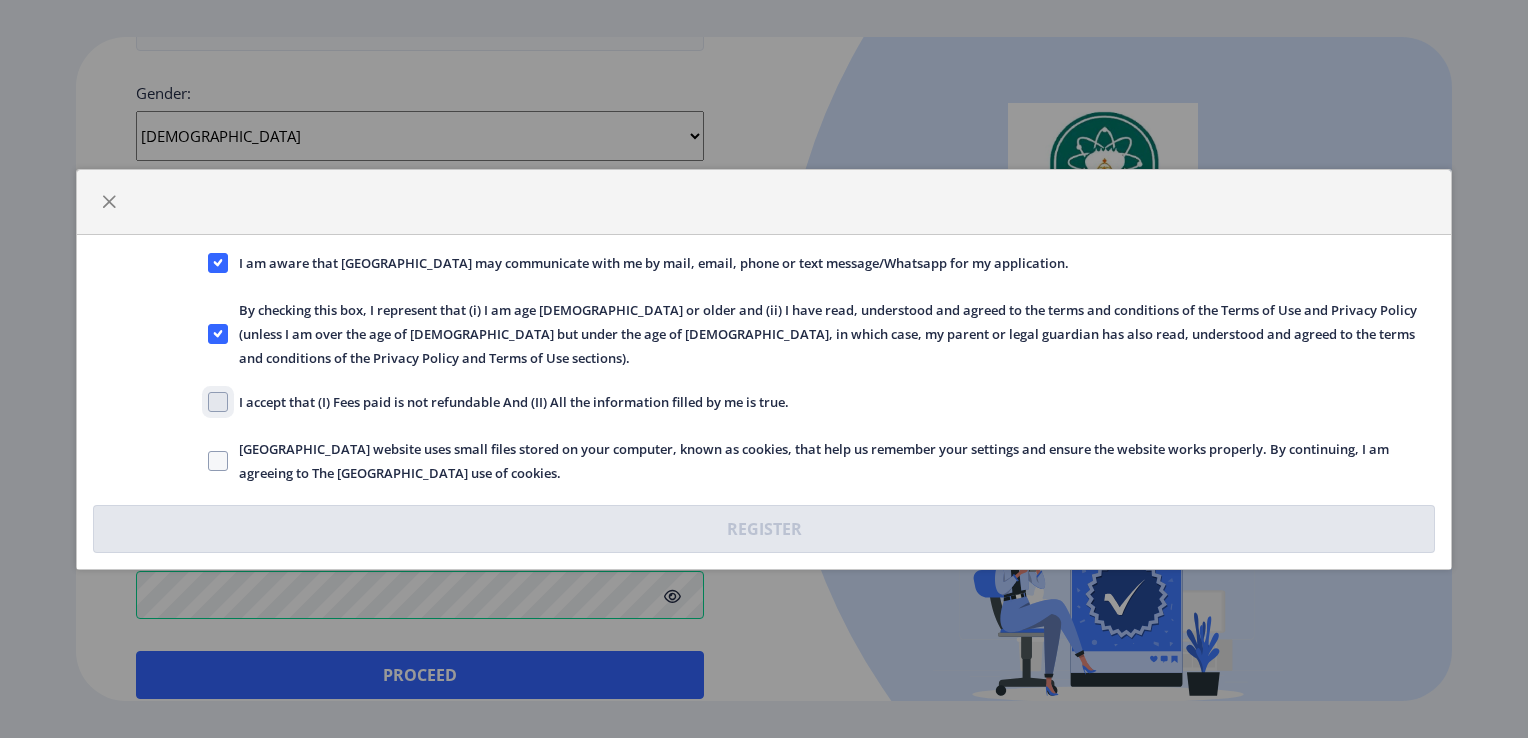 checkbox on "true" 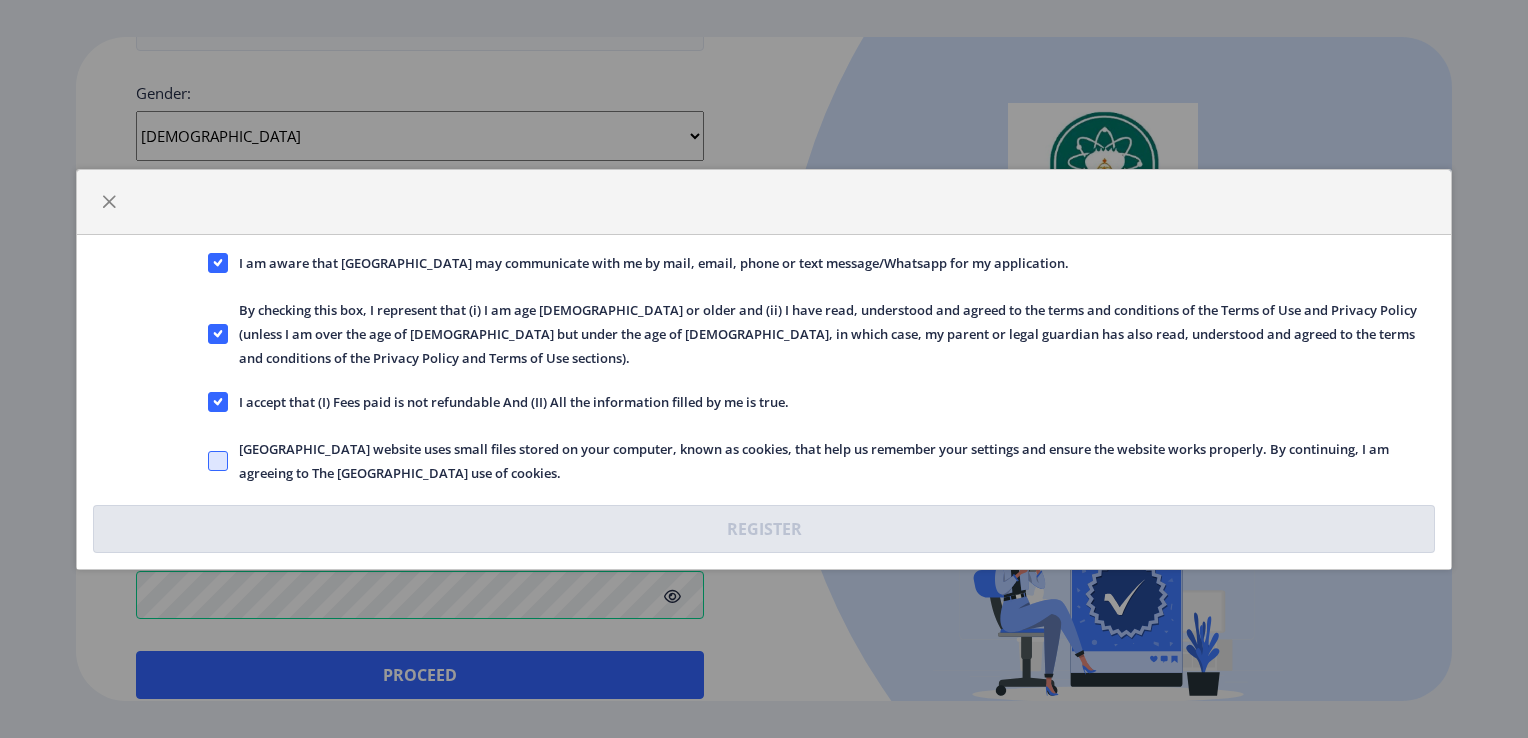 click 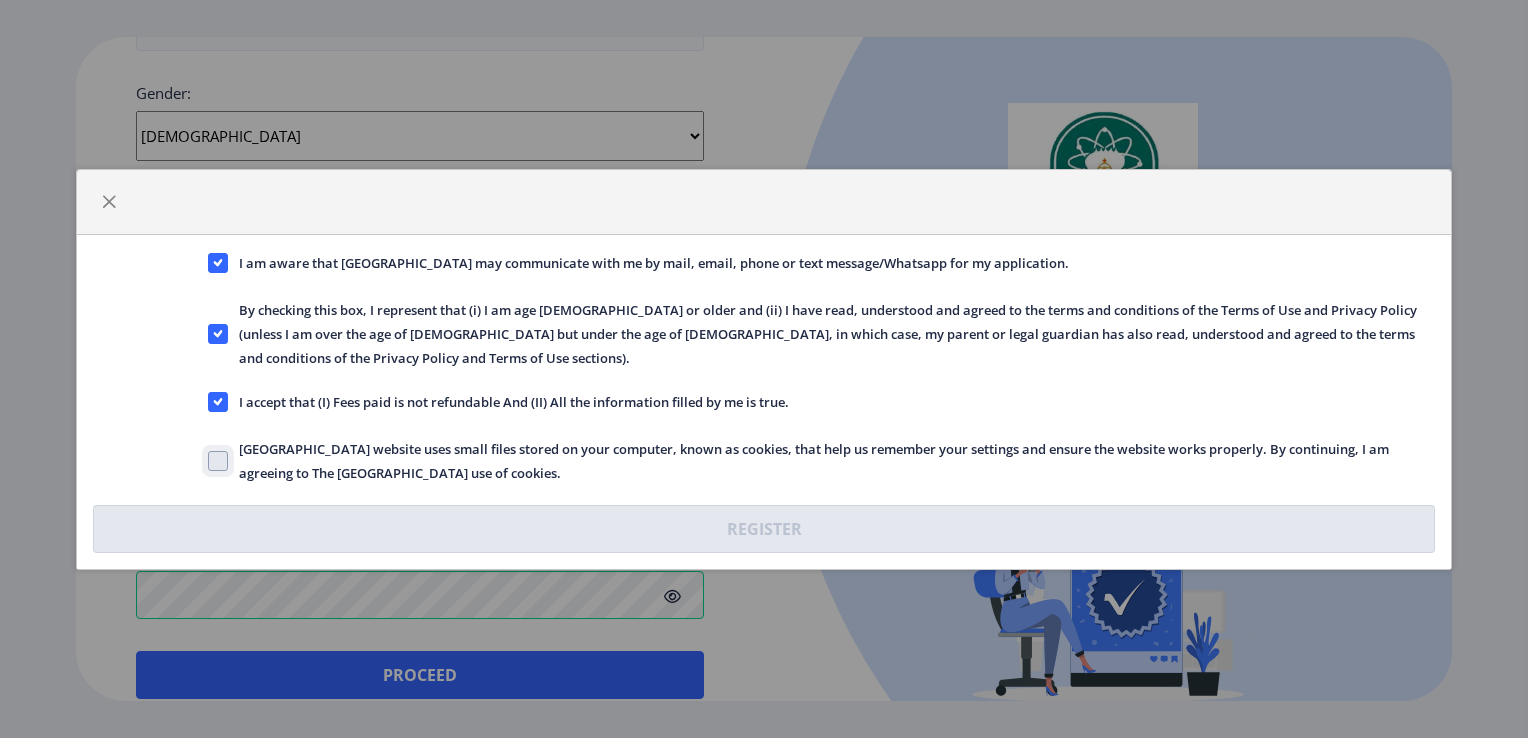 checkbox on "true" 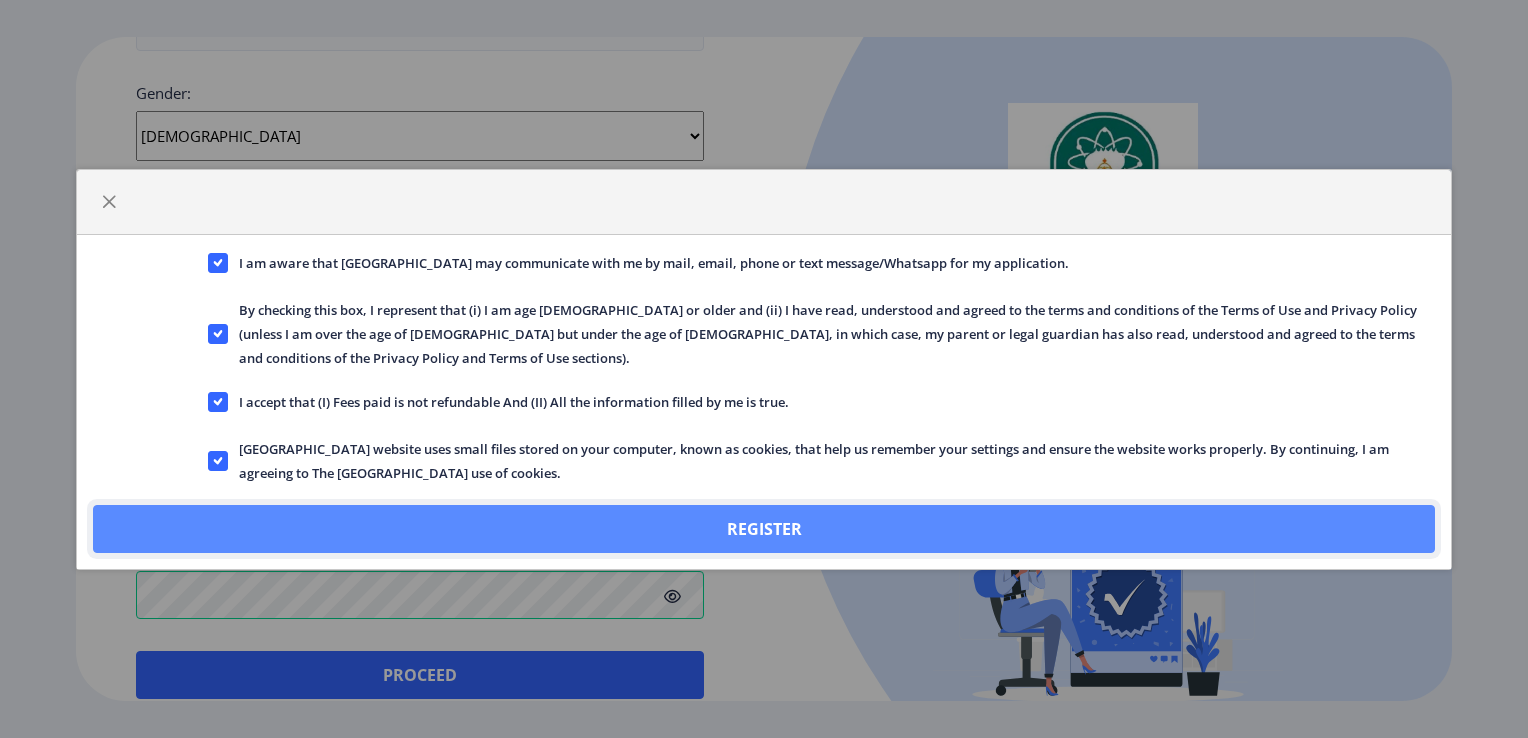 click on "Register" 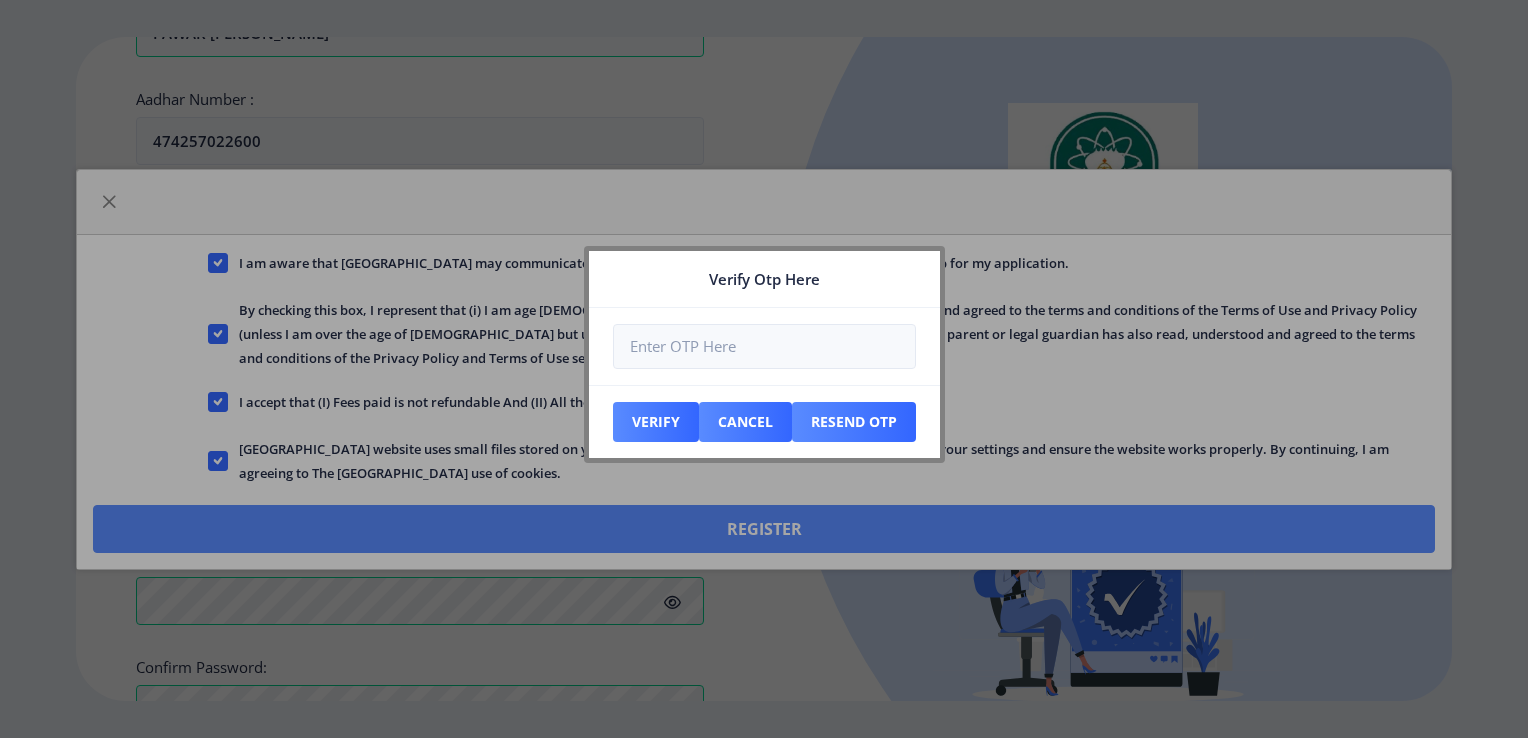 scroll, scrollTop: 861, scrollLeft: 0, axis: vertical 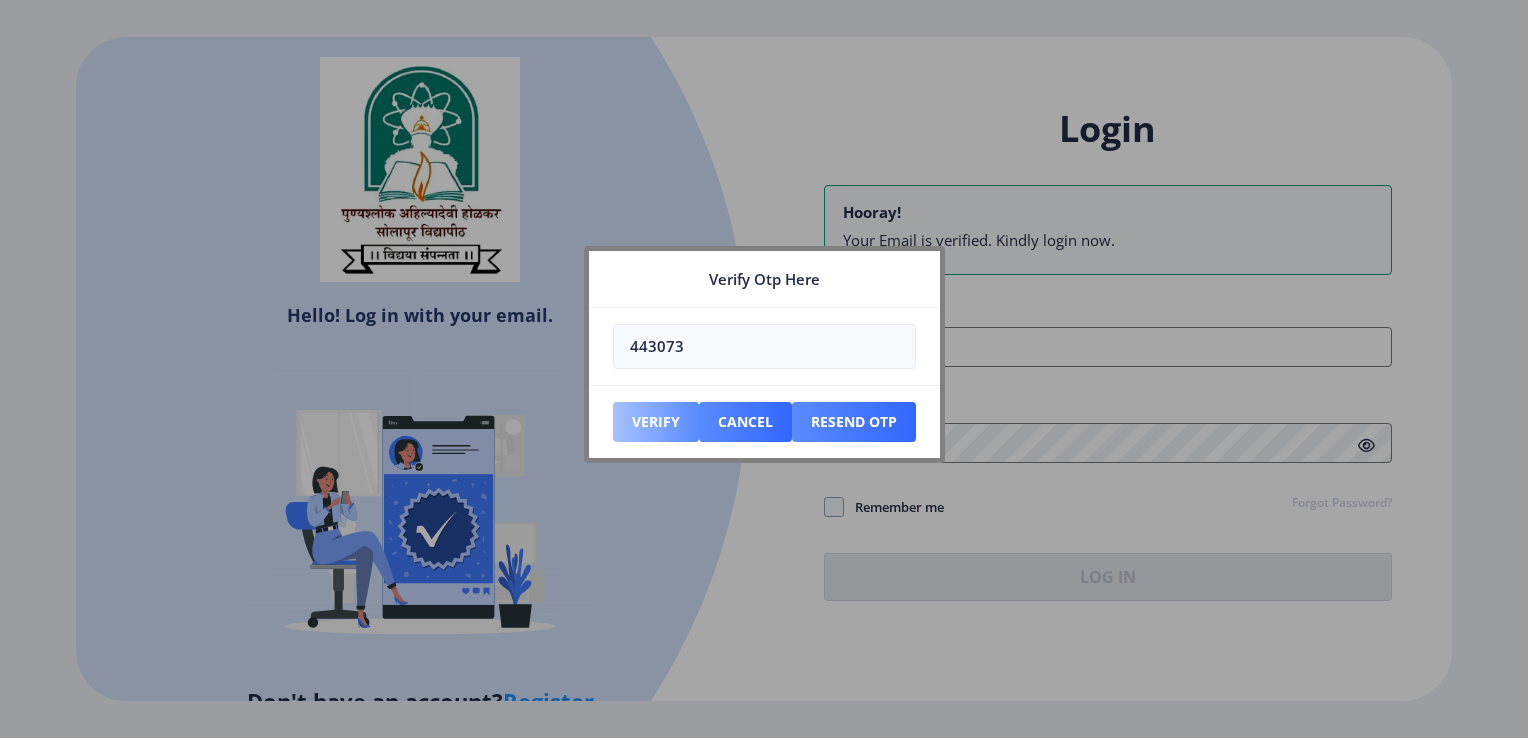 type on "443073" 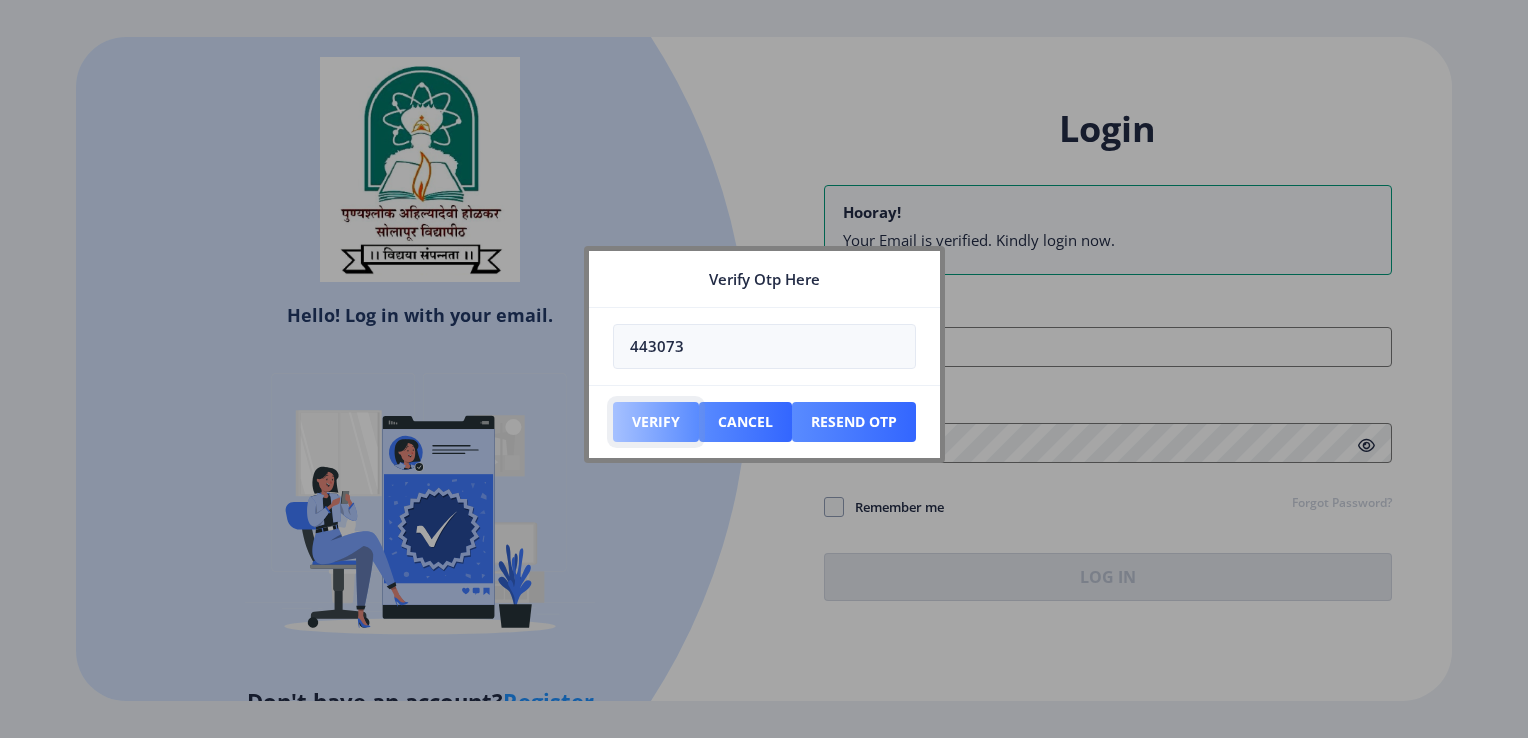 click on "Verify" at bounding box center (656, 422) 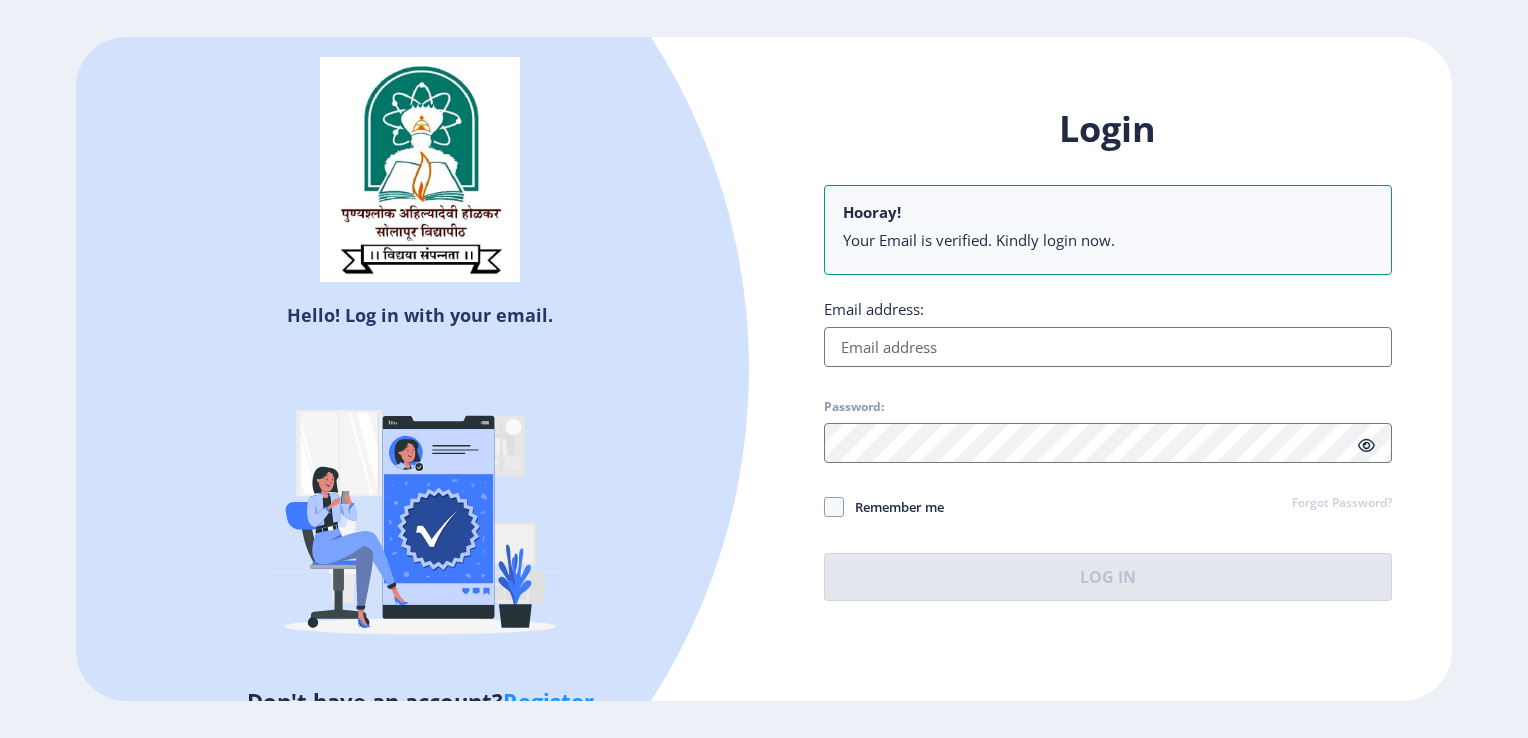 click on "Email address:" at bounding box center [1108, 347] 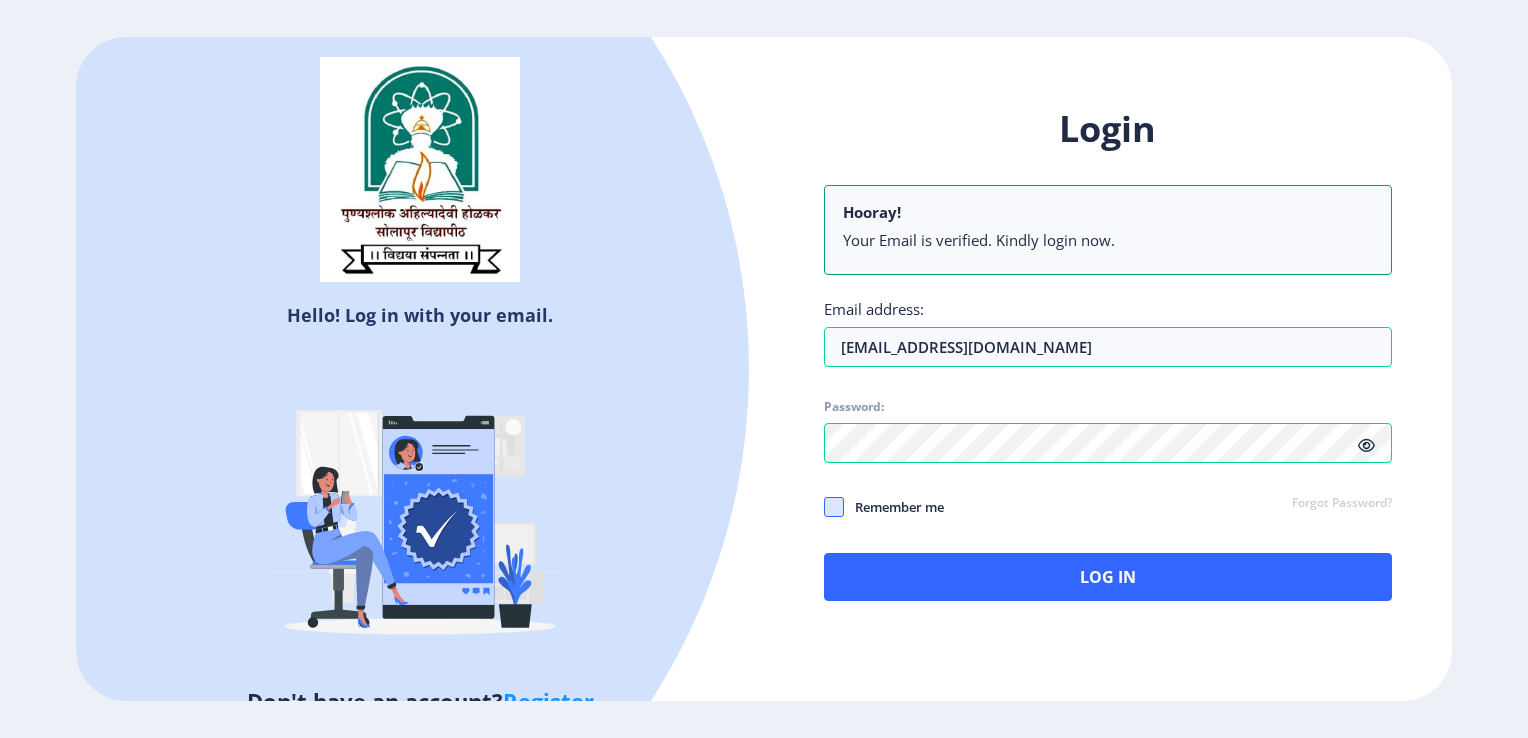 click 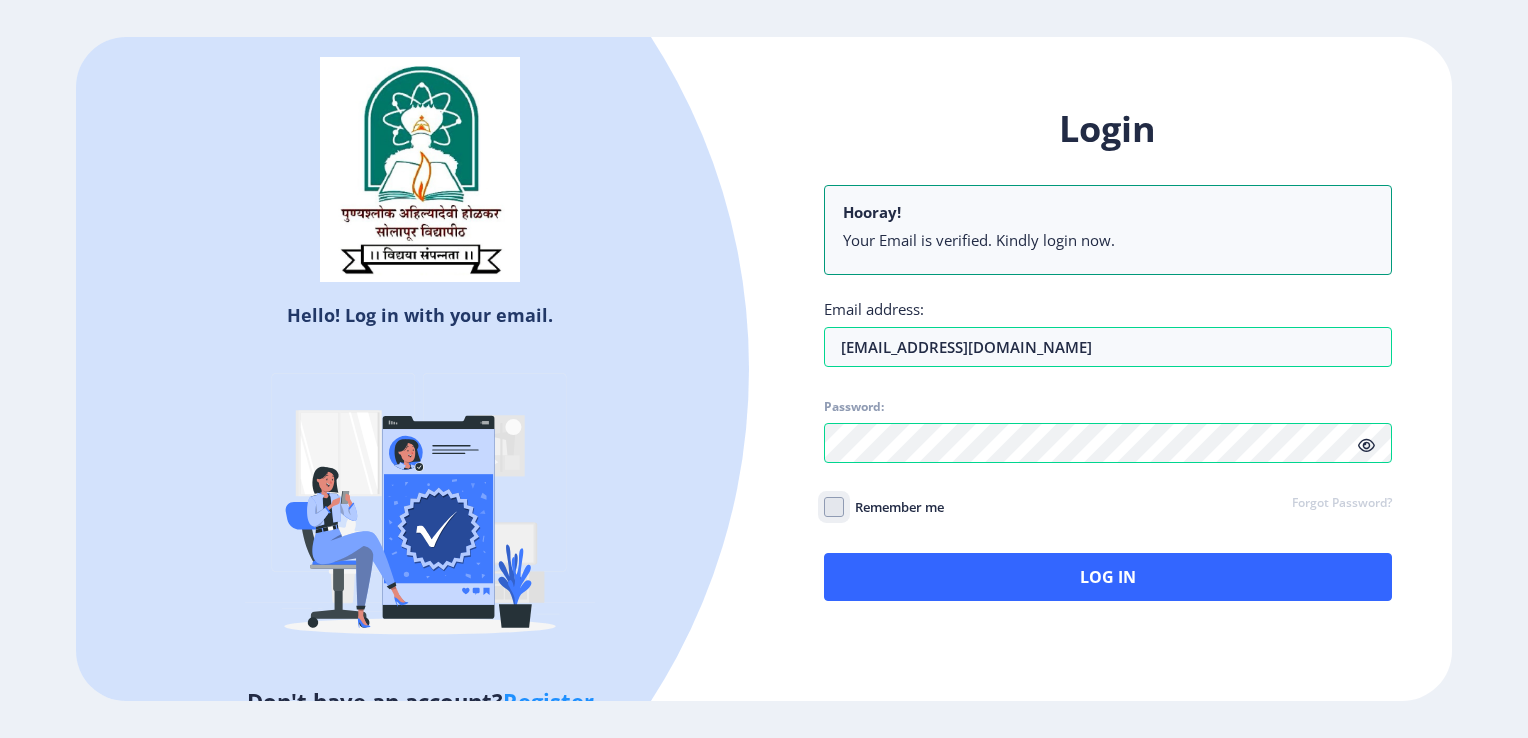 checkbox on "true" 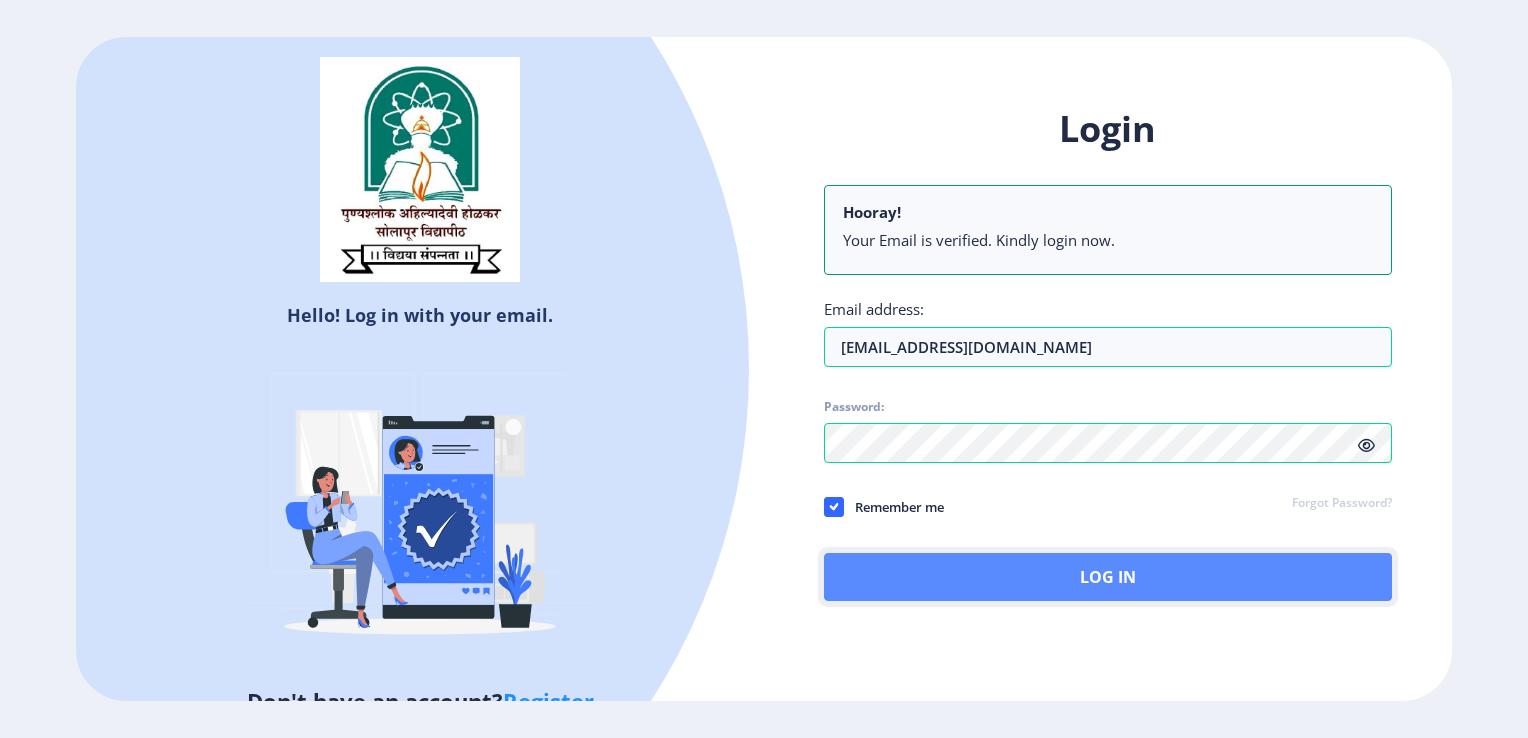 click on "Log In" 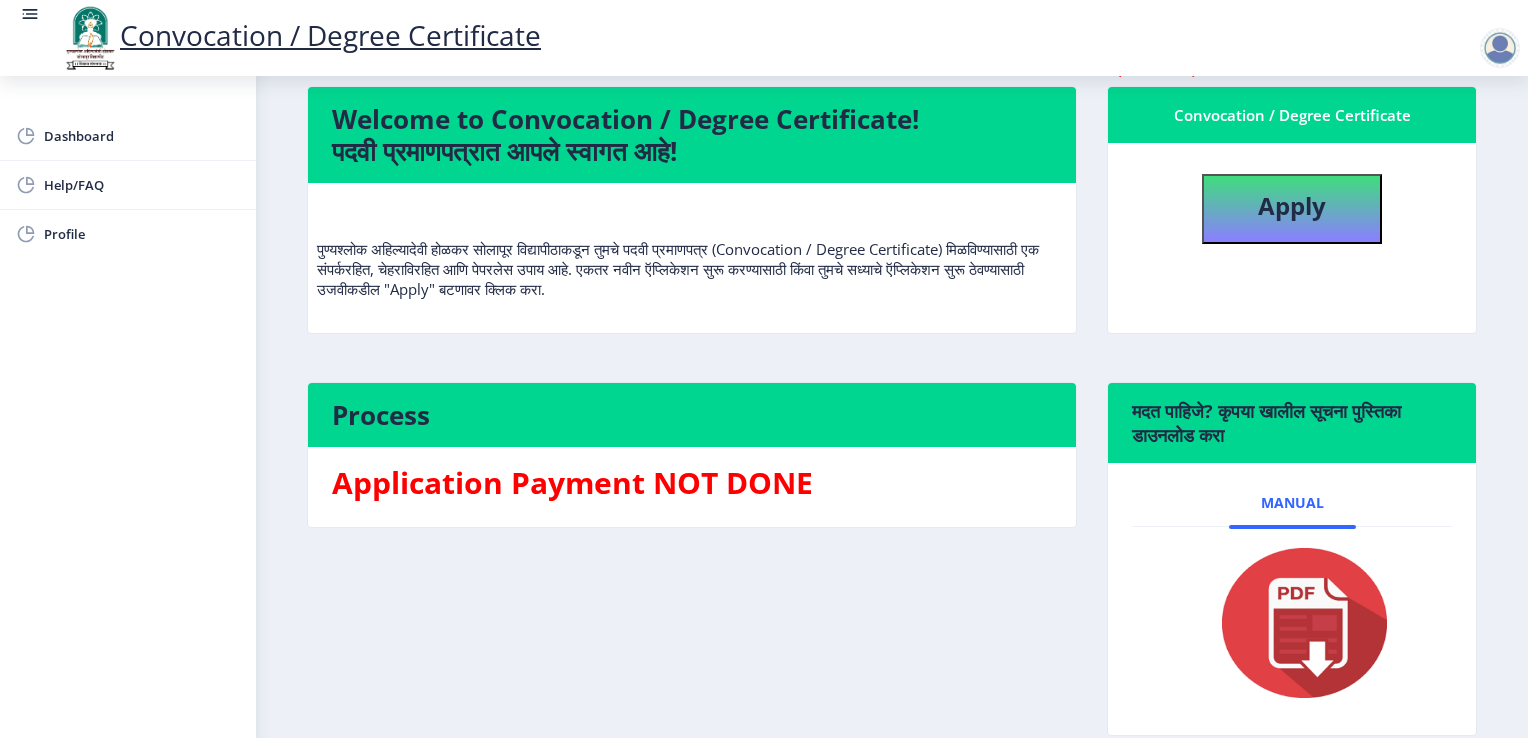 scroll, scrollTop: 0, scrollLeft: 0, axis: both 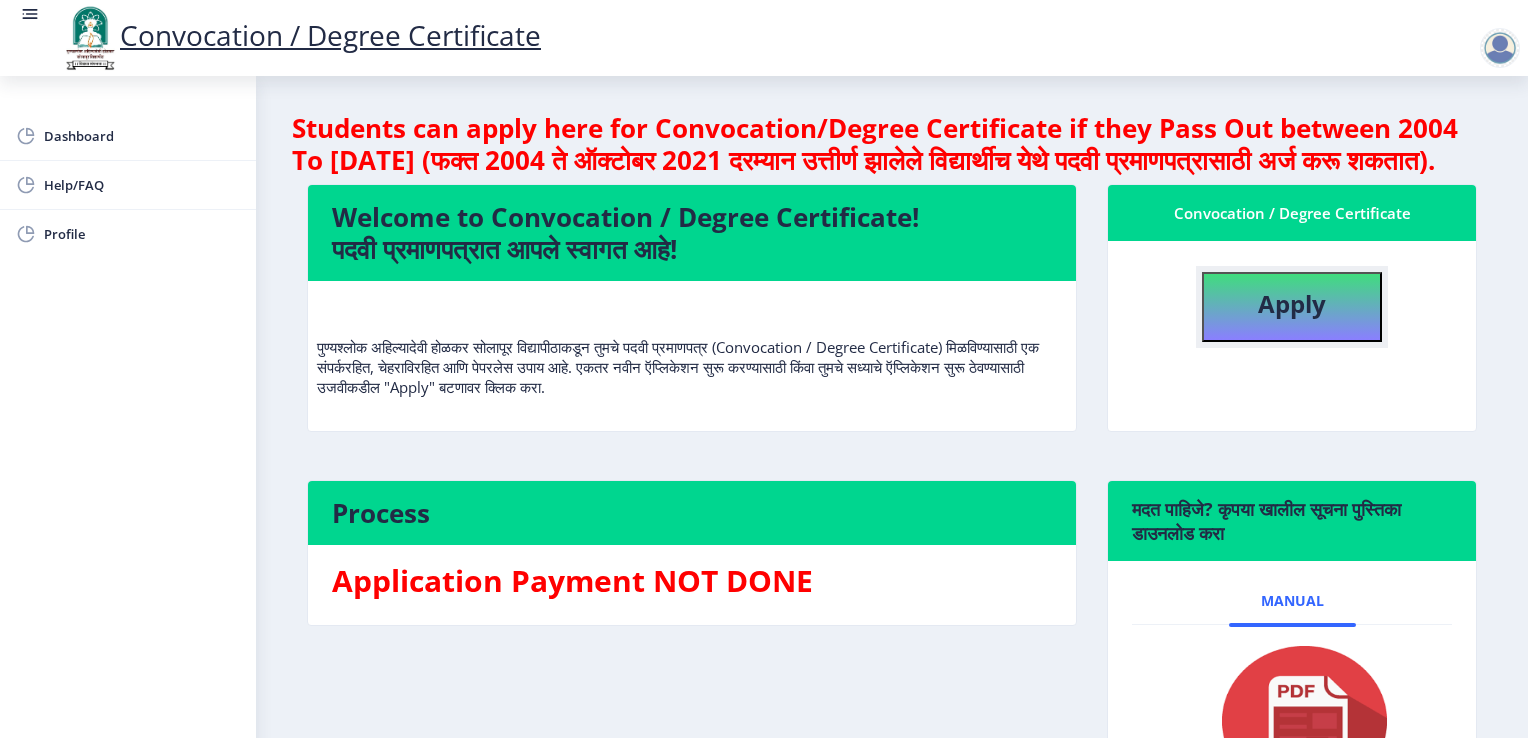 click on "Apply" 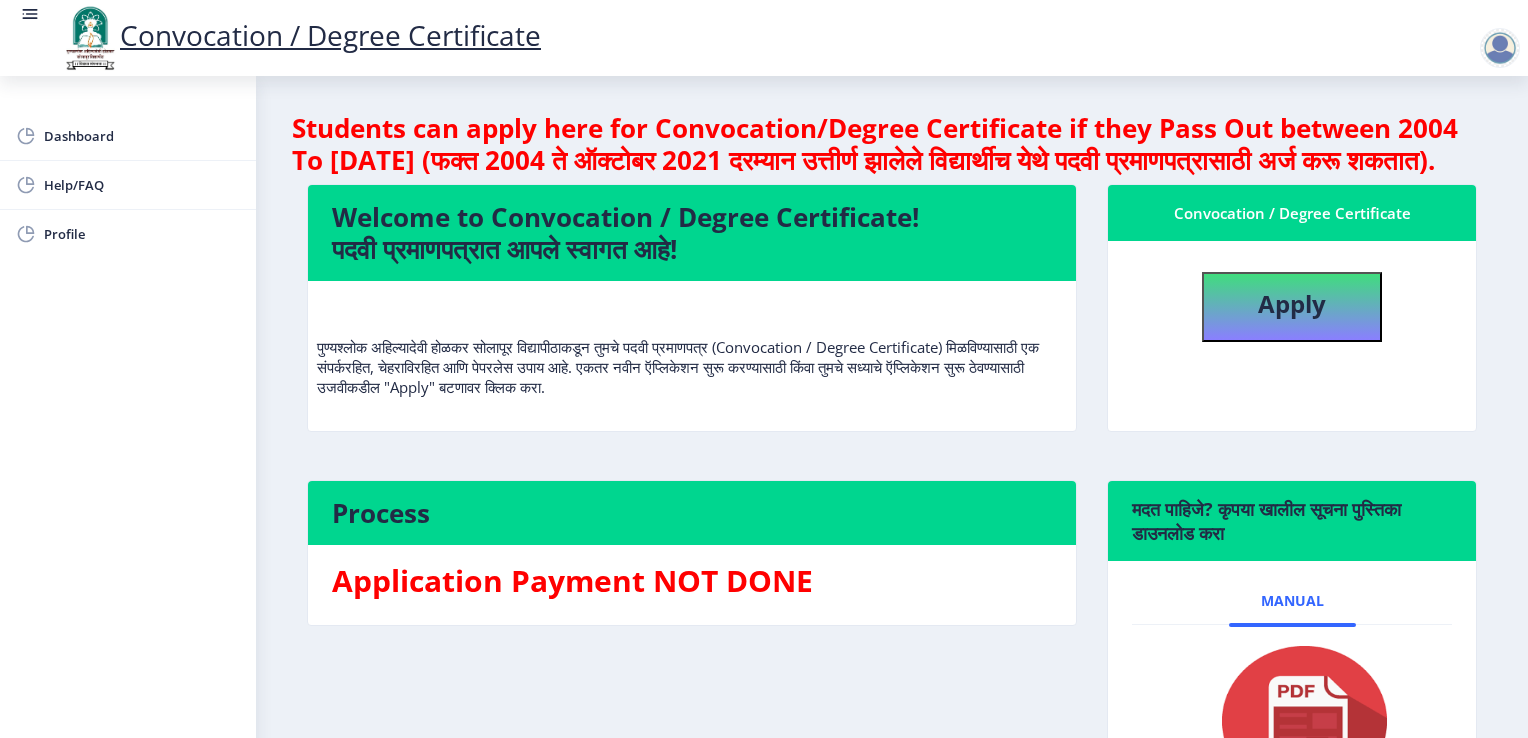 select 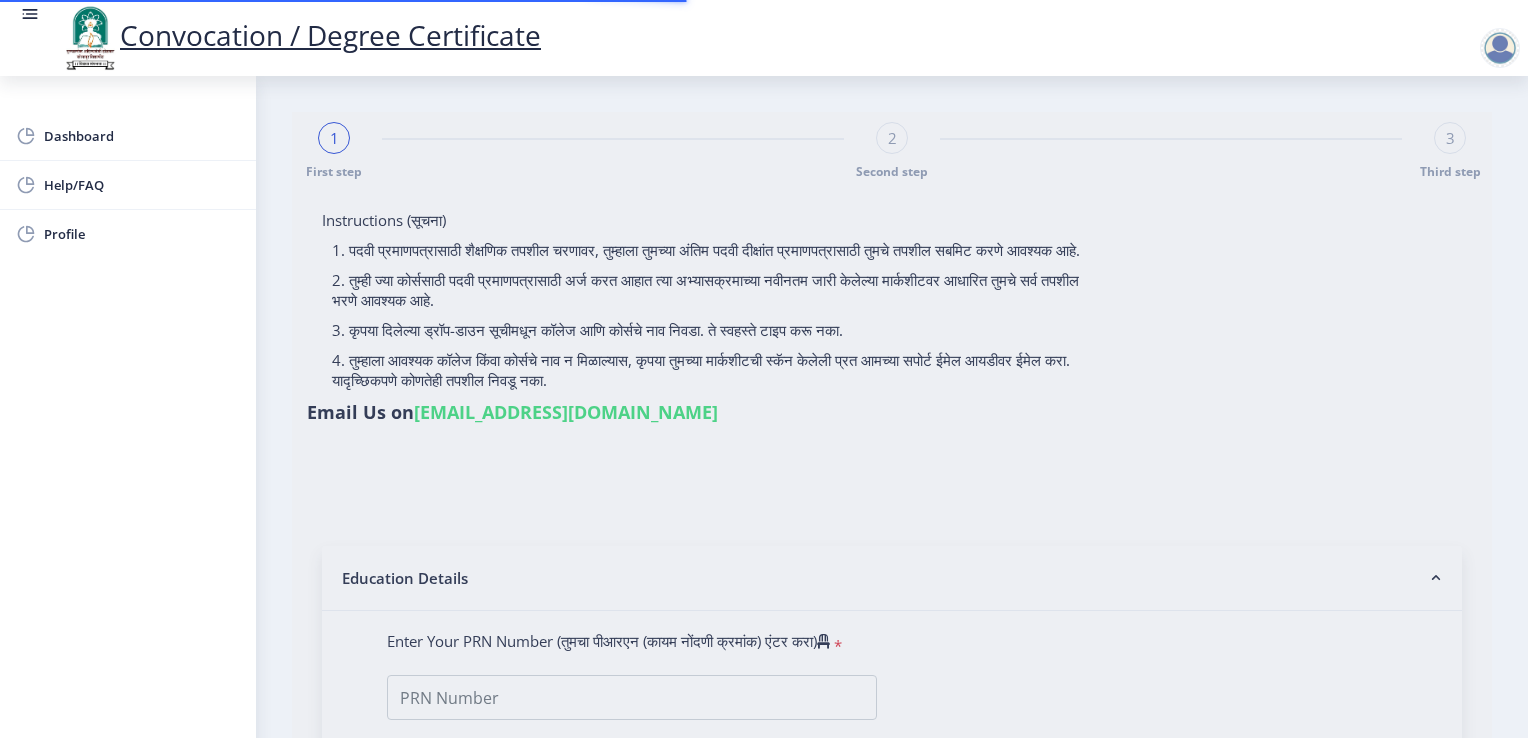 type on "PAWAR [PERSON_NAME]" 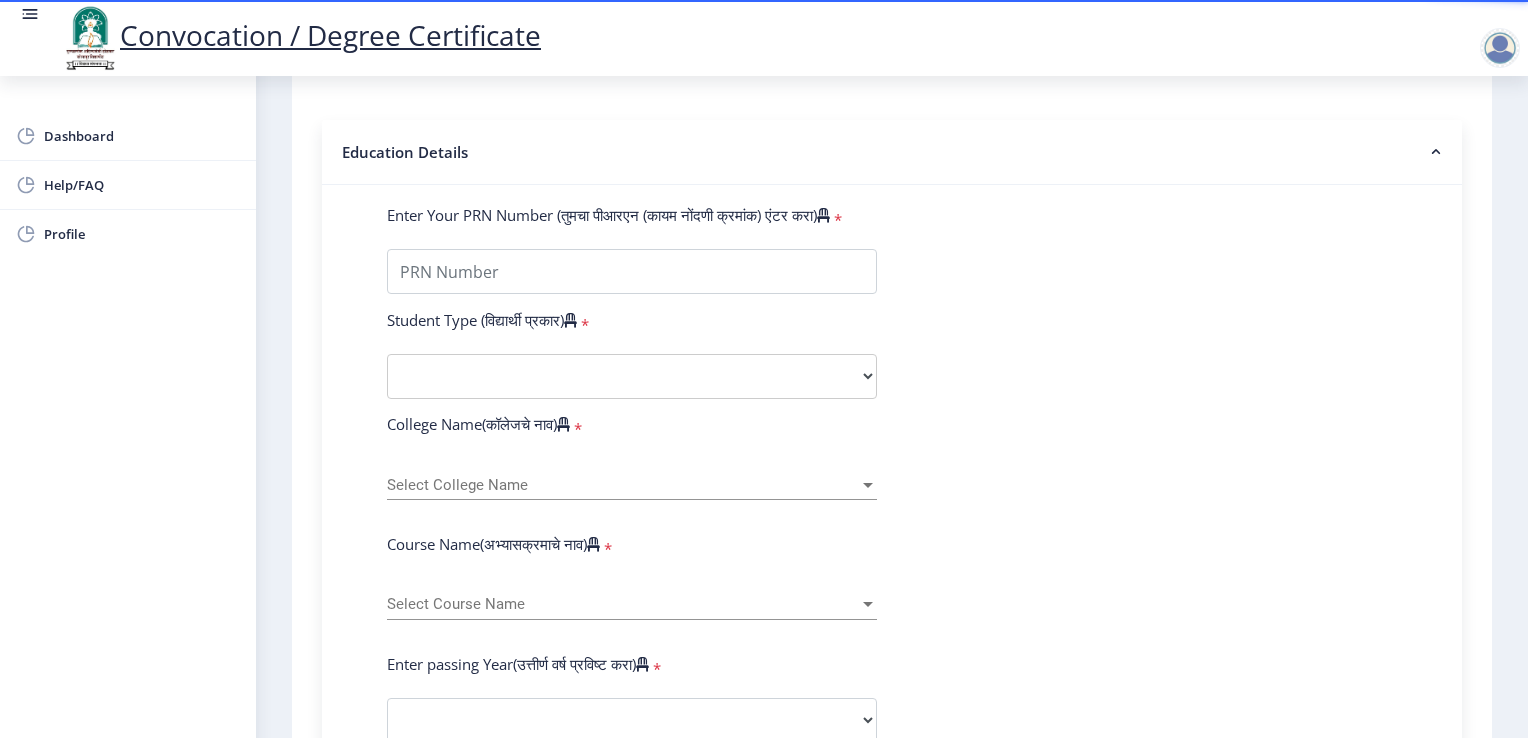 scroll, scrollTop: 427, scrollLeft: 0, axis: vertical 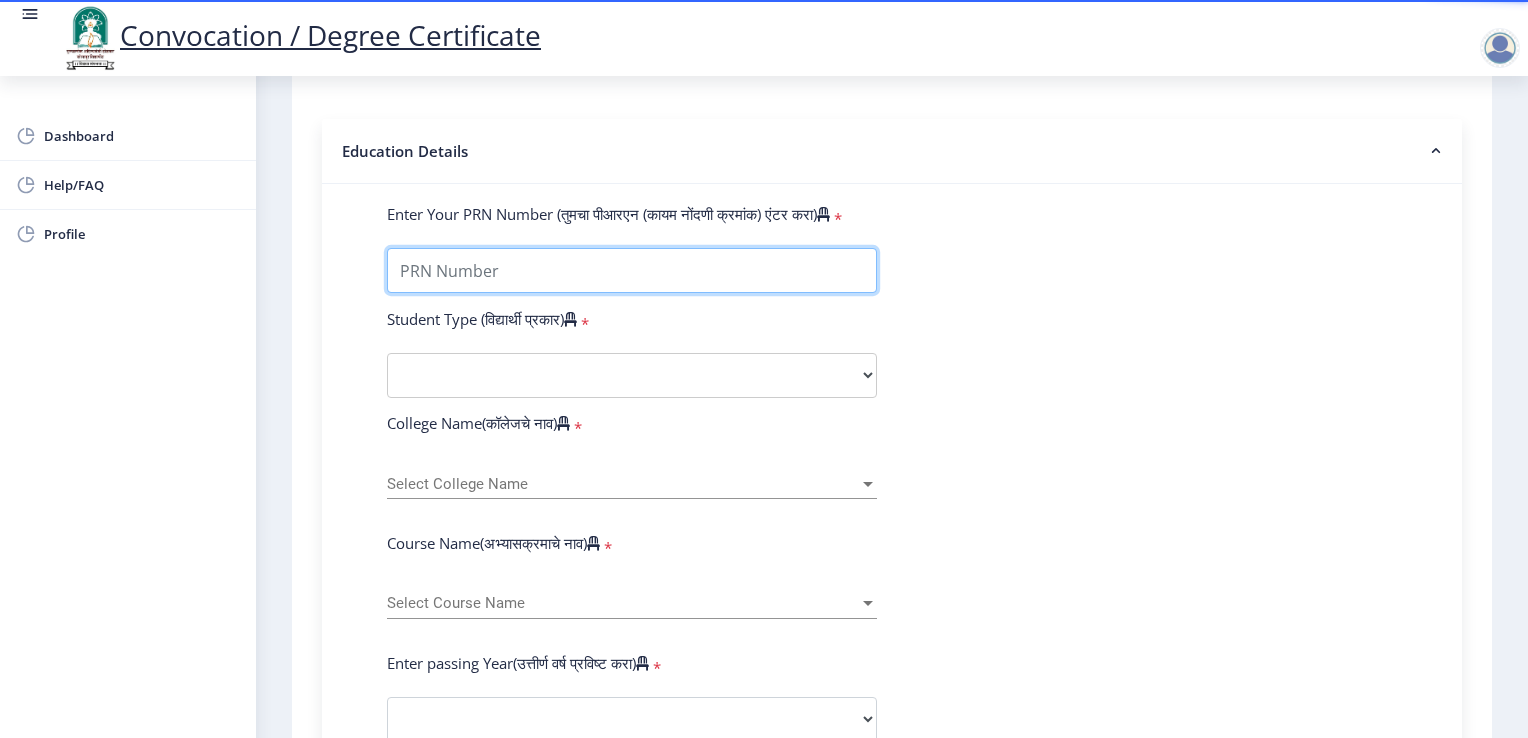 click on "Enter Your PRN Number (तुमचा पीआरएन (कायम नोंदणी क्रमांक) एंटर करा)" at bounding box center (632, 270) 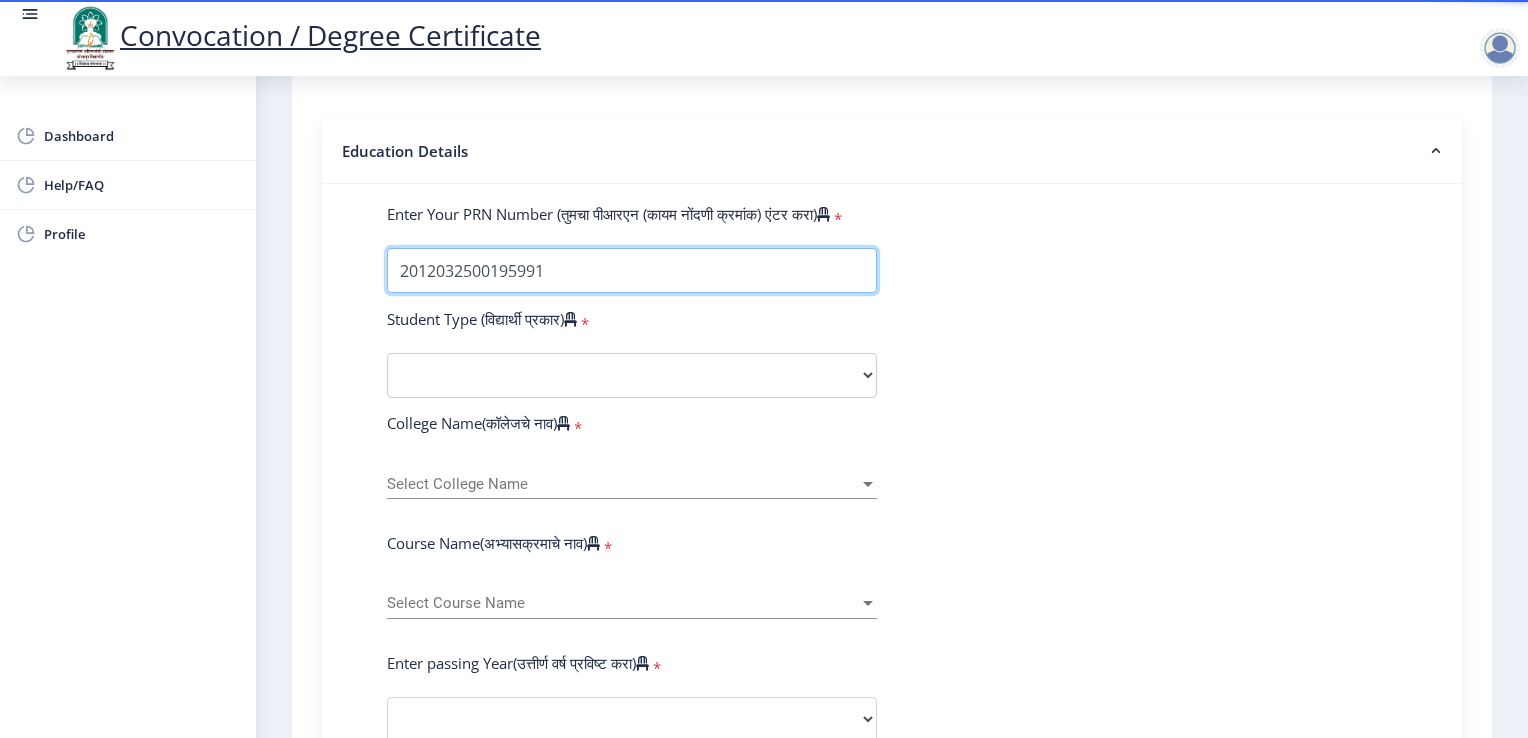 type on "2012032500195991" 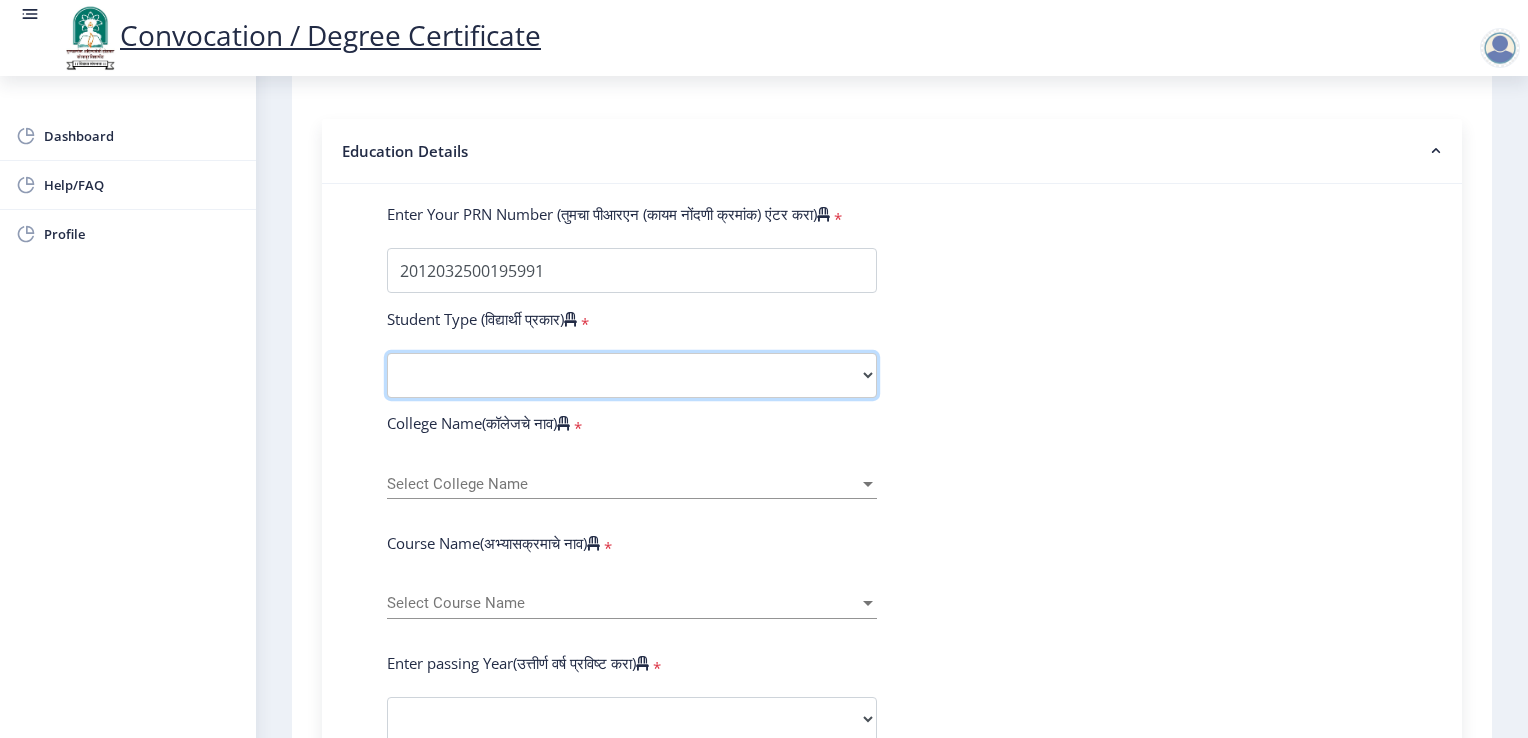 click on "Select Student Type Regular External" at bounding box center (632, 375) 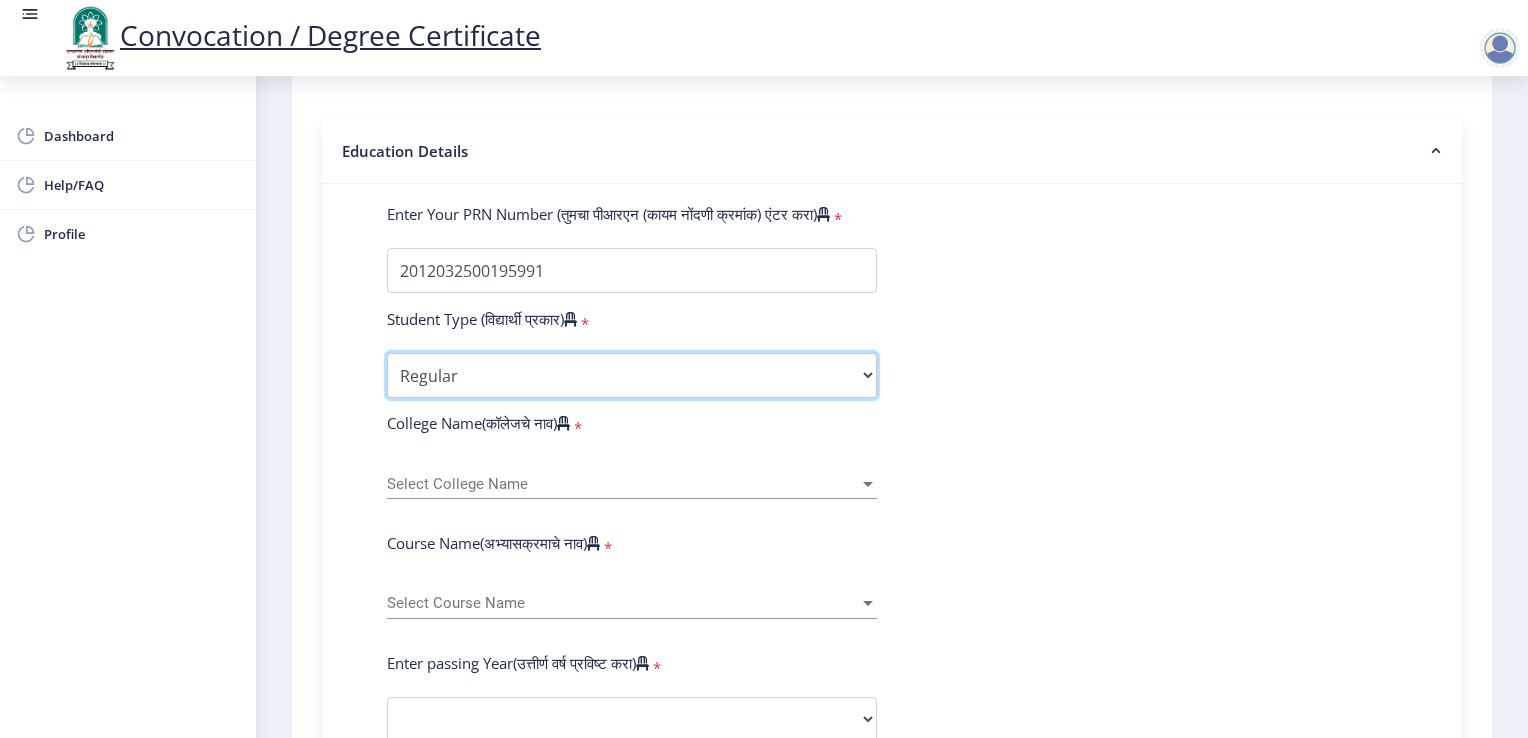 click on "Select Student Type Regular External" at bounding box center (632, 375) 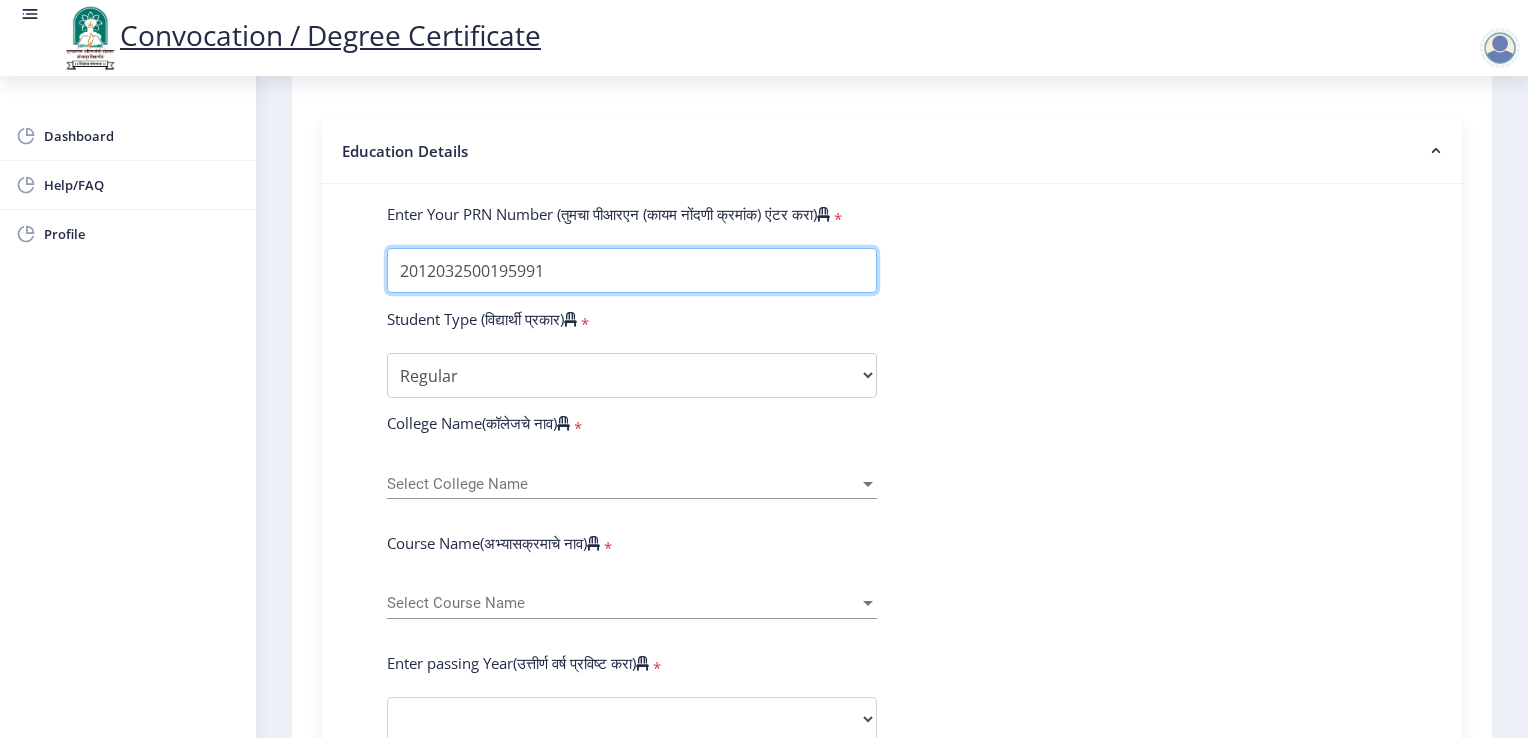 click on "Enter Your PRN Number (तुमचा पीआरएन (कायम नोंदणी क्रमांक) एंटर करा)" at bounding box center (632, 270) 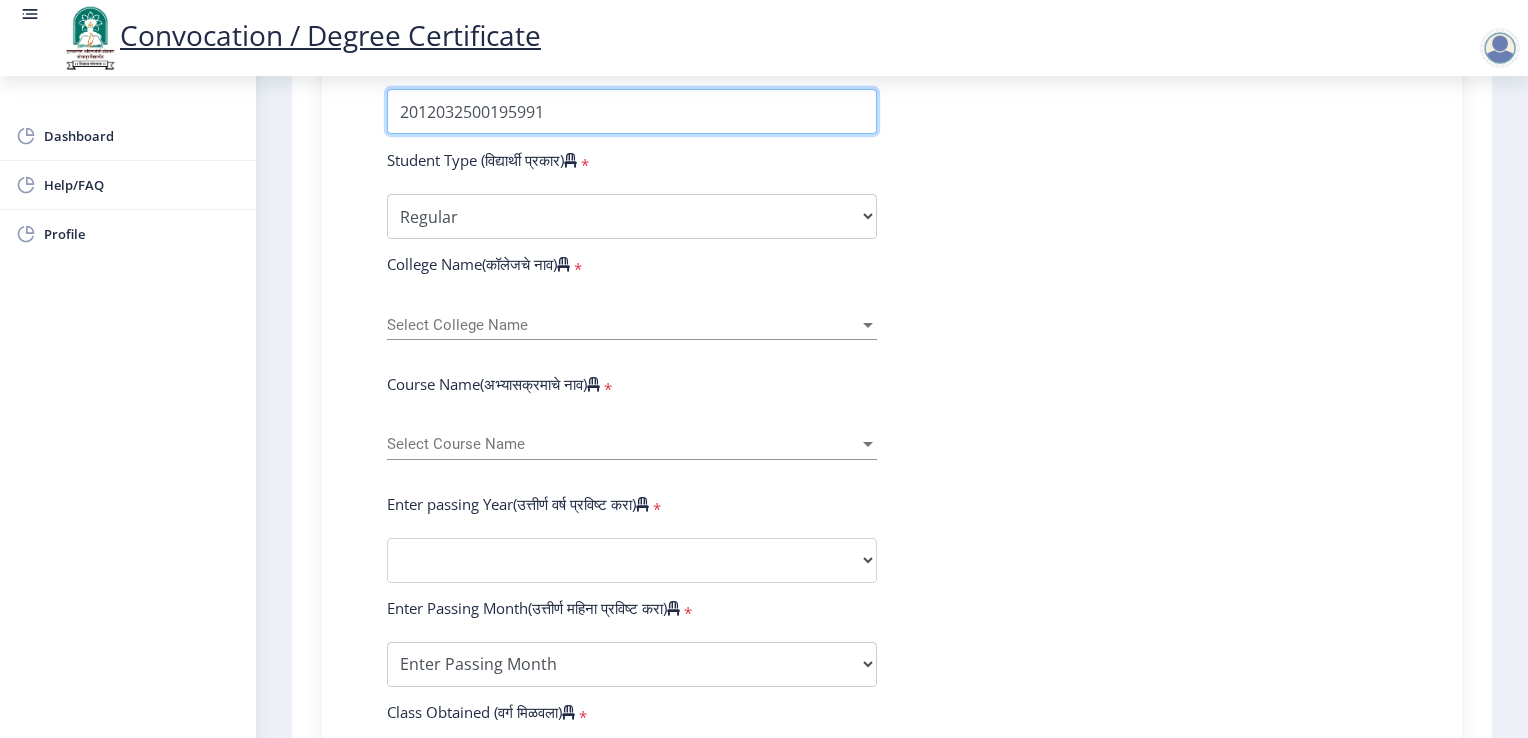 scroll, scrollTop: 587, scrollLeft: 0, axis: vertical 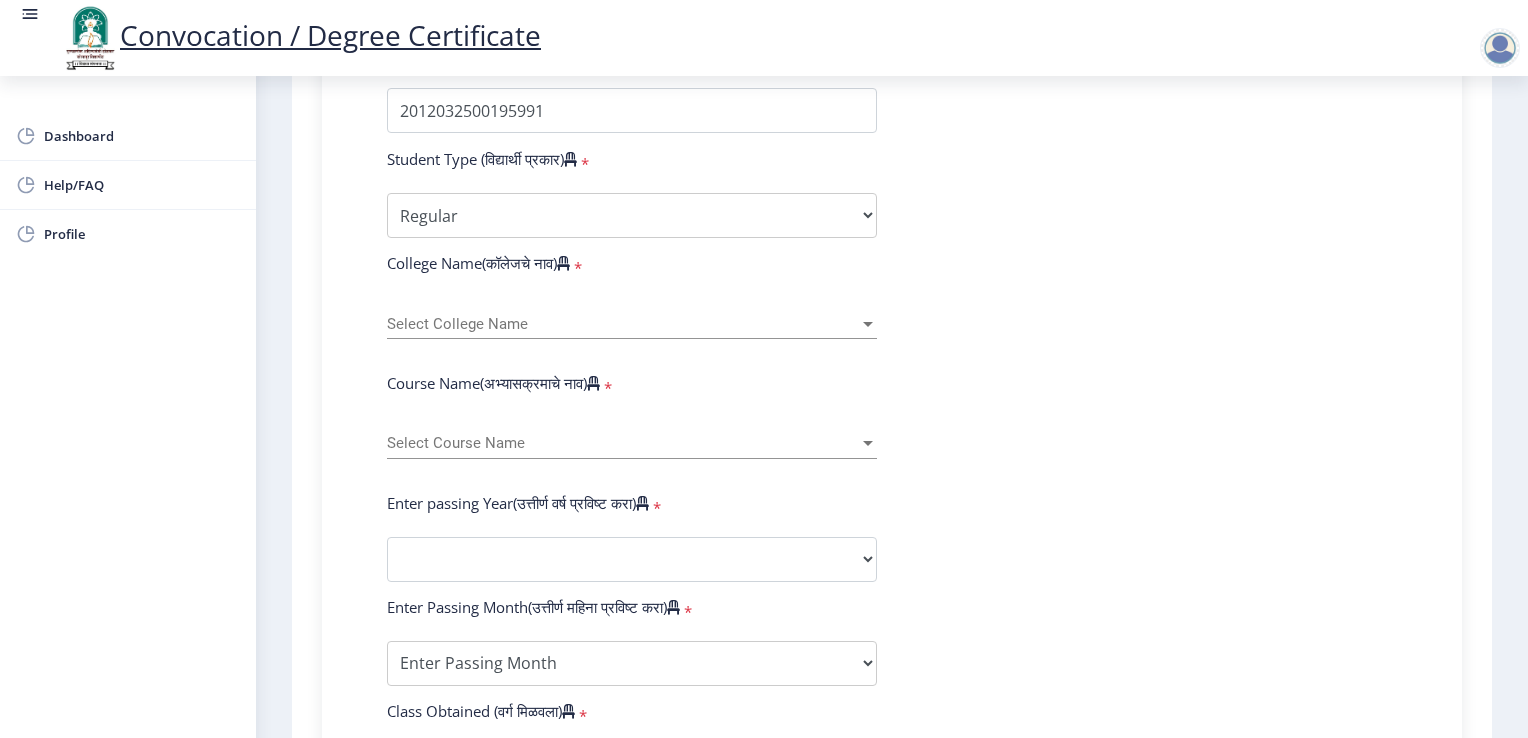 click on "Select College Name" at bounding box center [623, 324] 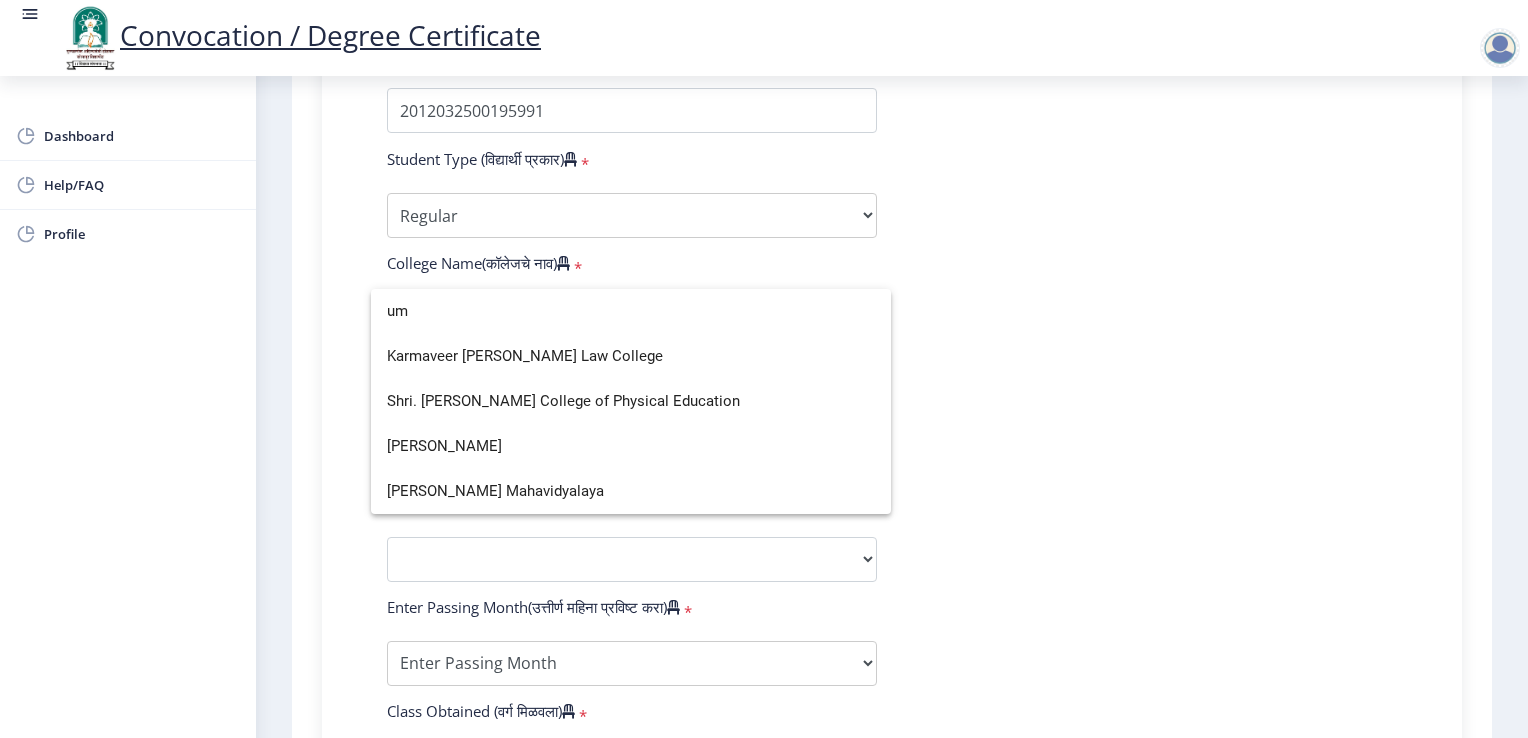 scroll, scrollTop: 0, scrollLeft: 0, axis: both 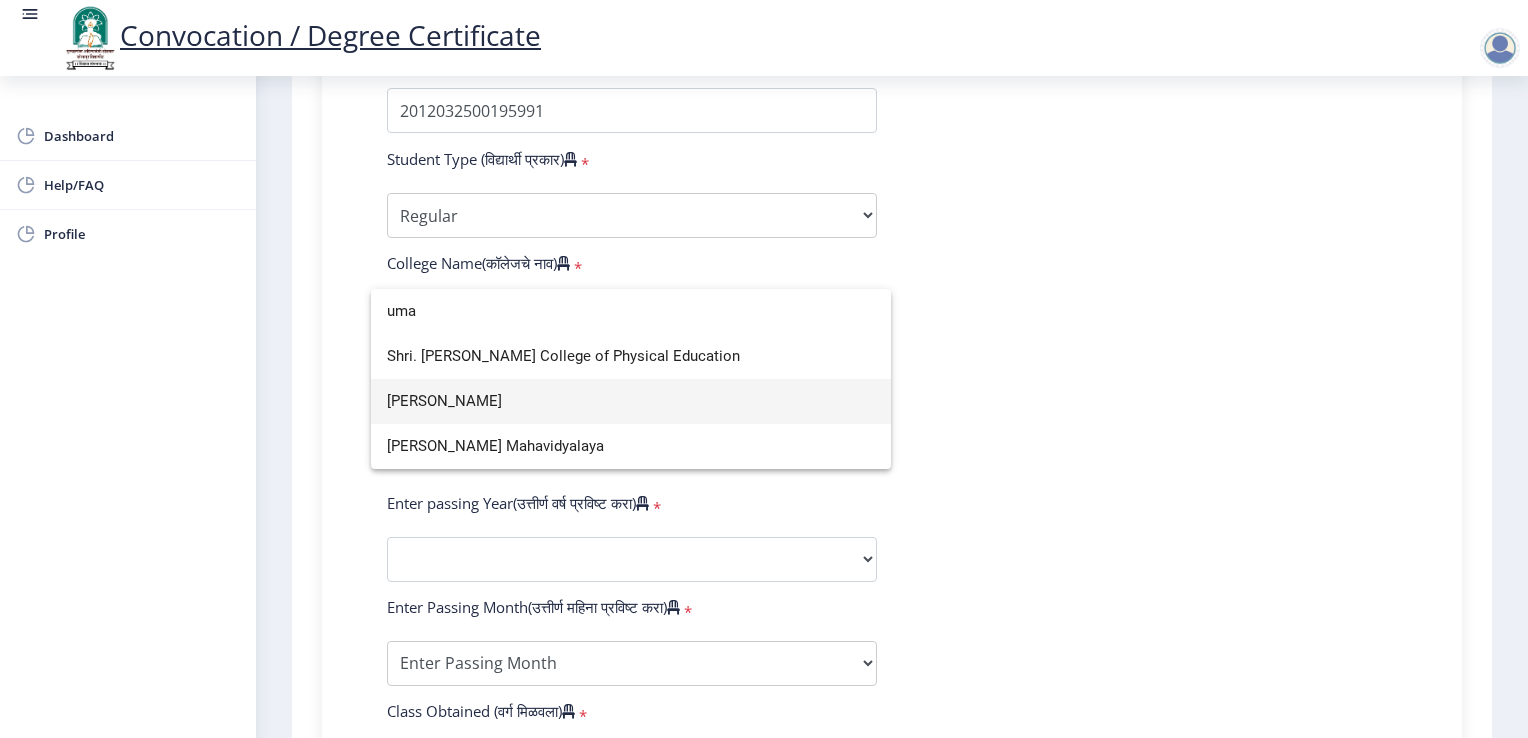 type on "uma" 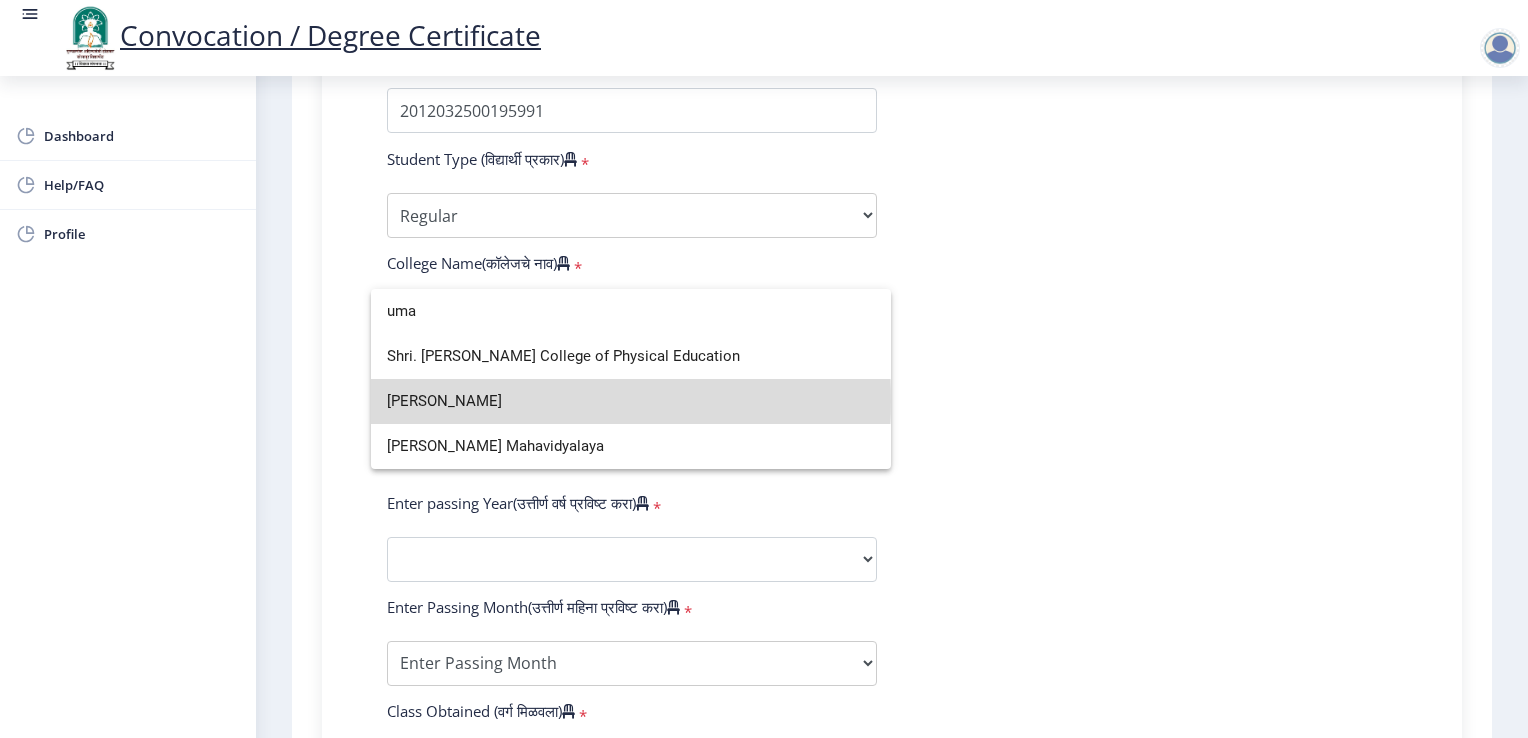 click on "[PERSON_NAME]" at bounding box center (631, 401) 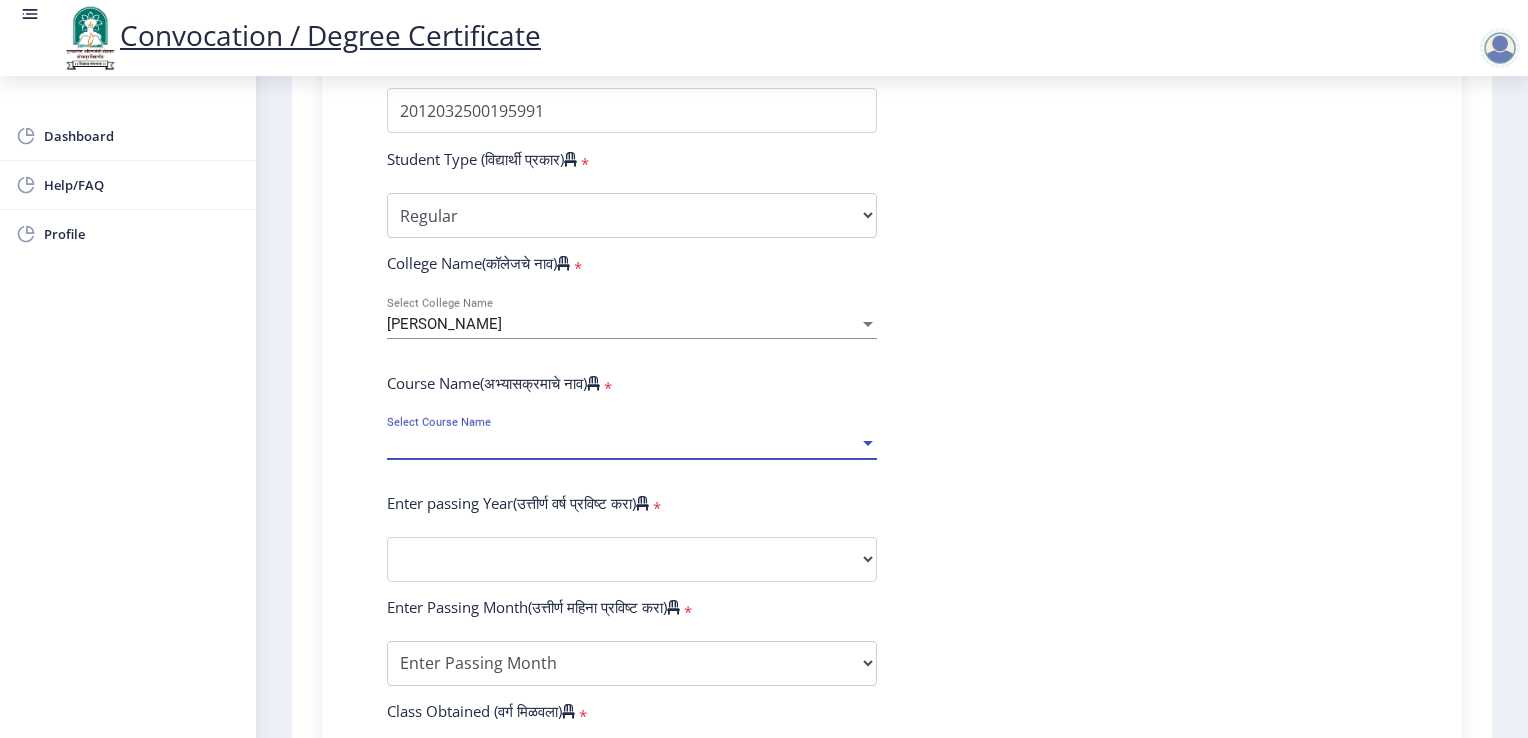 click on "Select Course Name" at bounding box center (623, 443) 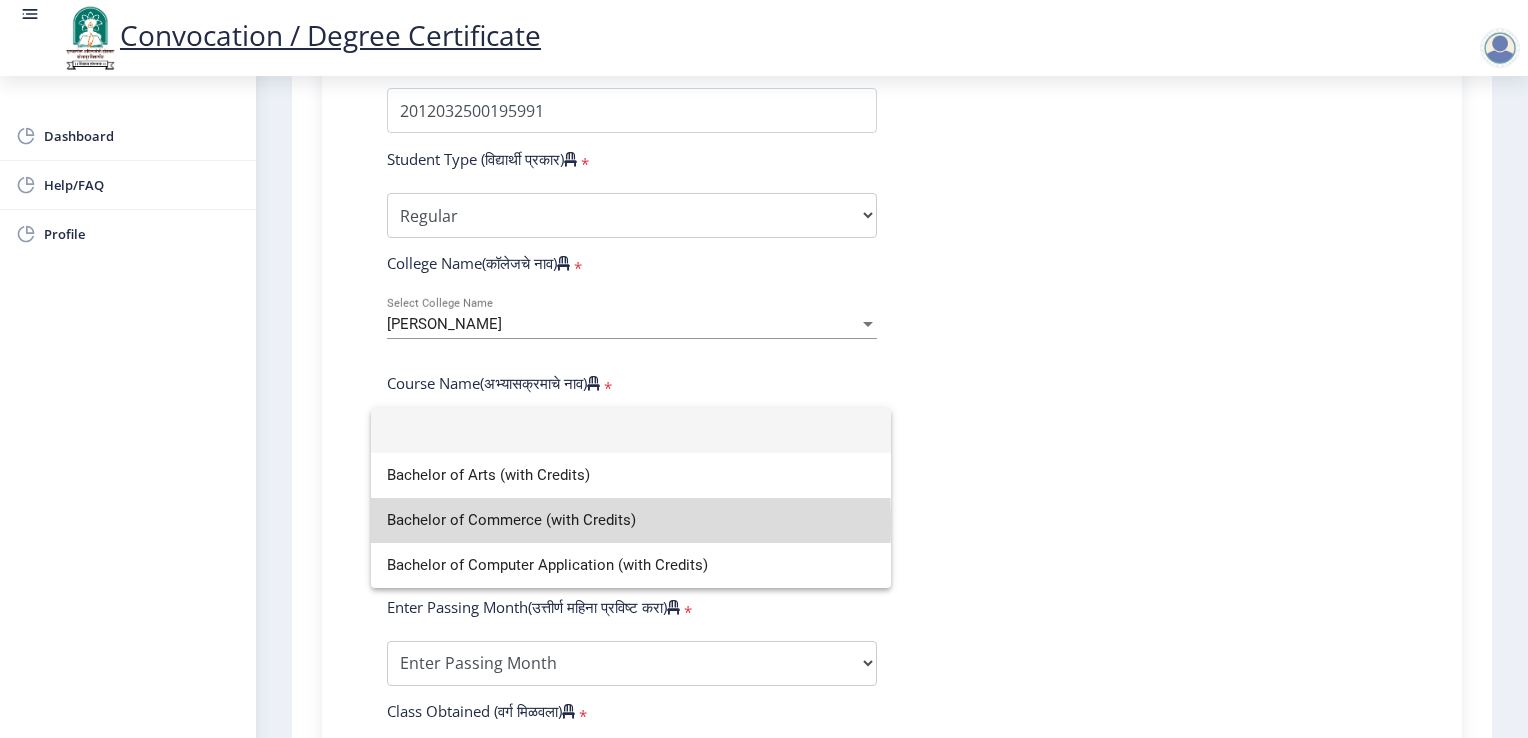 click on "Bachelor of Commerce (with Credits)" at bounding box center (631, 520) 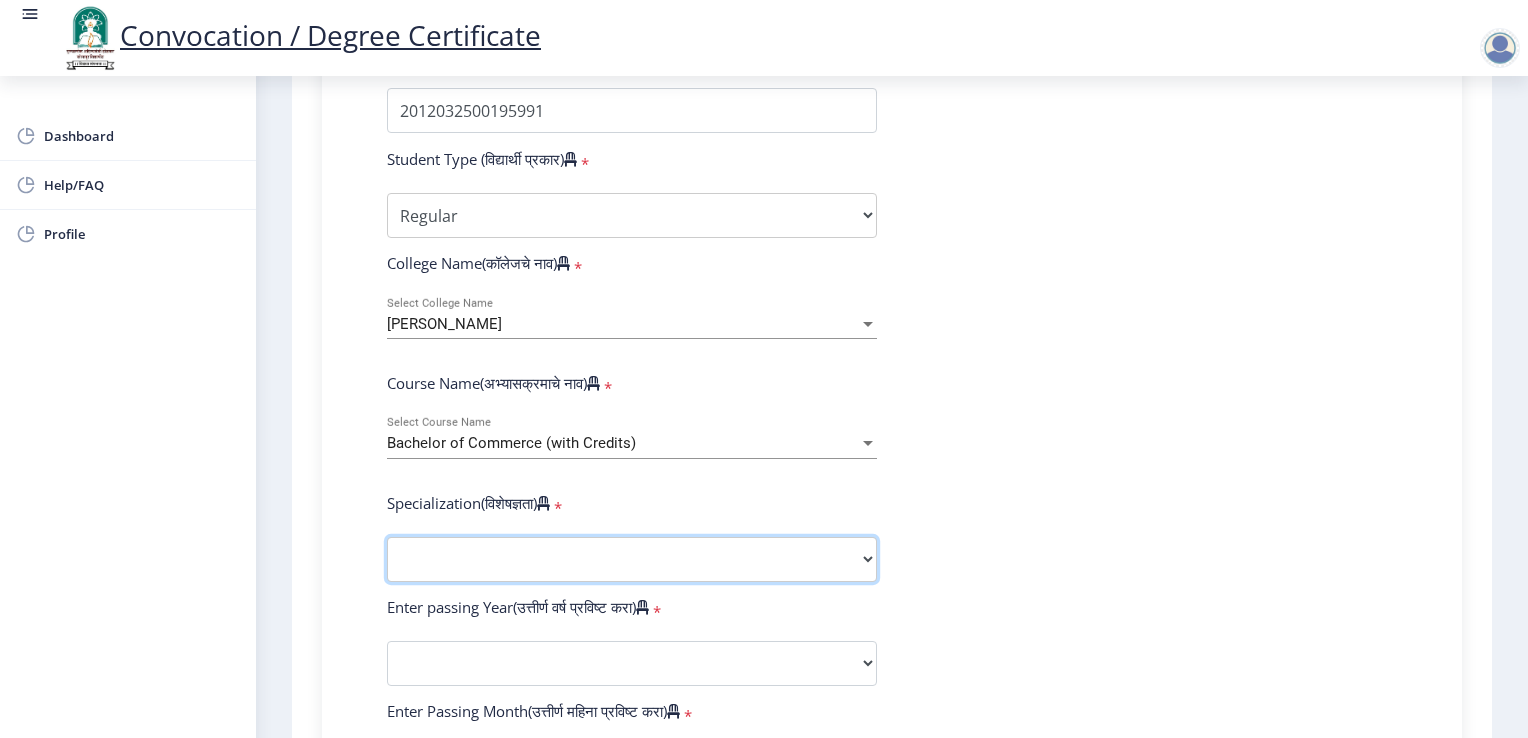 click on "Specialization Banking Advanced Accountancy Advanced Banking Advanced Cost Accounting Advanced Costing Industrial Management Insurance Advanced Insurance Advanced Statistics Other" at bounding box center (632, 559) 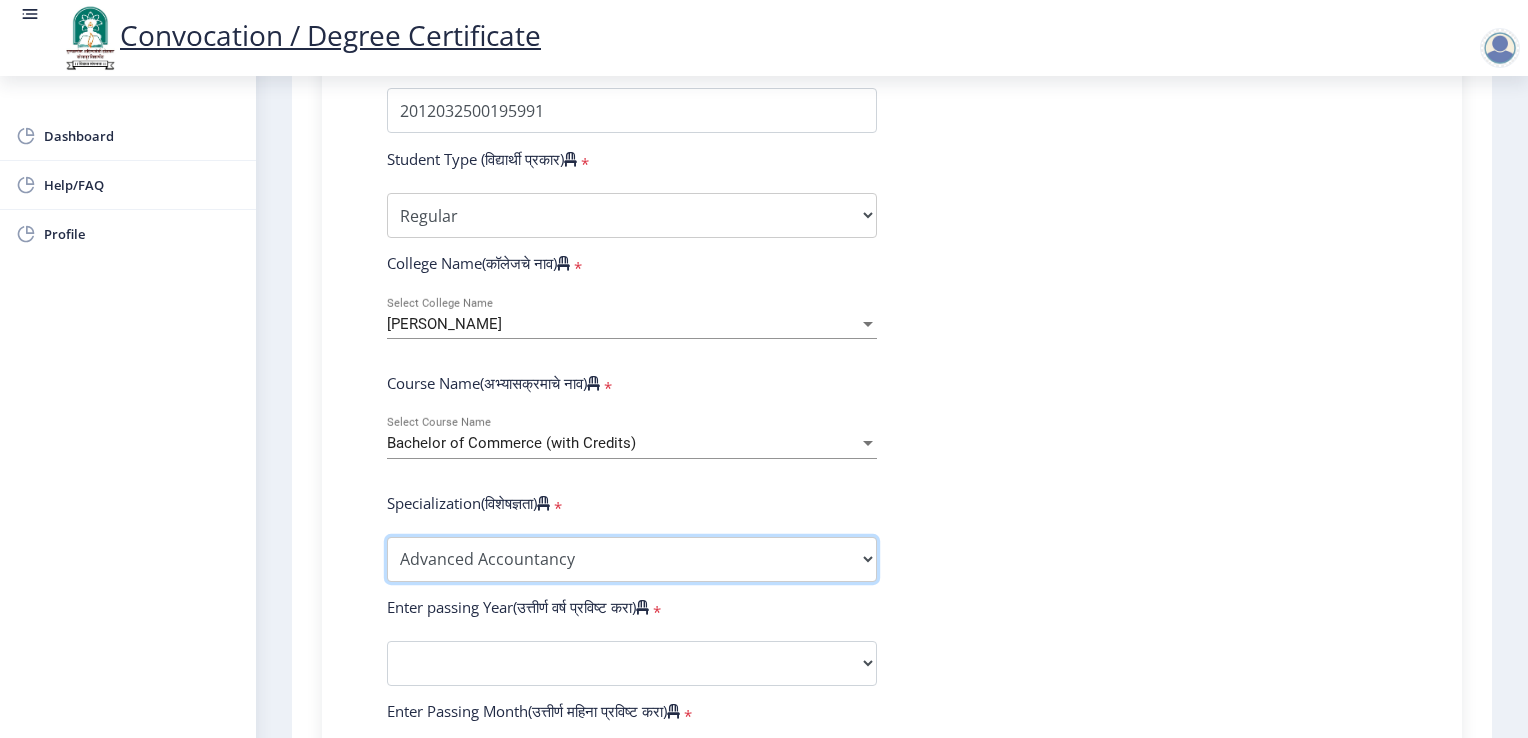 click on "Specialization Banking Advanced Accountancy Advanced Banking Advanced Cost Accounting Advanced Costing Industrial Management Insurance Advanced Insurance Advanced Statistics Other" at bounding box center [632, 559] 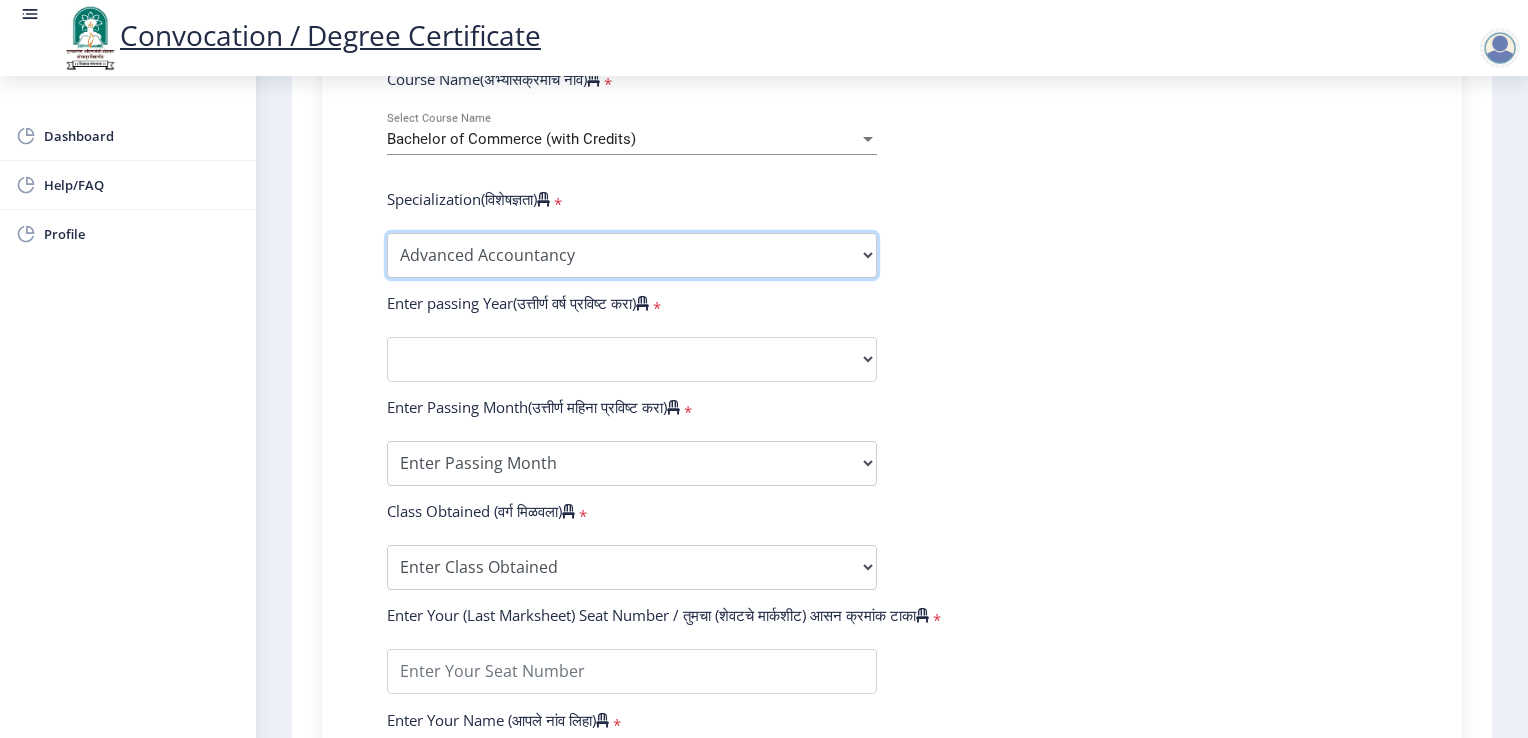 scroll, scrollTop: 899, scrollLeft: 0, axis: vertical 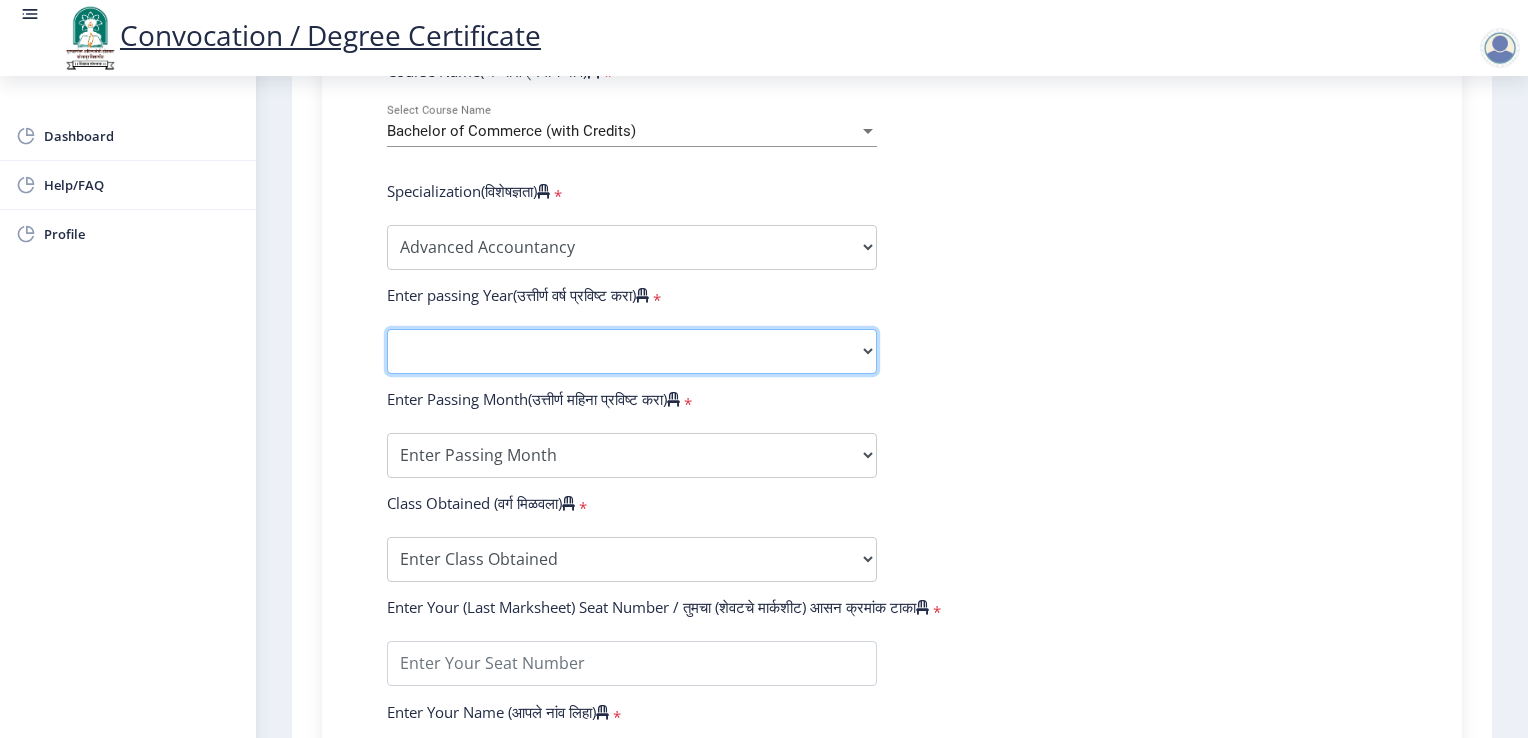 click on "2025   2024   2023   2022   2021   2020   2019   2018   2017   2016   2015   2014   2013   2012   2011   2010   2009   2008   2007   2006   2005   2004   2003   2002   2001   2000   1999   1998   1997   1996   1995   1994   1993   1992   1991   1990   1989   1988   1987   1986   1985   1984   1983   1982   1981   1980   1979   1978   1977   1976" 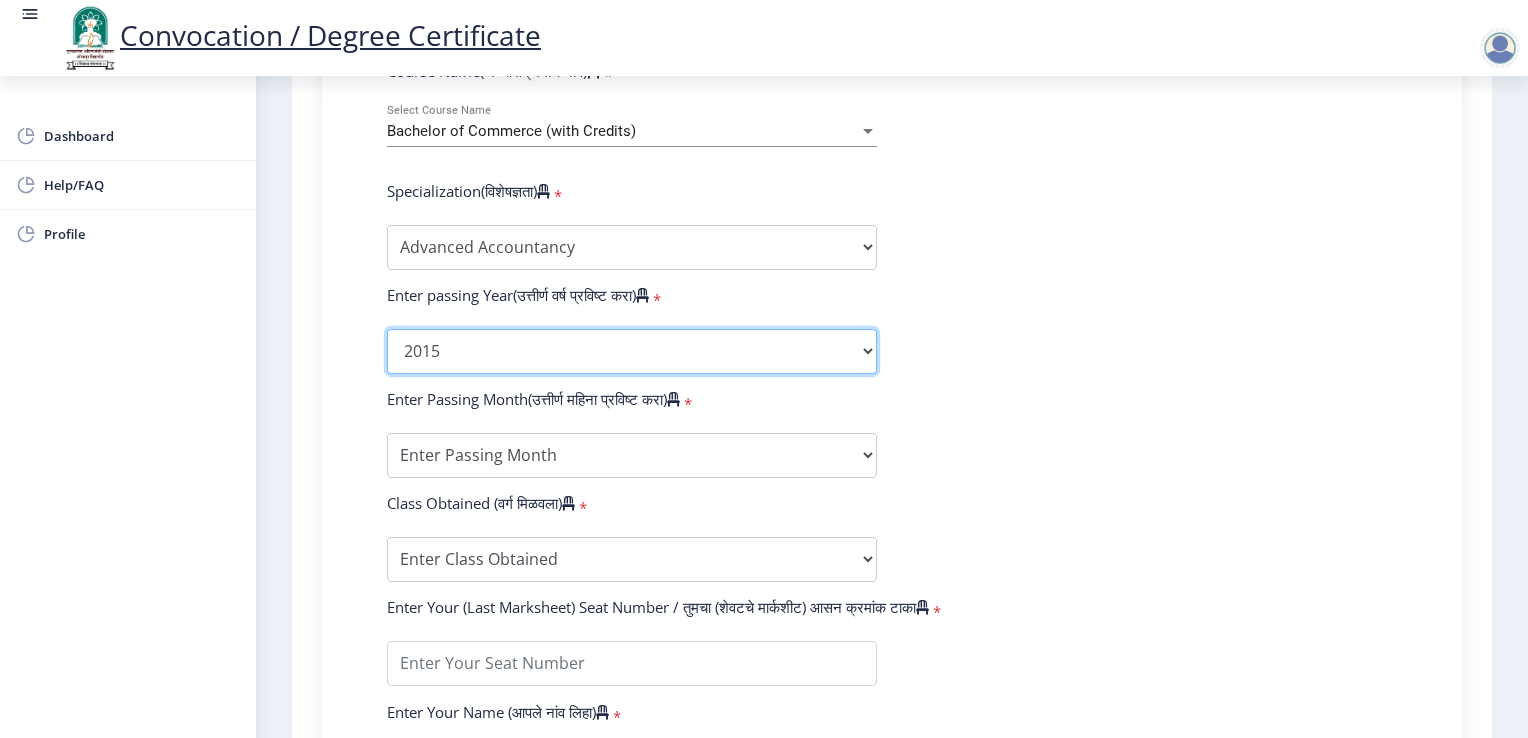 click on "2025   2024   2023   2022   2021   2020   2019   2018   2017   2016   2015   2014   2013   2012   2011   2010   2009   2008   2007   2006   2005   2004   2003   2002   2001   2000   1999   1998   1997   1996   1995   1994   1993   1992   1991   1990   1989   1988   1987   1986   1985   1984   1983   1982   1981   1980   1979   1978   1977   1976" 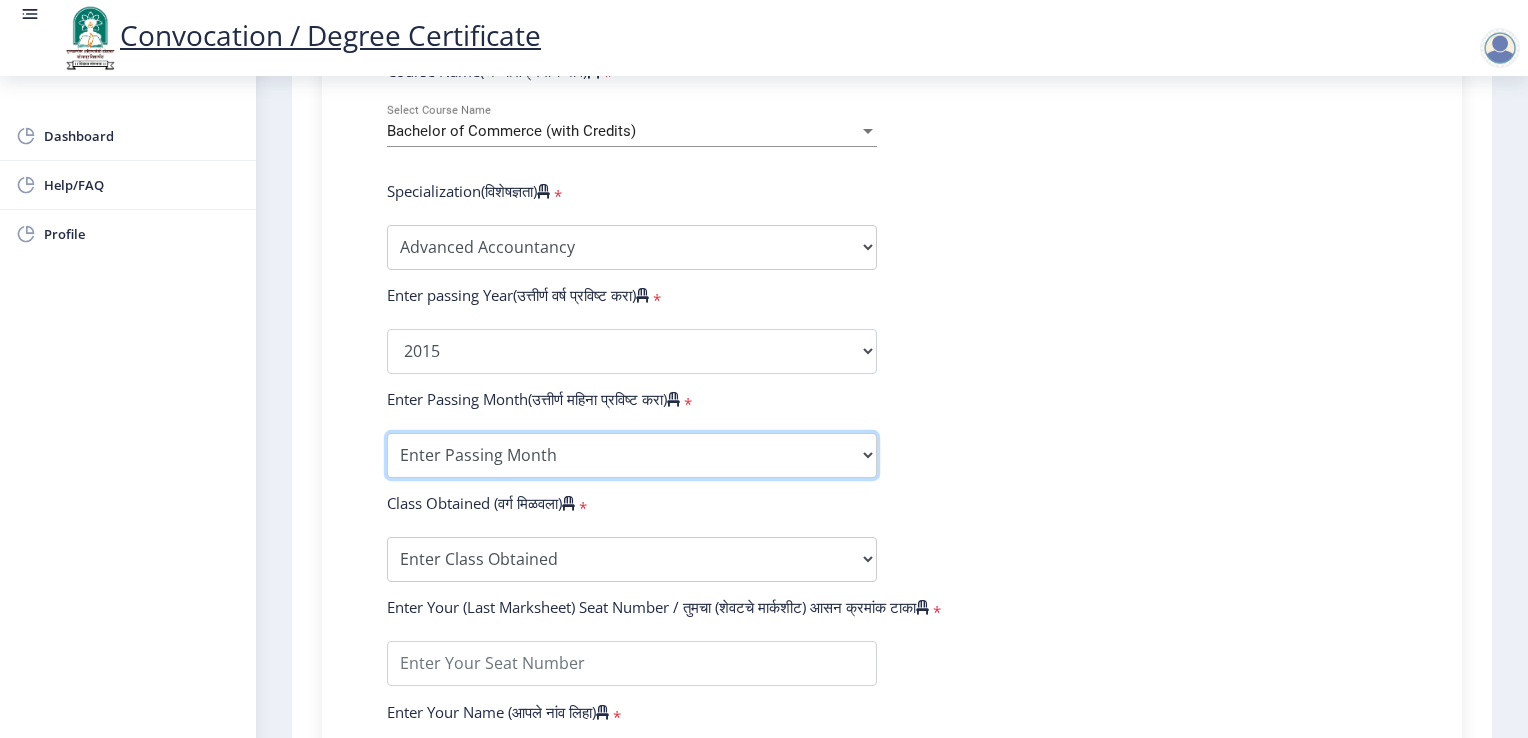click on "Enter Passing Month March April May October November December" at bounding box center (632, 455) 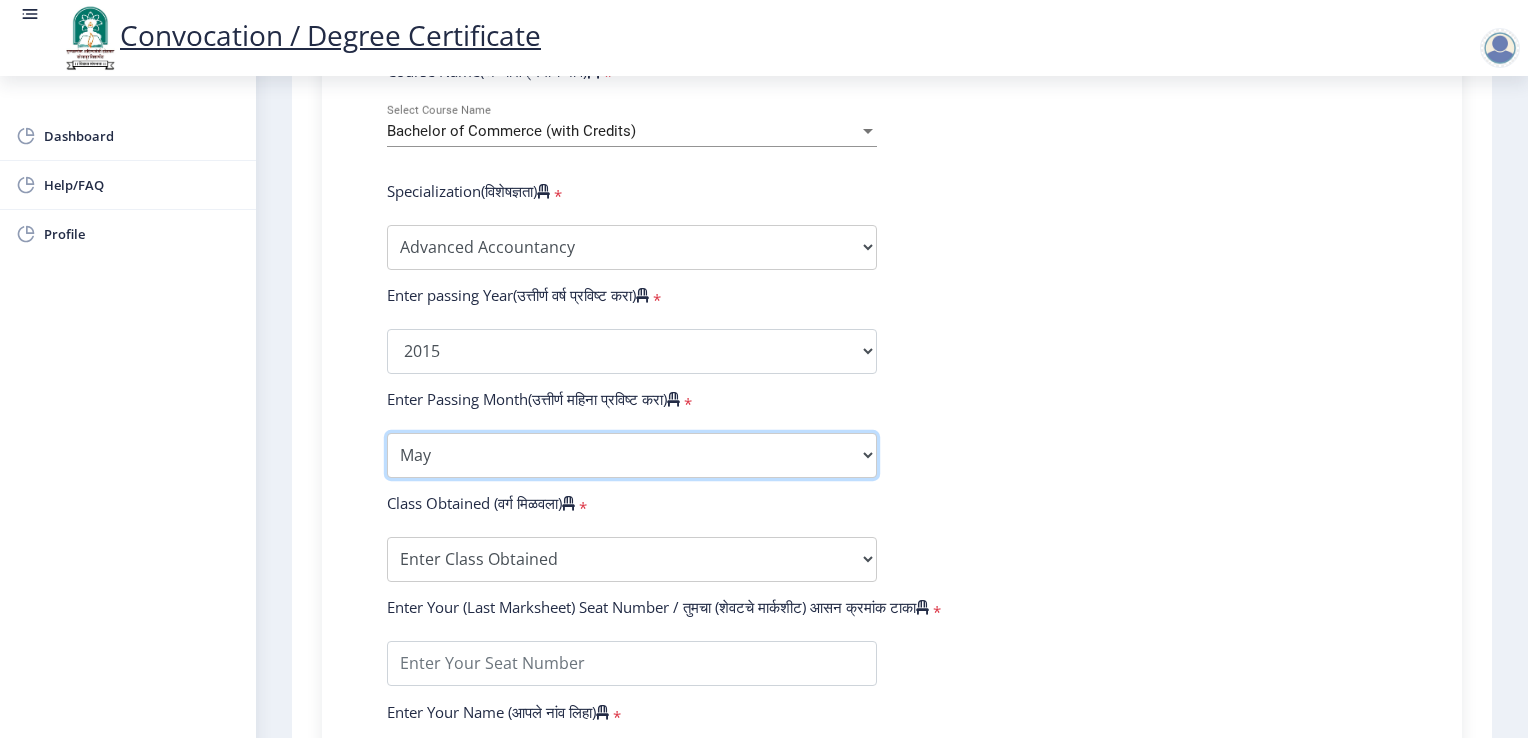 click on "Enter Passing Month March April May October November December" at bounding box center [632, 455] 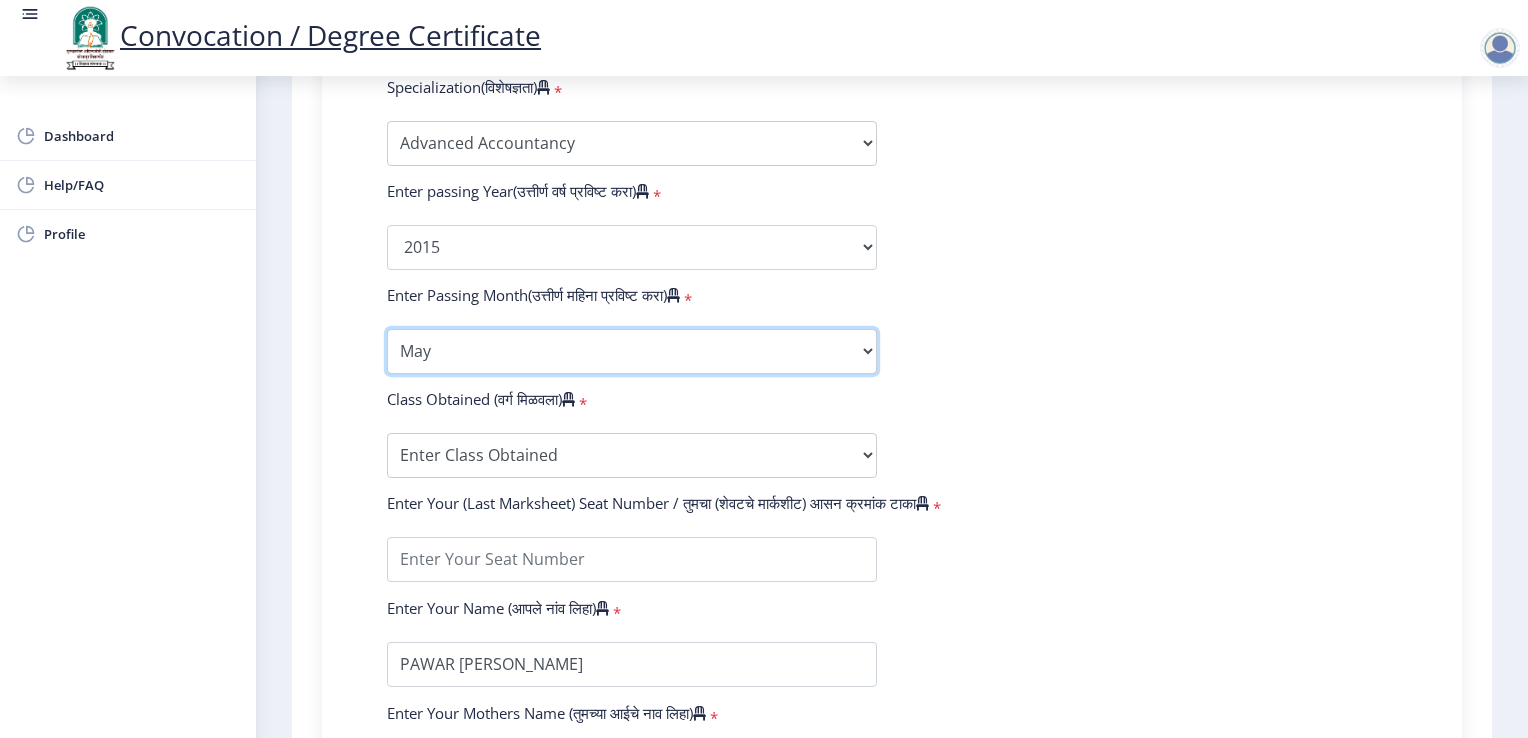 scroll, scrollTop: 1004, scrollLeft: 0, axis: vertical 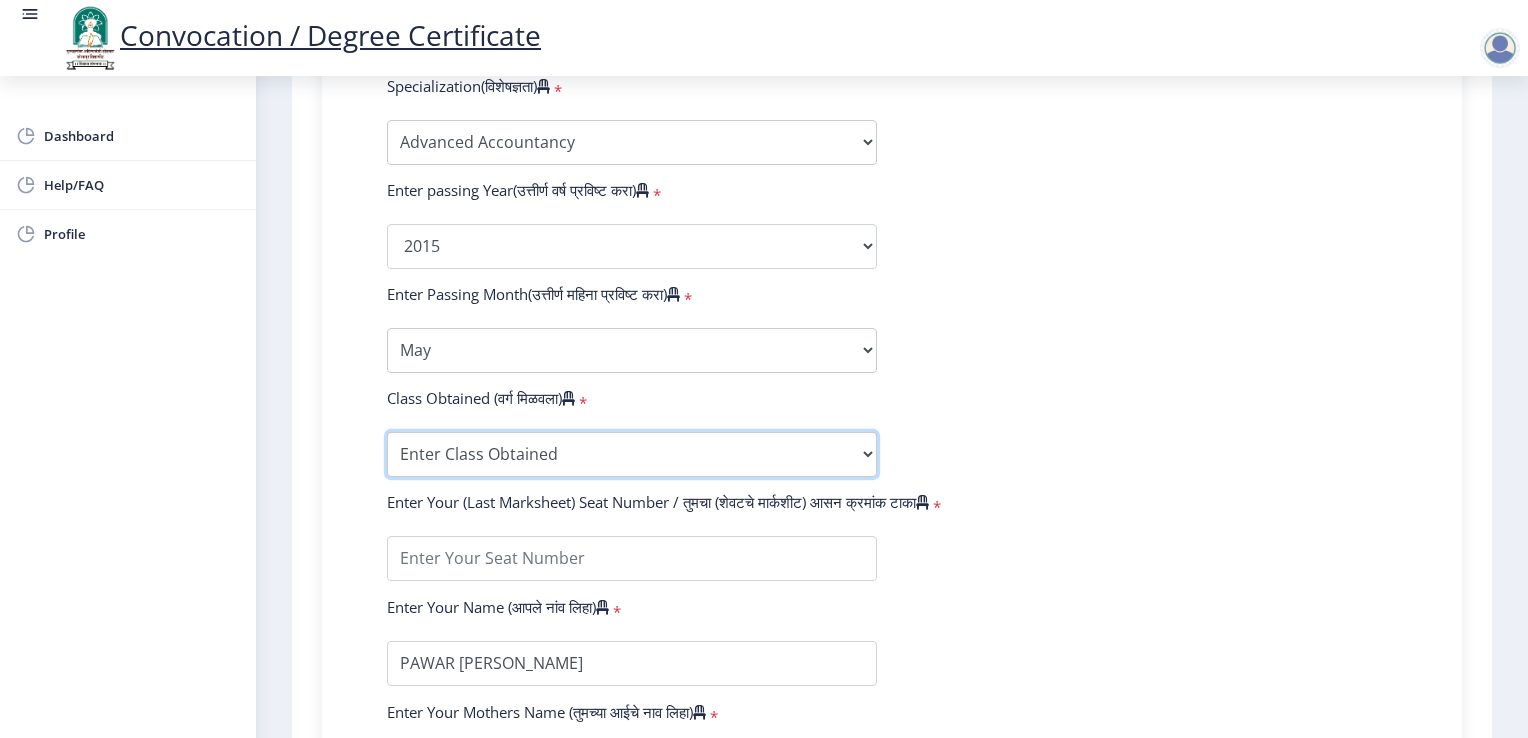 click on "Enter Class Obtained FIRST CLASS WITH DISTINCTION FIRST CLASS HIGHER SECOND CLASS SECOND CLASS PASS CLASS Grade O Grade A+ Grade A Grade B+ Grade B Grade C+ Grade C Grade D Grade E" at bounding box center [632, 454] 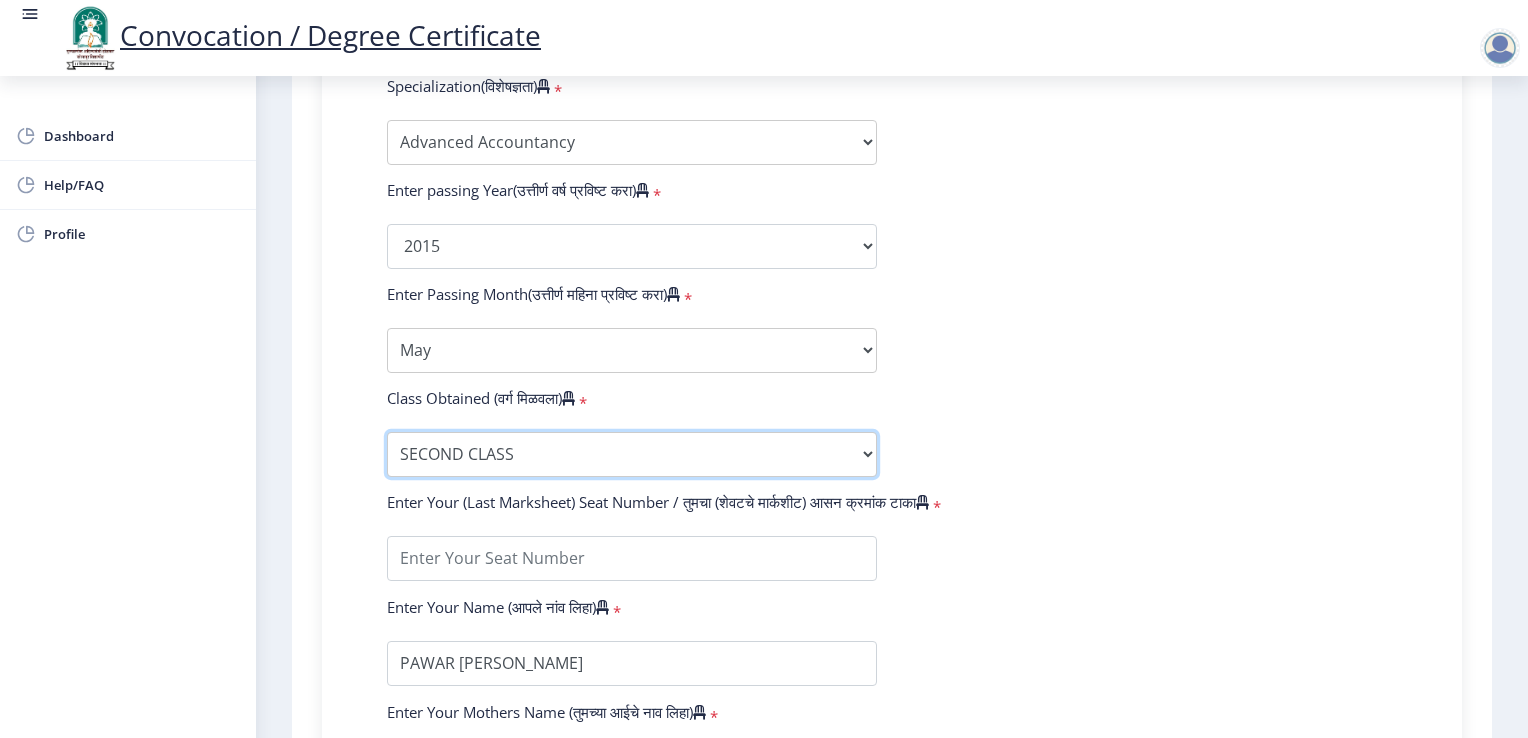 click on "Enter Class Obtained FIRST CLASS WITH DISTINCTION FIRST CLASS HIGHER SECOND CLASS SECOND CLASS PASS CLASS Grade O Grade A+ Grade A Grade B+ Grade B Grade C+ Grade C Grade D Grade E" at bounding box center [632, 454] 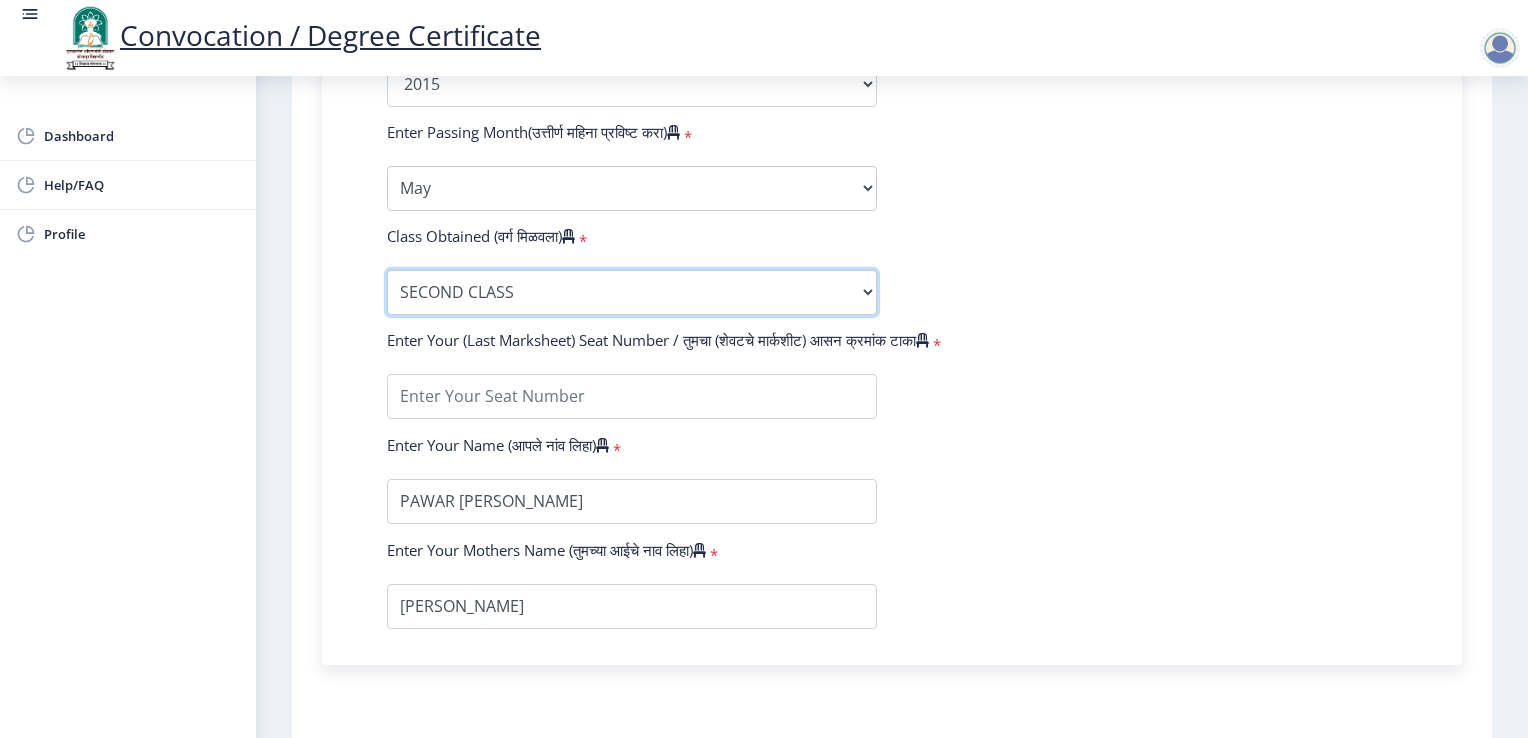 scroll, scrollTop: 1176, scrollLeft: 0, axis: vertical 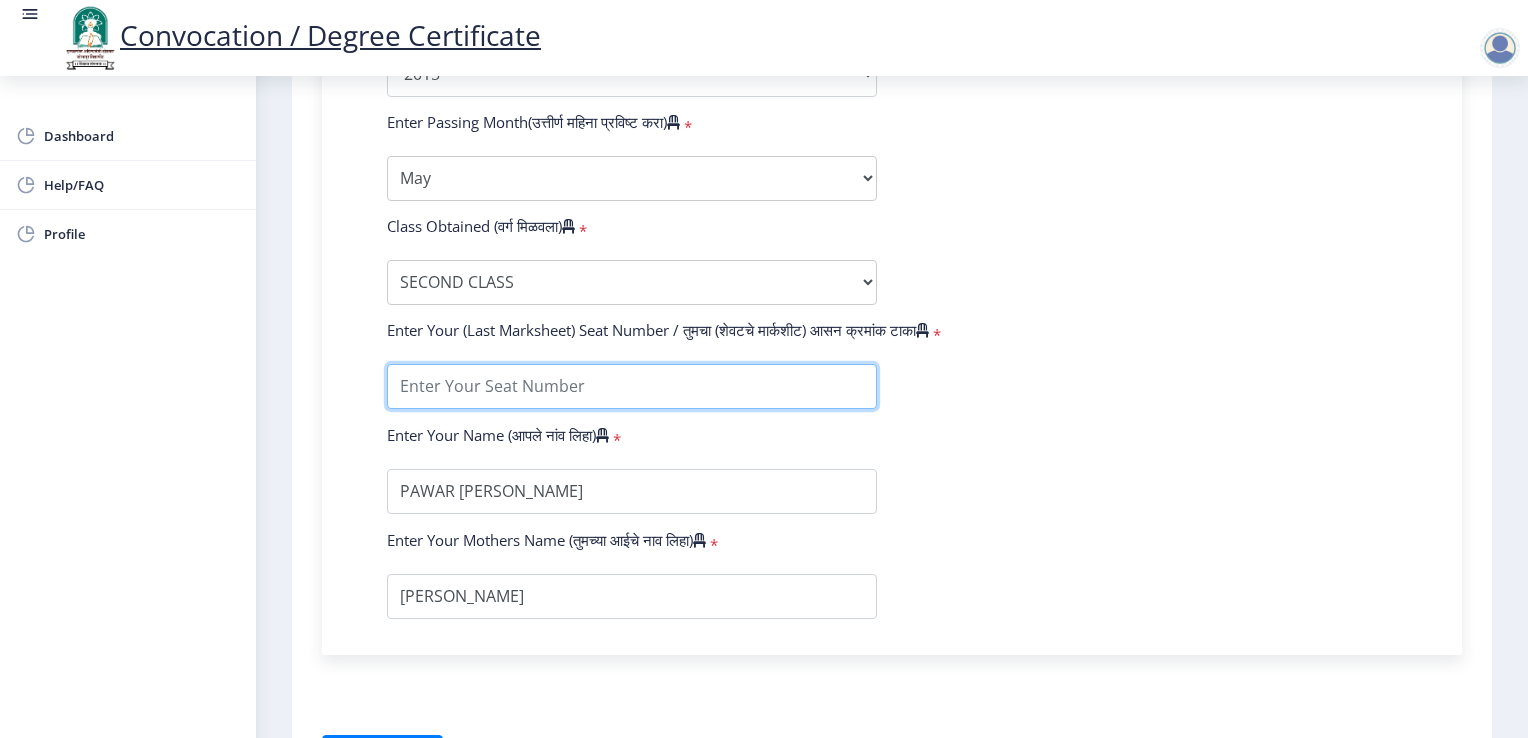 click at bounding box center (632, 386) 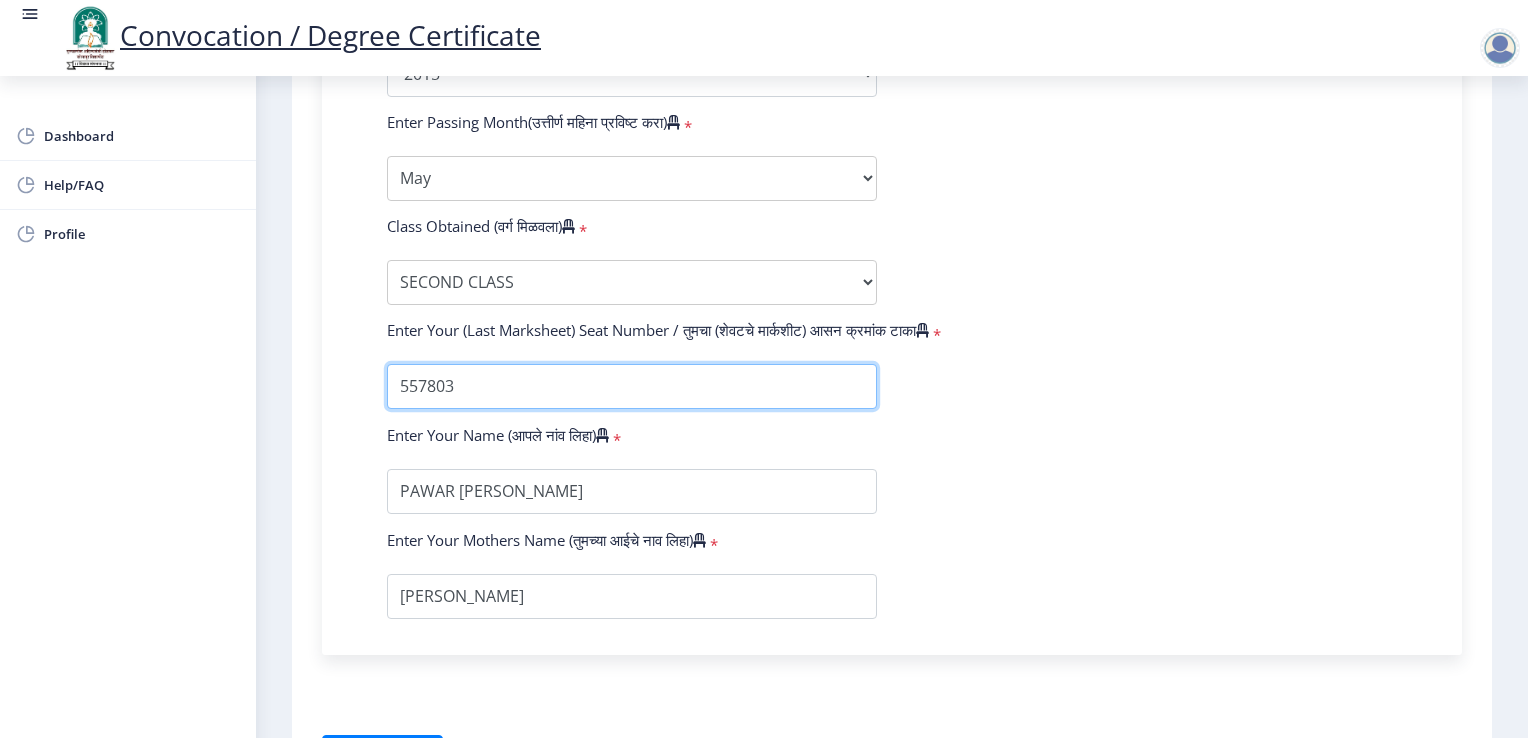 type on "557803" 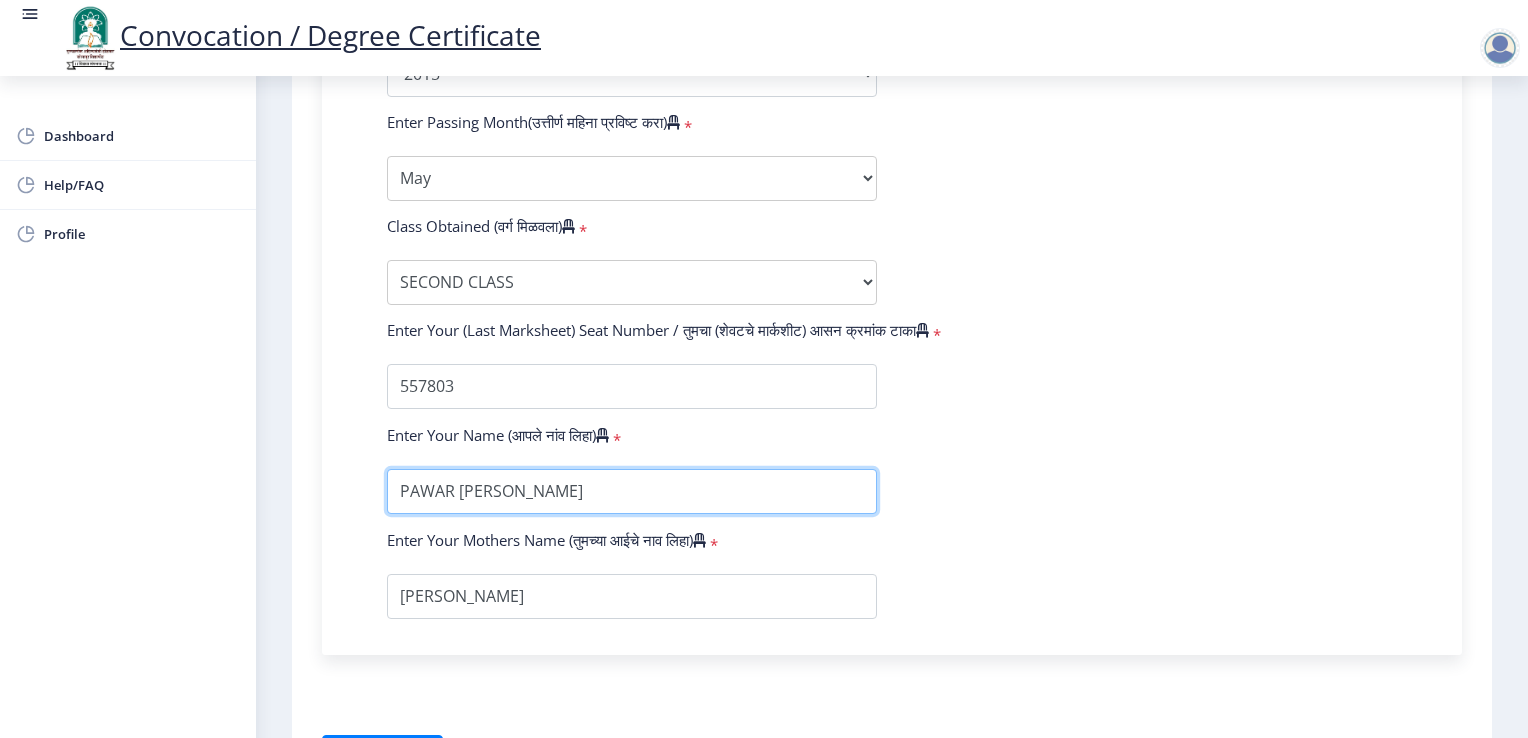 click at bounding box center (632, 491) 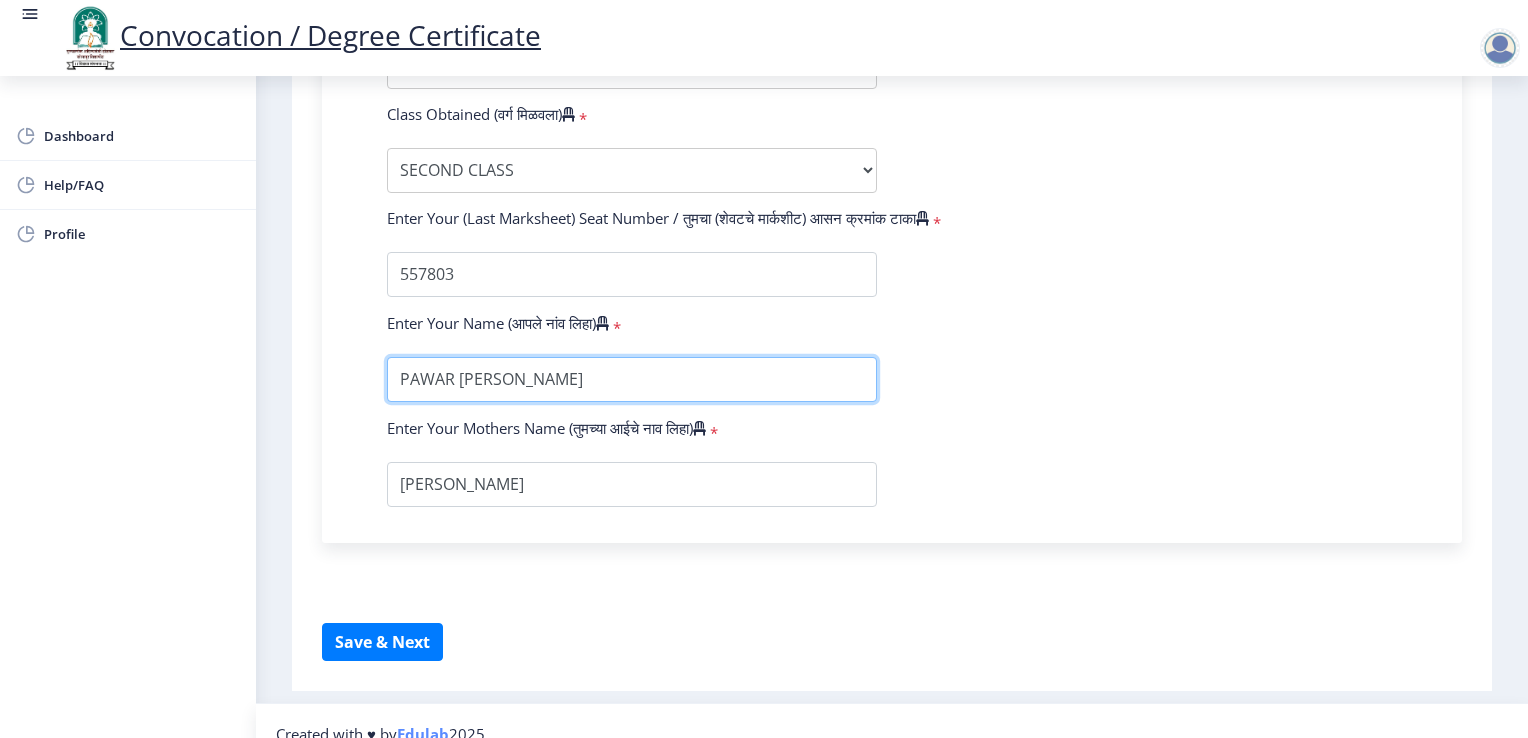 scroll, scrollTop: 1300, scrollLeft: 0, axis: vertical 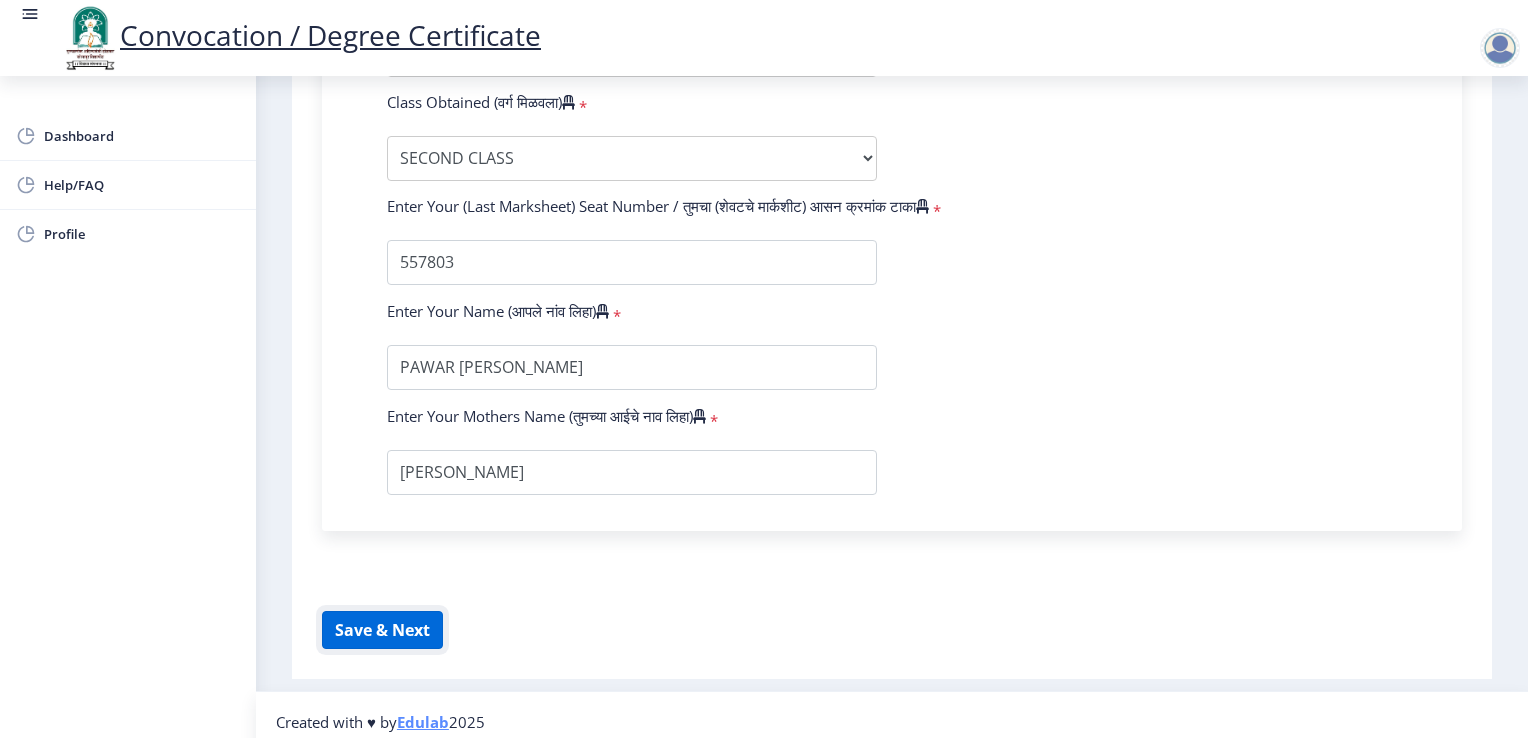 click on "Save & Next" 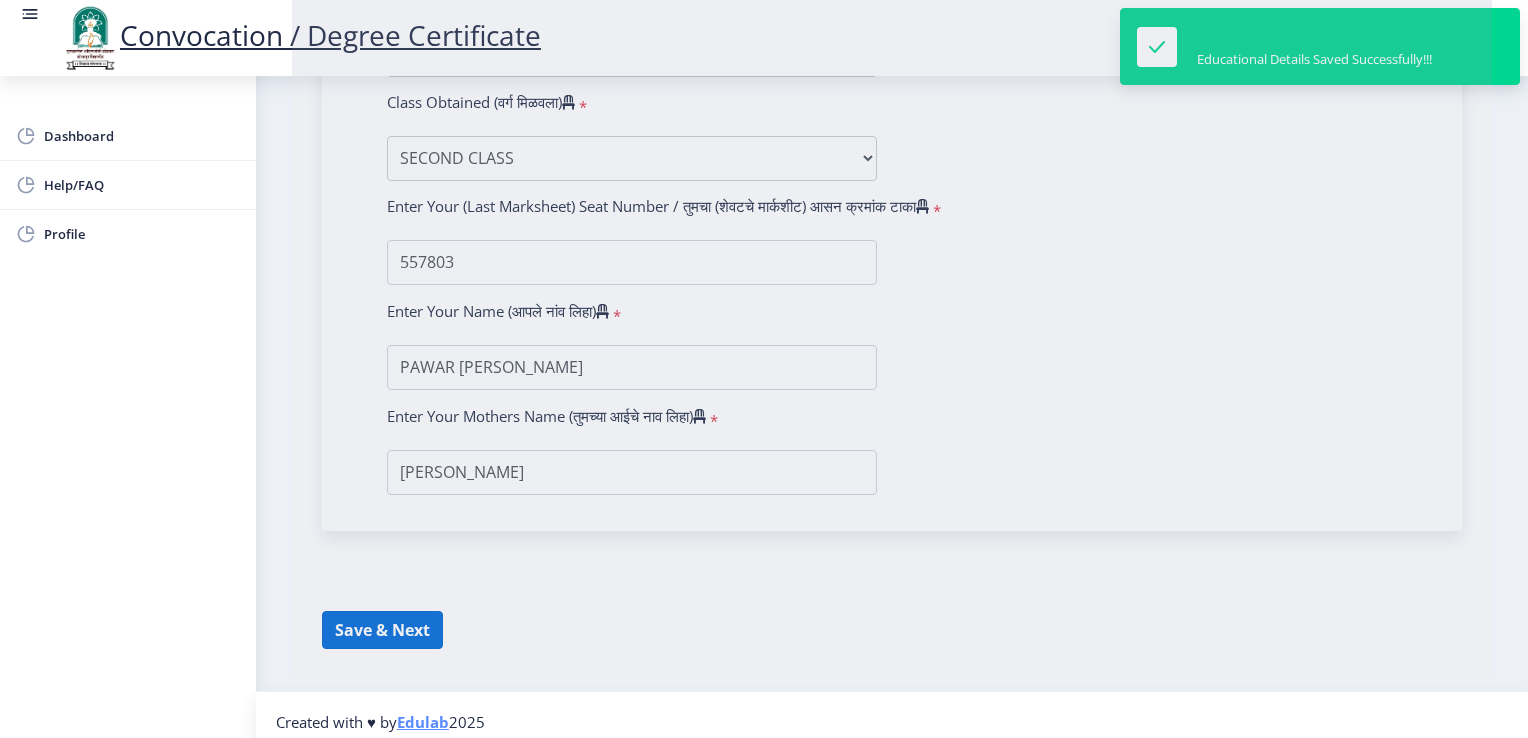 select 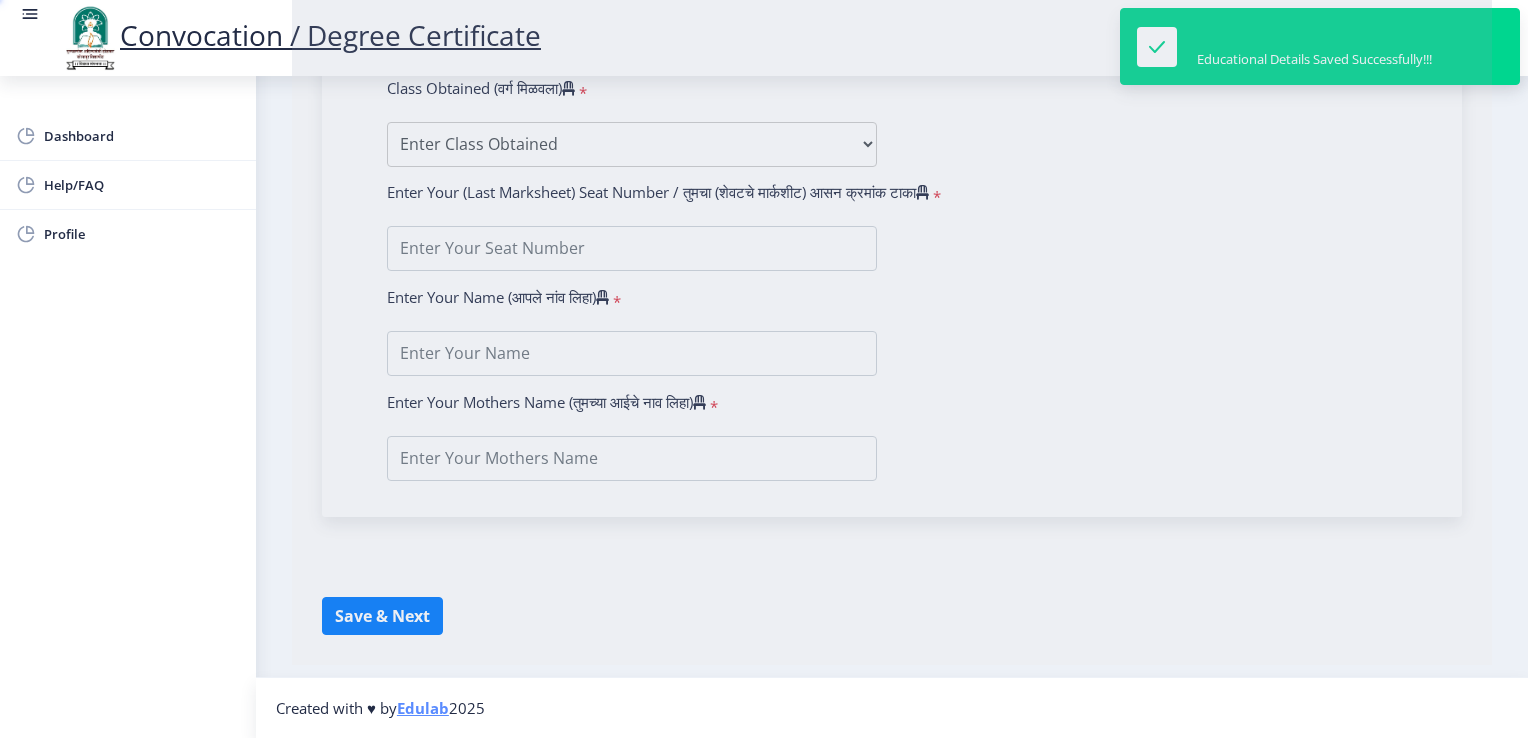 scroll, scrollTop: 0, scrollLeft: 0, axis: both 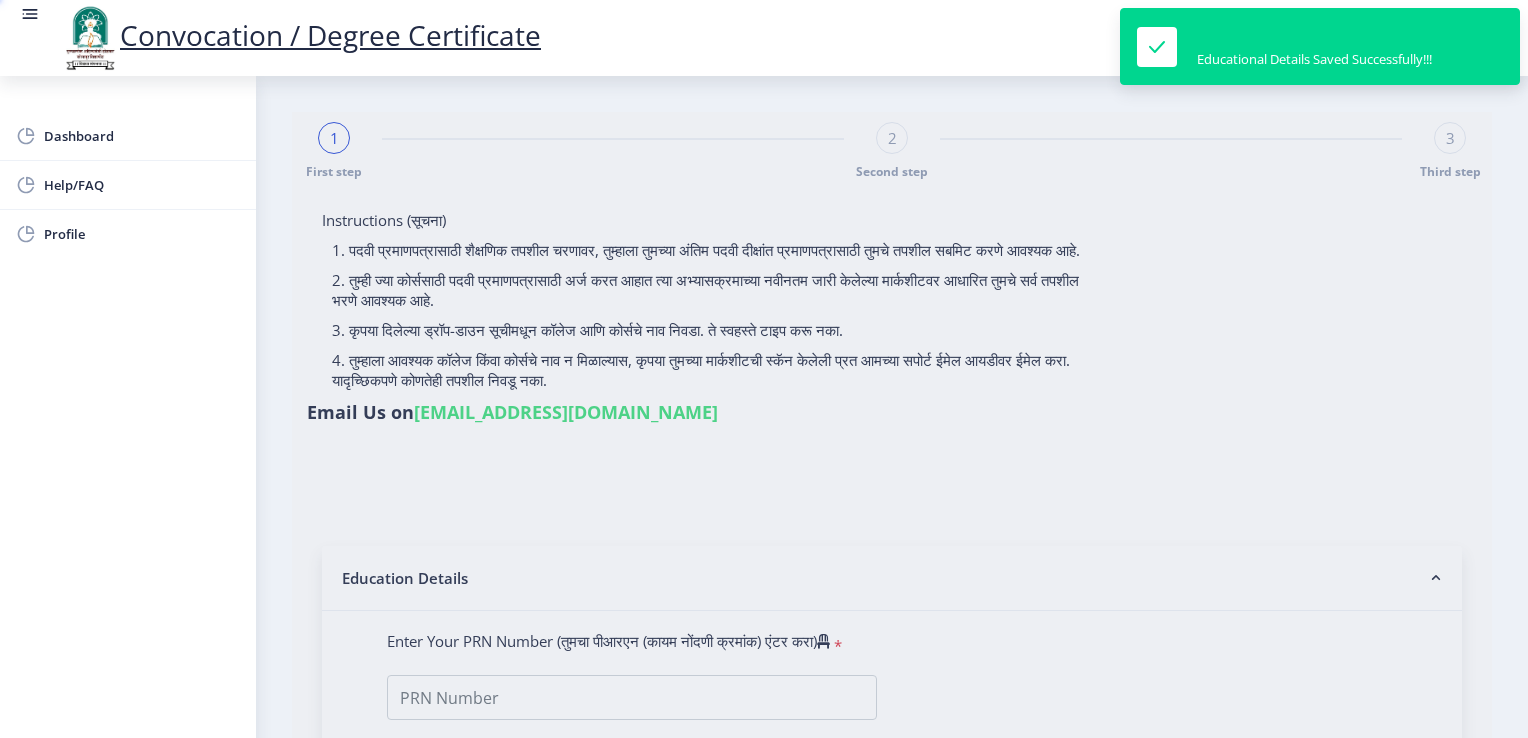 type on "PAWAR [PERSON_NAME]" 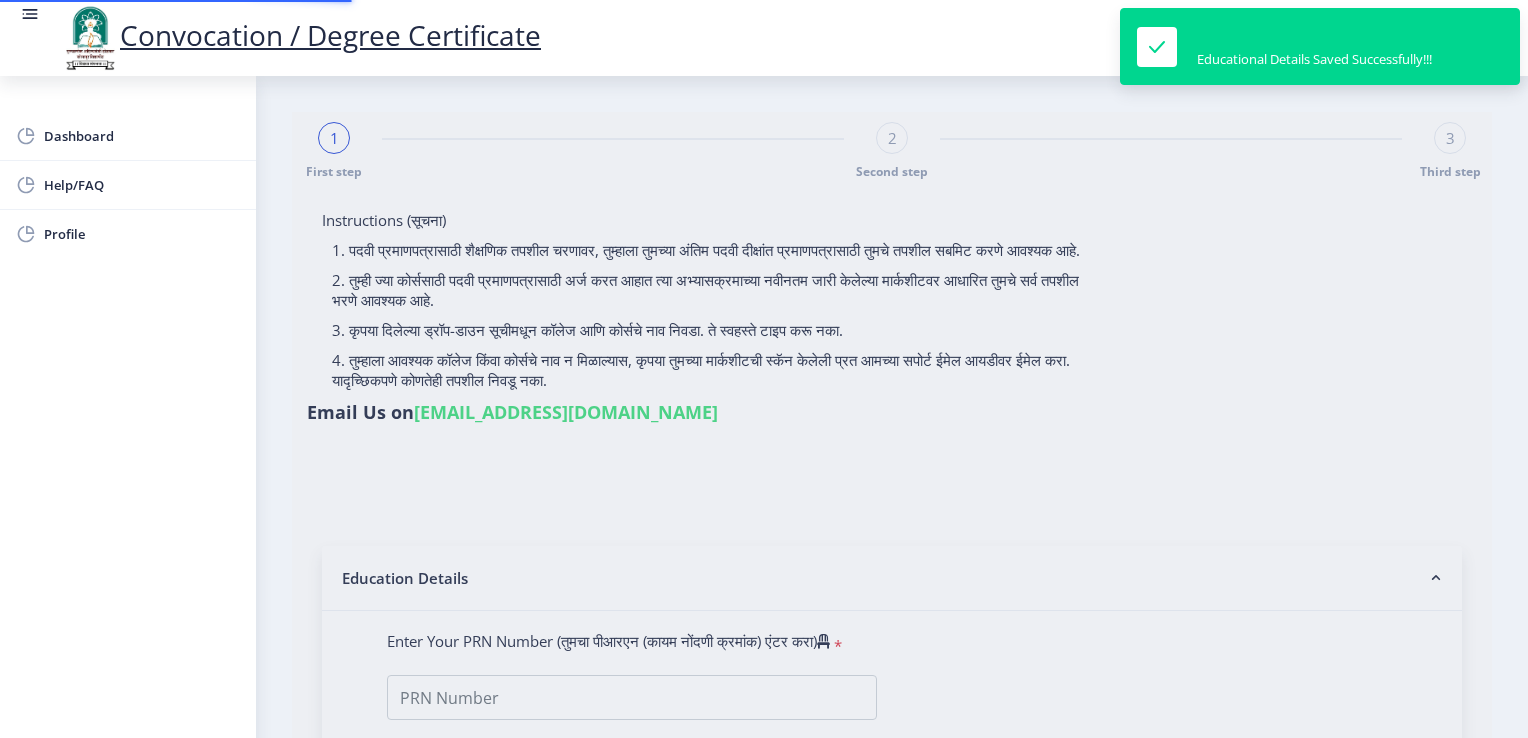 type on "2012032500195991" 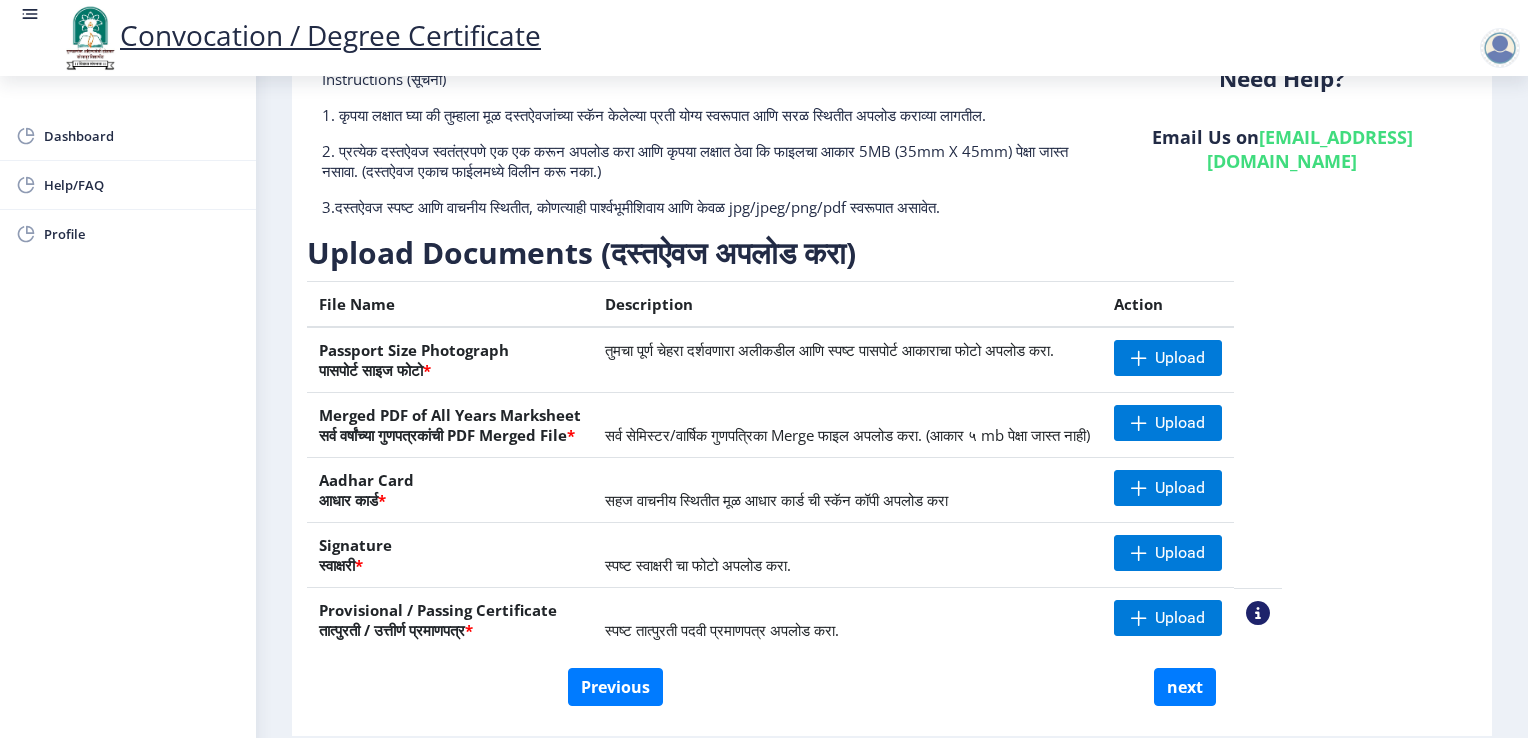 scroll, scrollTop: 138, scrollLeft: 0, axis: vertical 